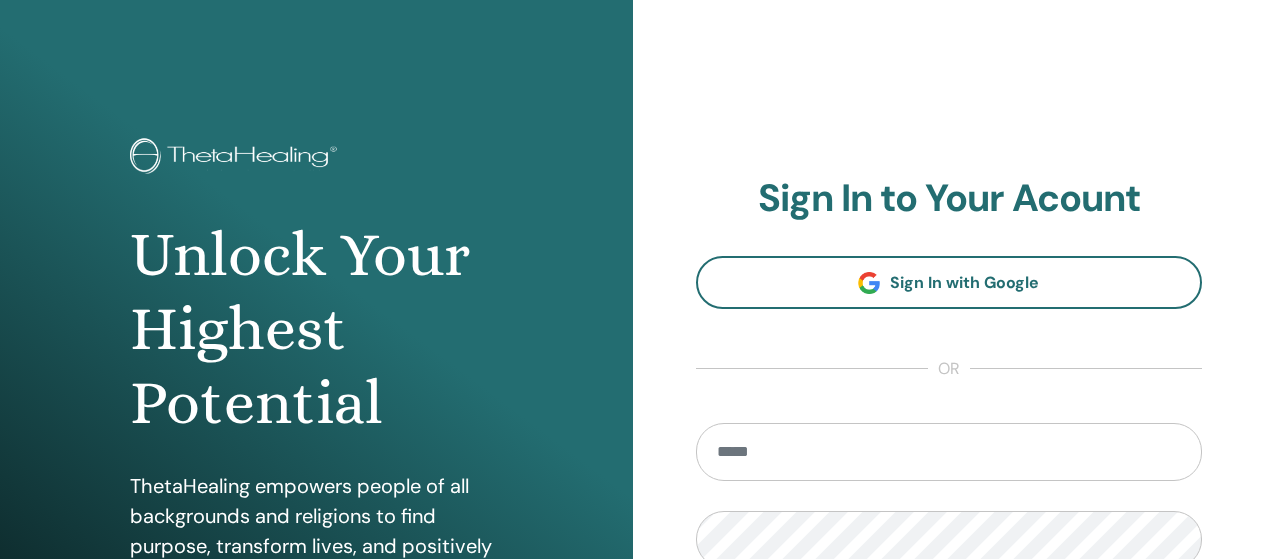 scroll, scrollTop: 0, scrollLeft: 0, axis: both 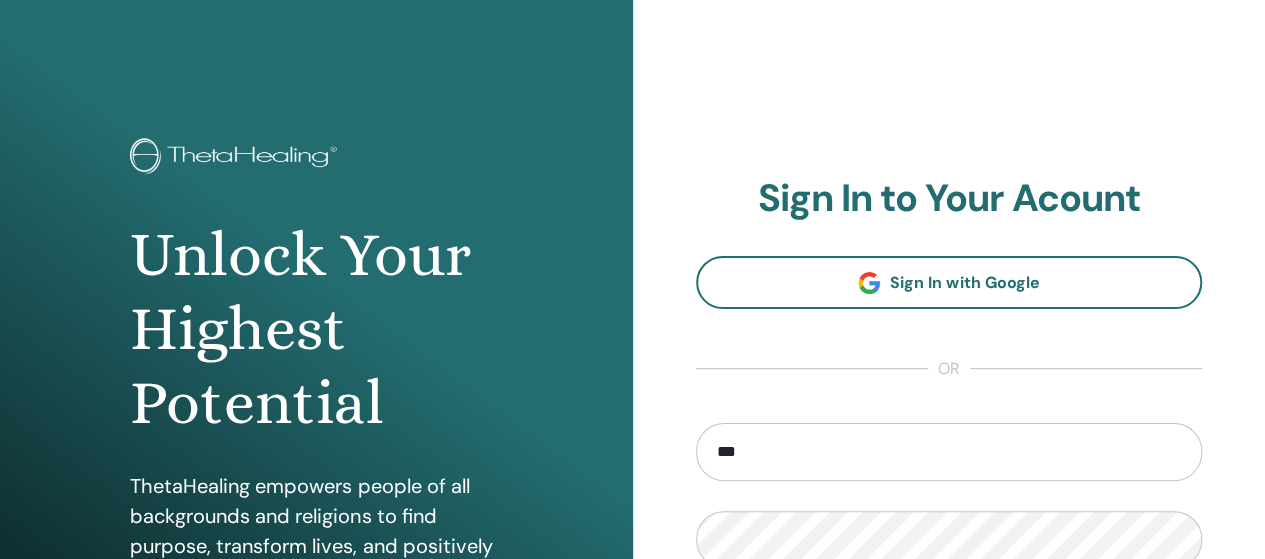 type on "**********" 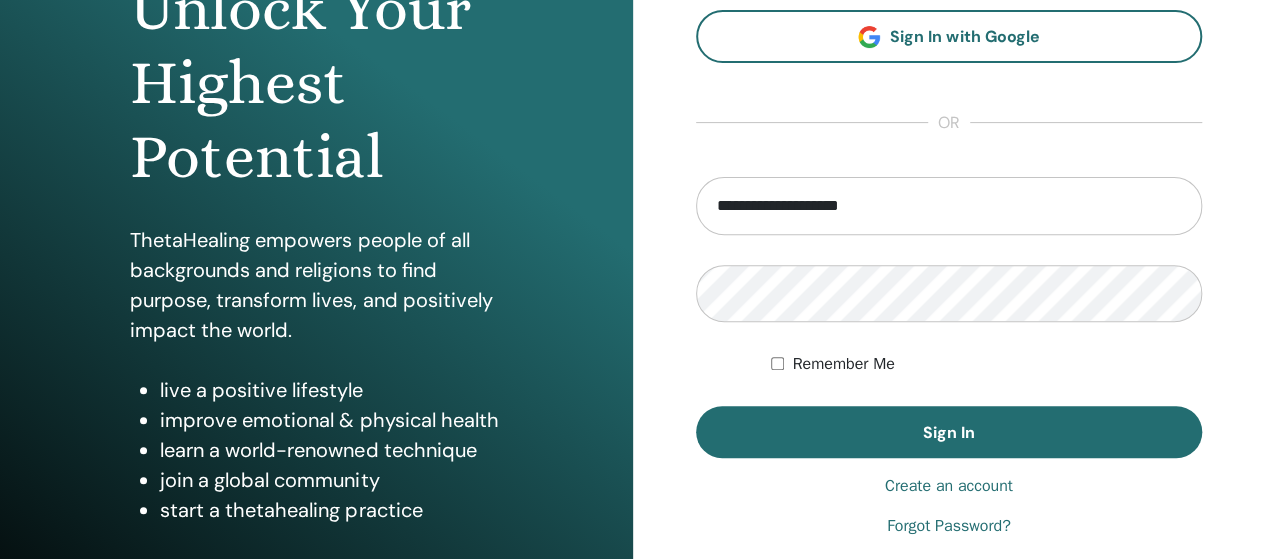 scroll, scrollTop: 319, scrollLeft: 0, axis: vertical 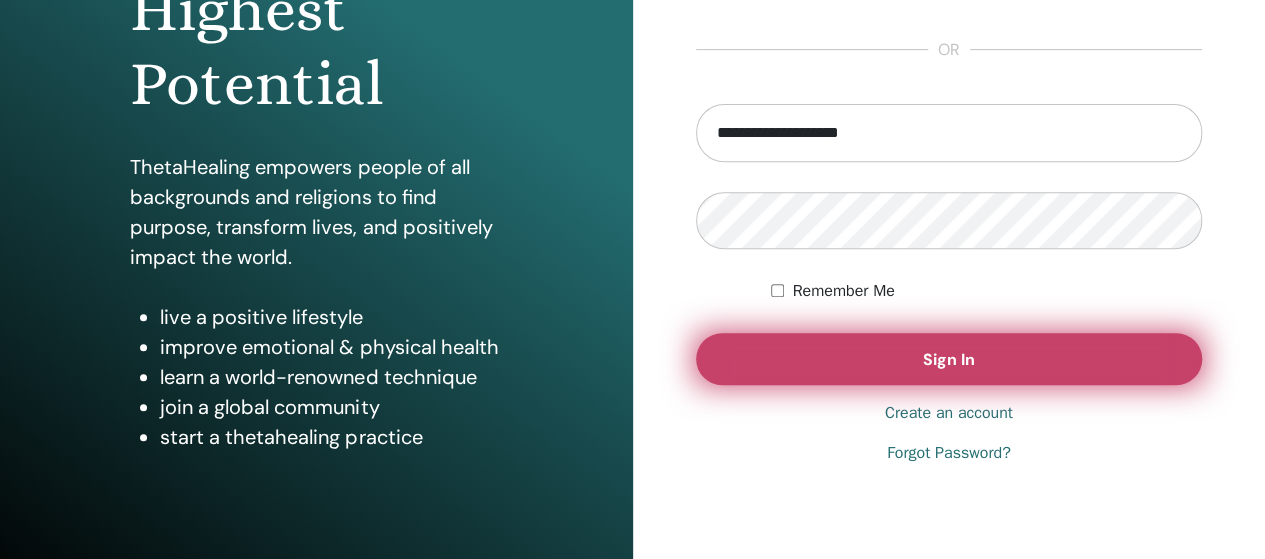 click on "Sign In" at bounding box center [949, 359] 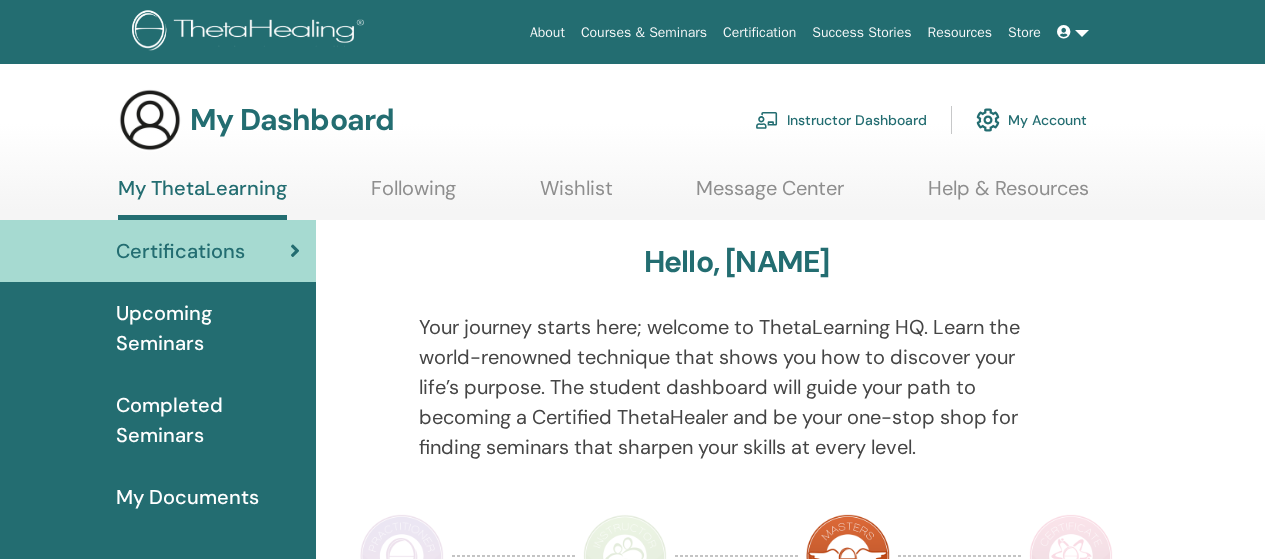 scroll, scrollTop: 0, scrollLeft: 0, axis: both 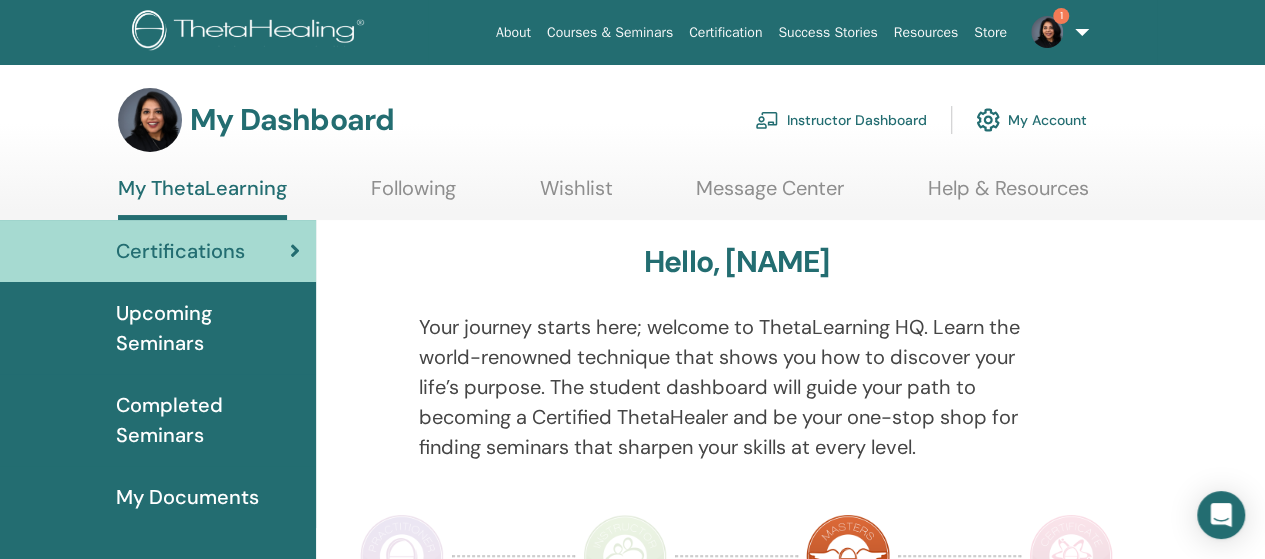 click on "1" at bounding box center (1056, 32) 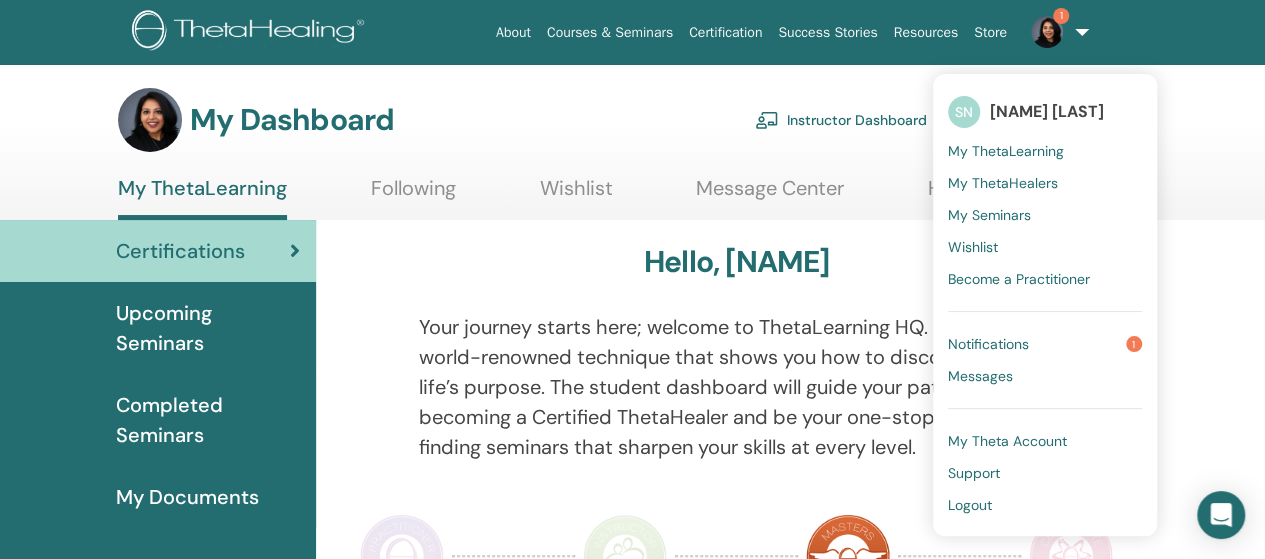 click on "Notifications 1" at bounding box center (1045, 344) 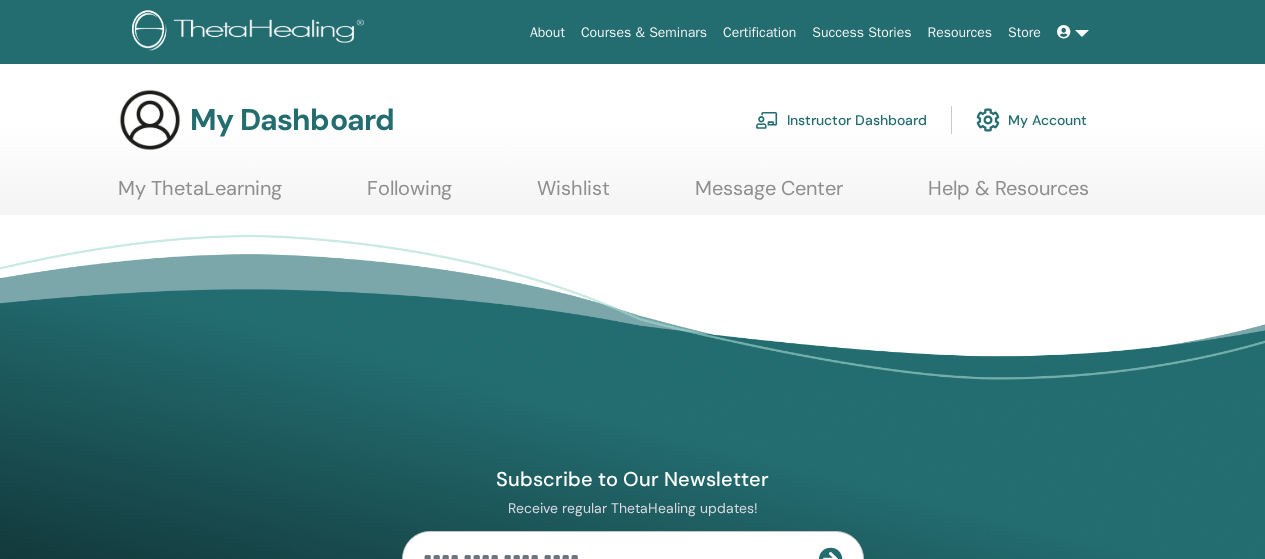 scroll, scrollTop: 0, scrollLeft: 0, axis: both 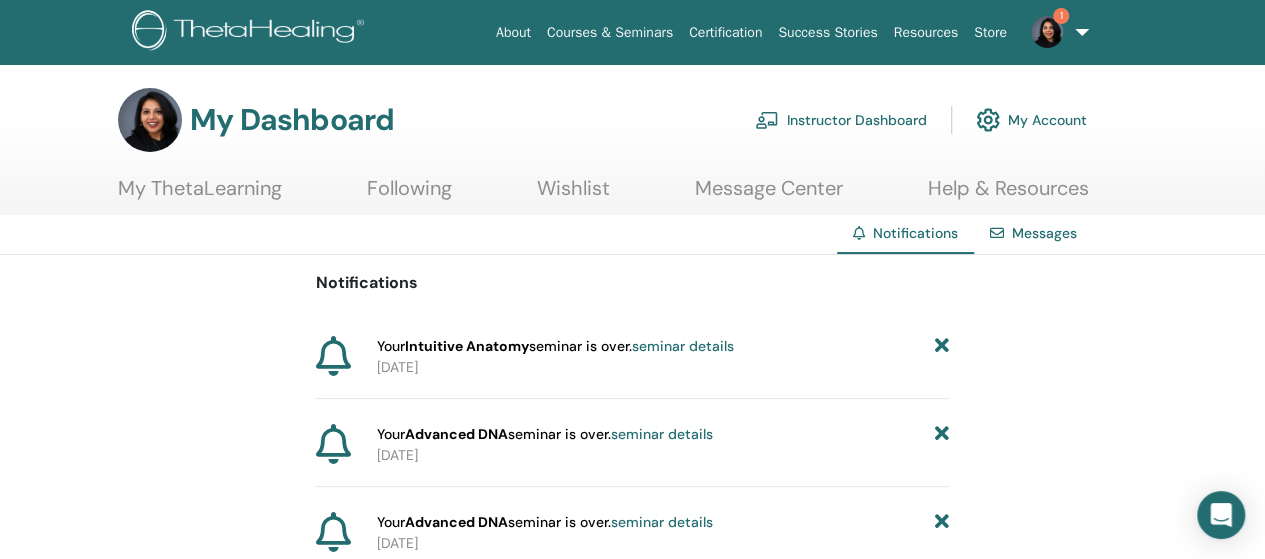 click on "seminar details" at bounding box center [683, 346] 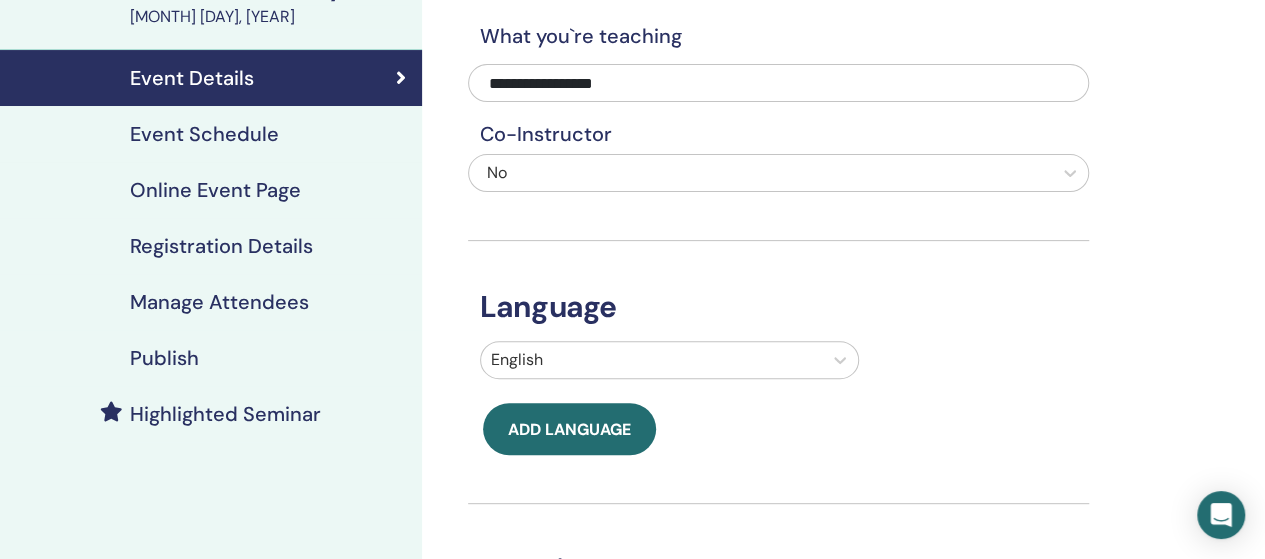 scroll, scrollTop: 189, scrollLeft: 0, axis: vertical 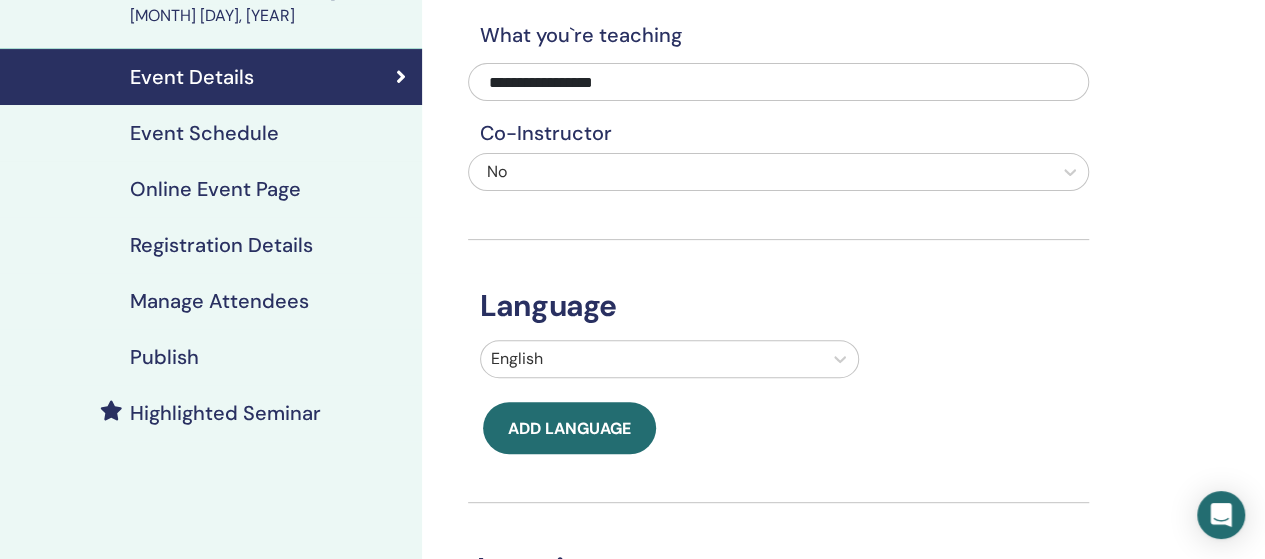 click on "Publish" at bounding box center [211, 357] 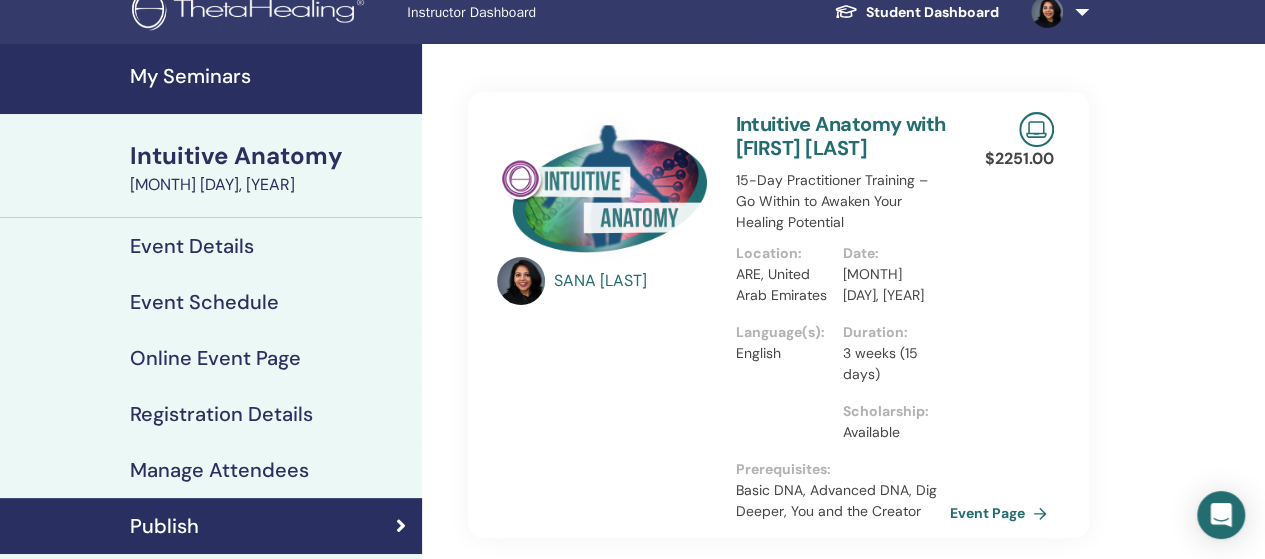 scroll, scrollTop: 0, scrollLeft: 0, axis: both 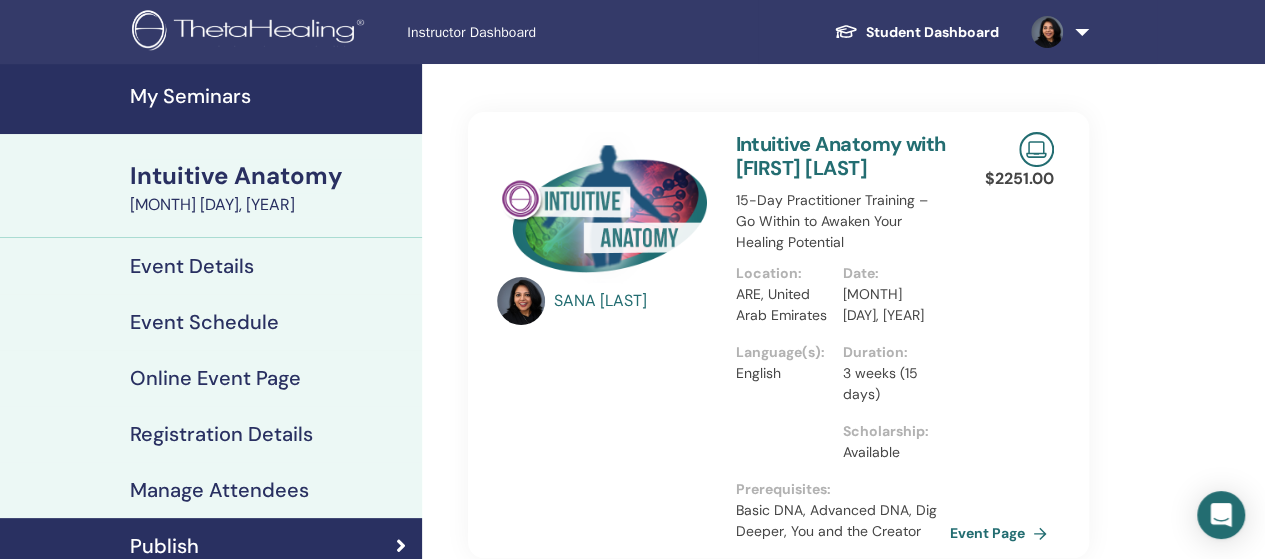click on "Manage Attendees" at bounding box center [219, 490] 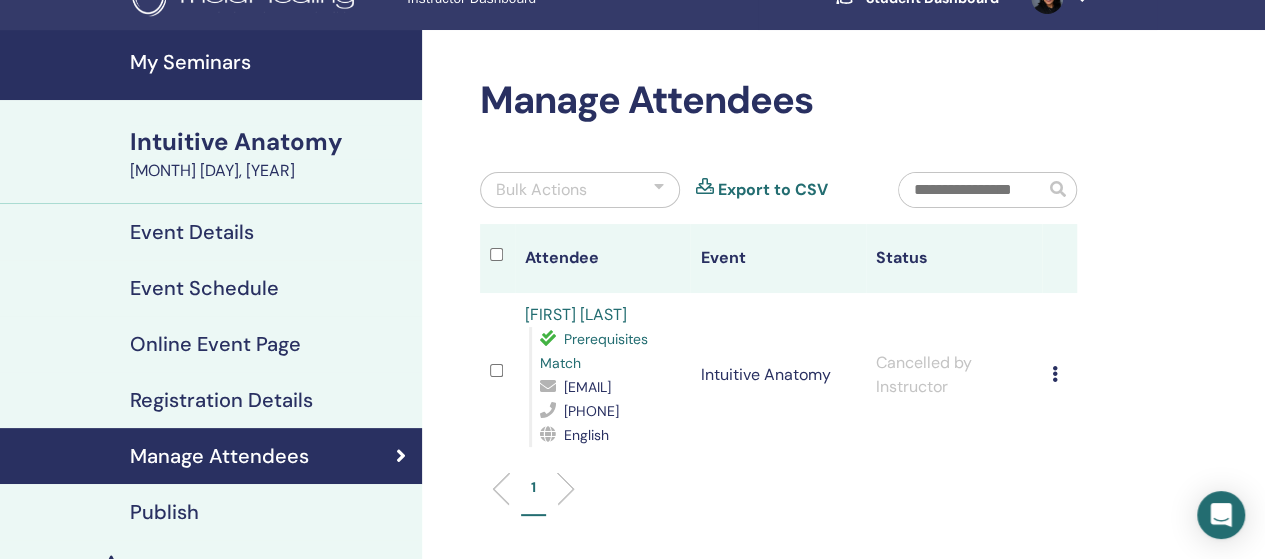 scroll, scrollTop: 35, scrollLeft: 0, axis: vertical 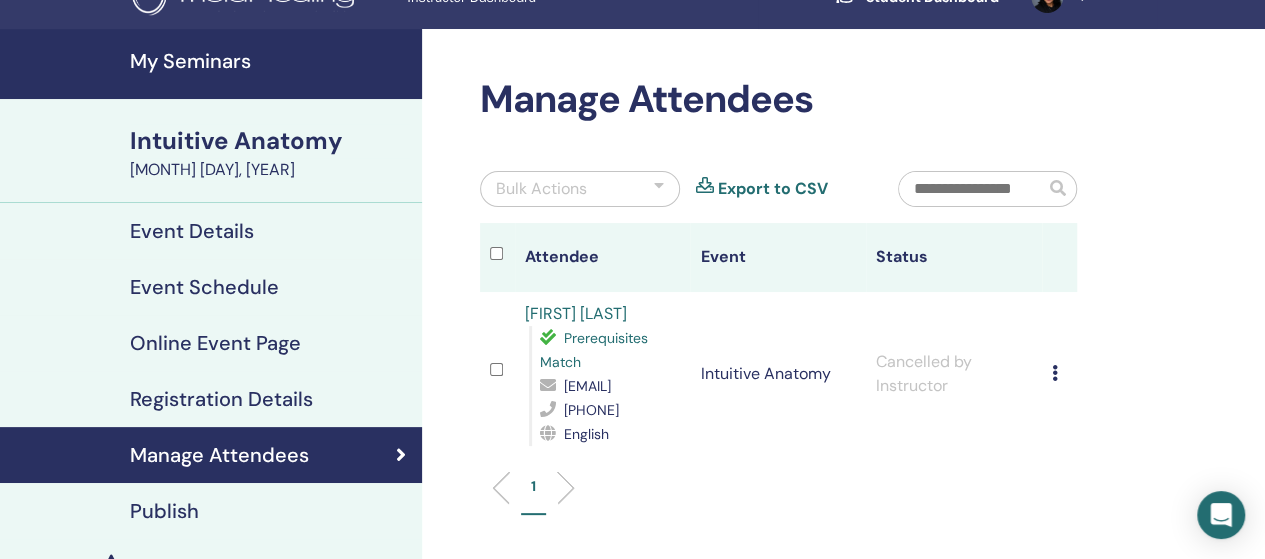 click on "Hanan Alsammak" at bounding box center (576, 313) 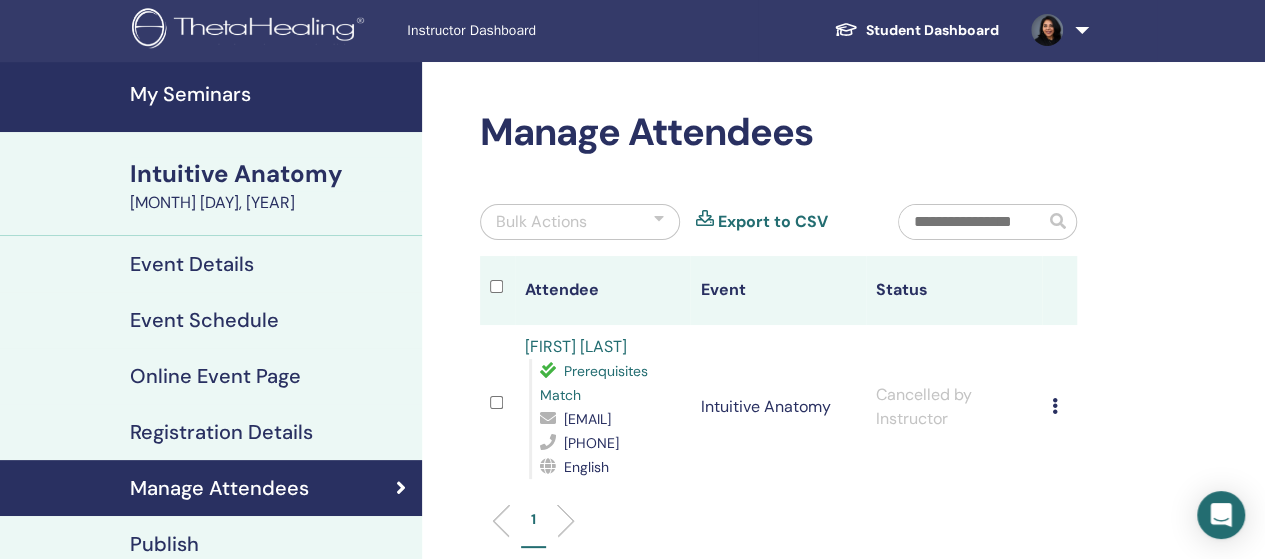 scroll, scrollTop: 0, scrollLeft: 0, axis: both 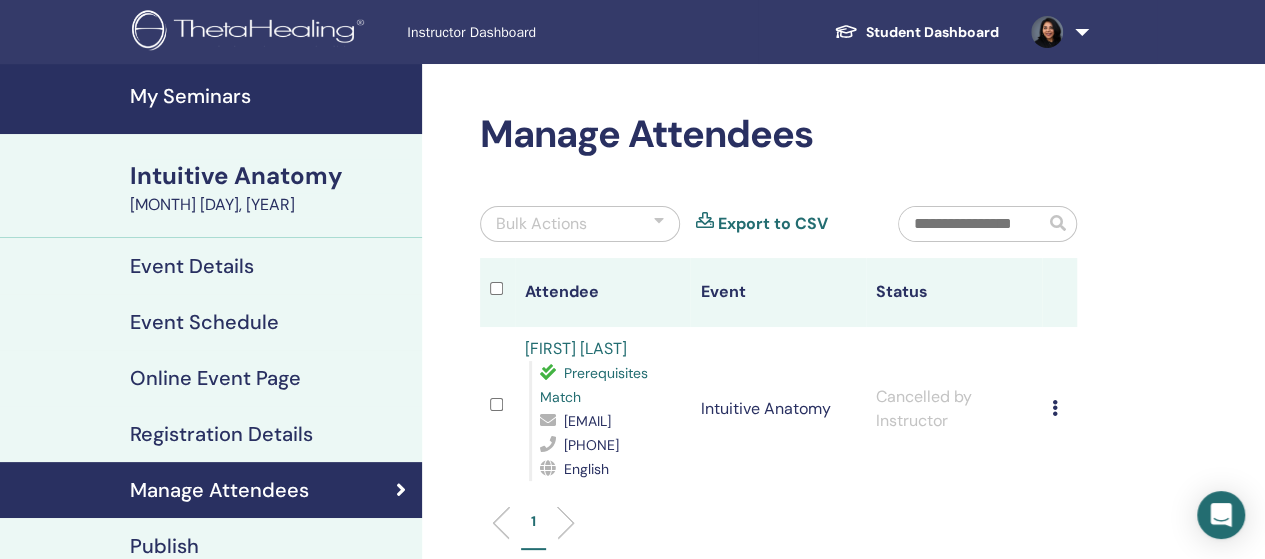 click on "My Seminars" at bounding box center [211, 99] 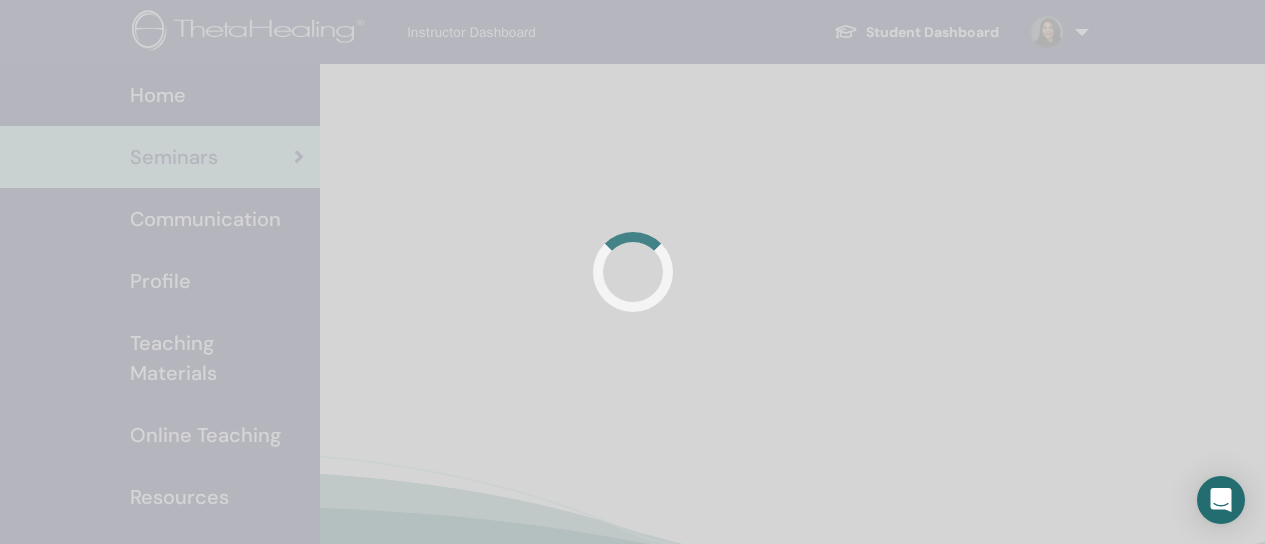 scroll, scrollTop: 0, scrollLeft: 0, axis: both 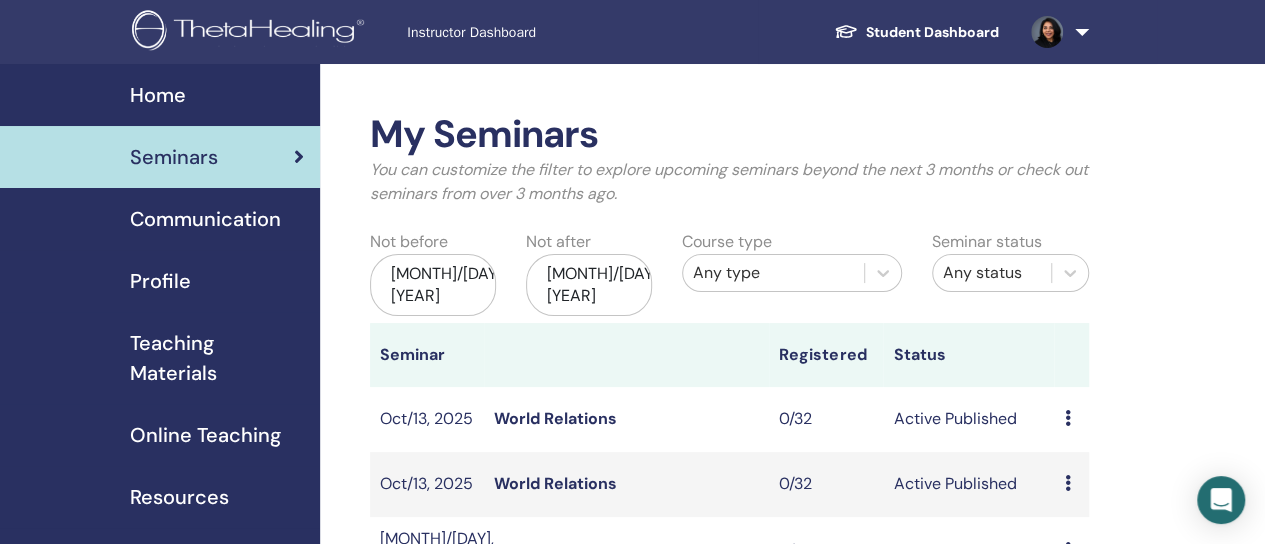 click on "Nov/02, 2025" at bounding box center [589, 285] 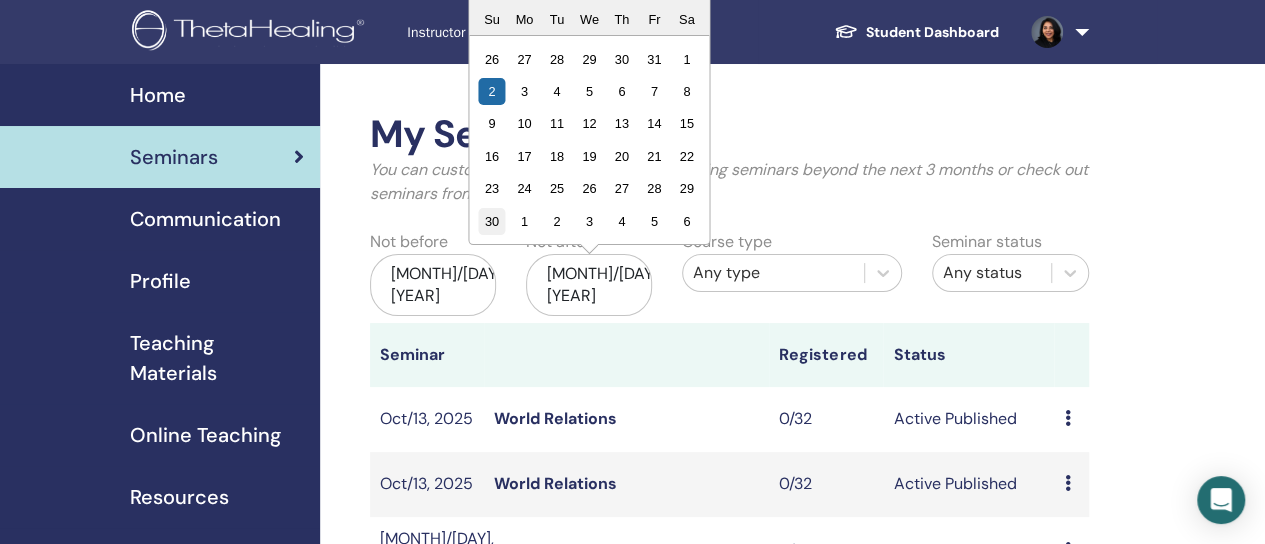 click on "30" at bounding box center (491, 221) 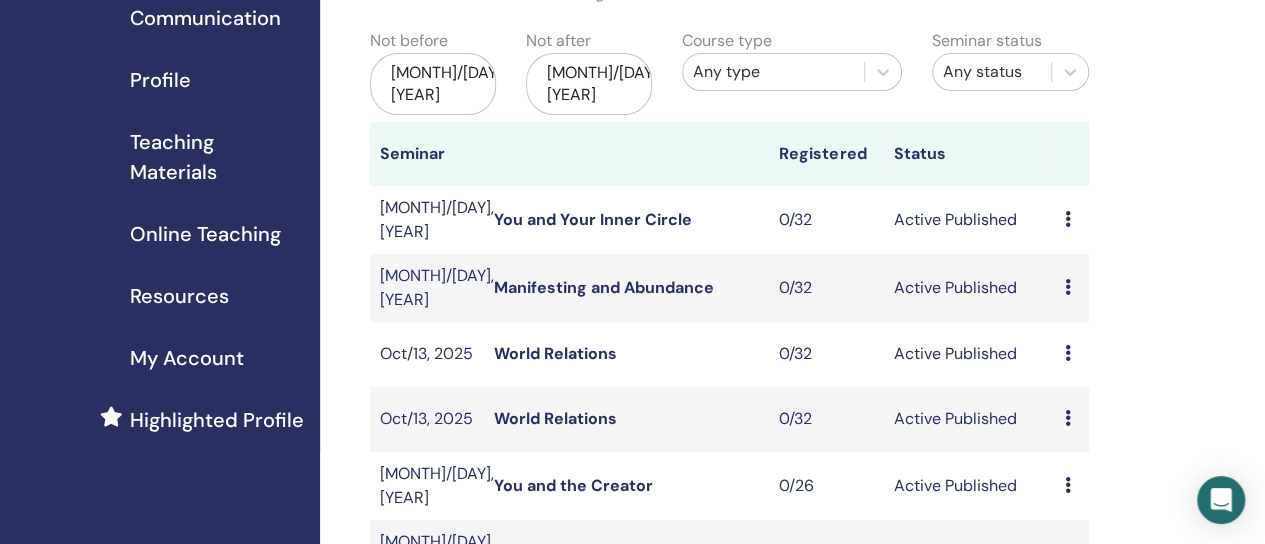 scroll, scrollTop: 203, scrollLeft: 0, axis: vertical 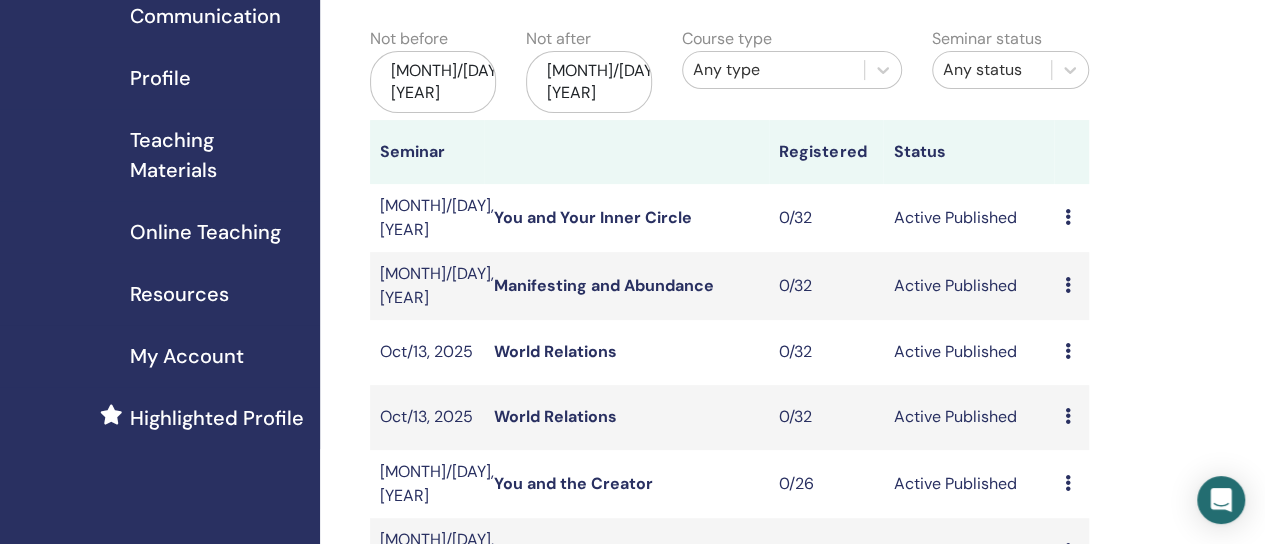 click at bounding box center (1067, 285) 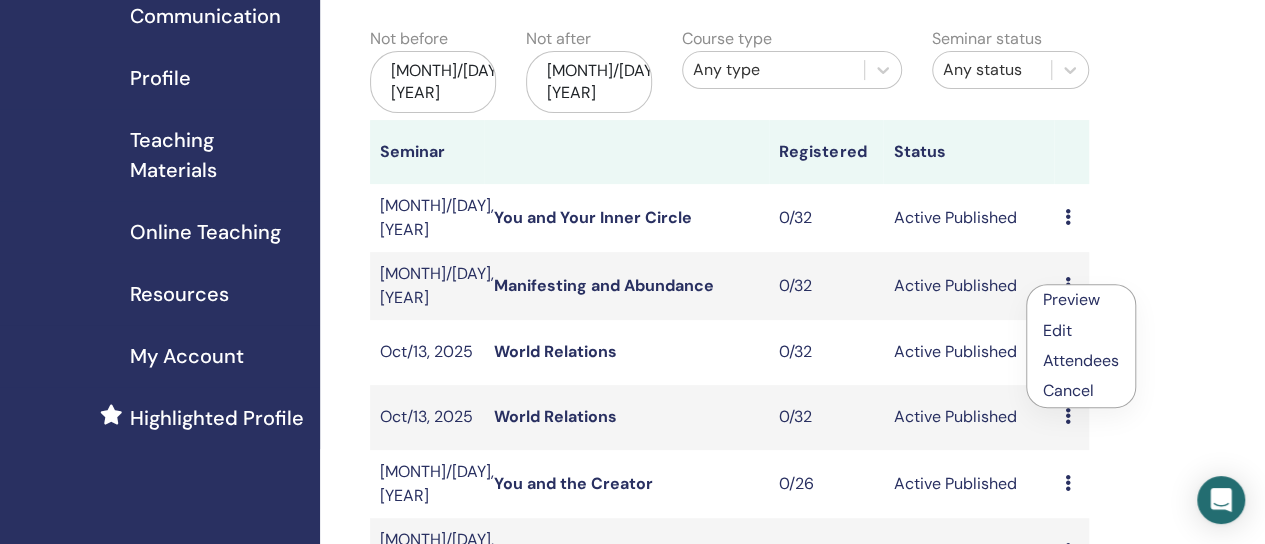 click on "Edit" at bounding box center [1057, 330] 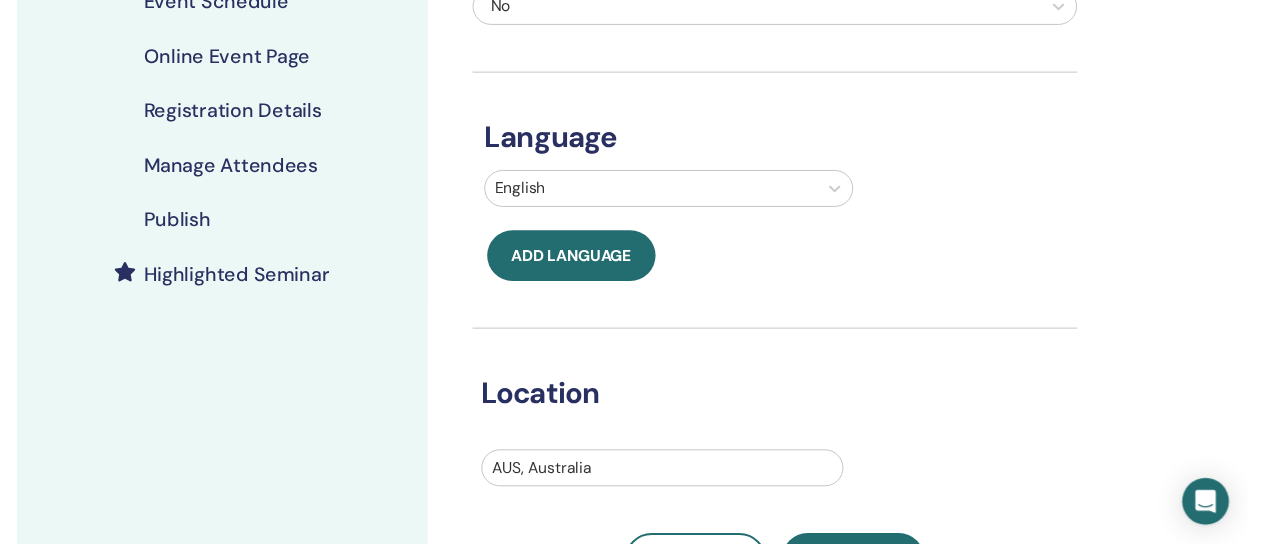 scroll, scrollTop: 270, scrollLeft: 0, axis: vertical 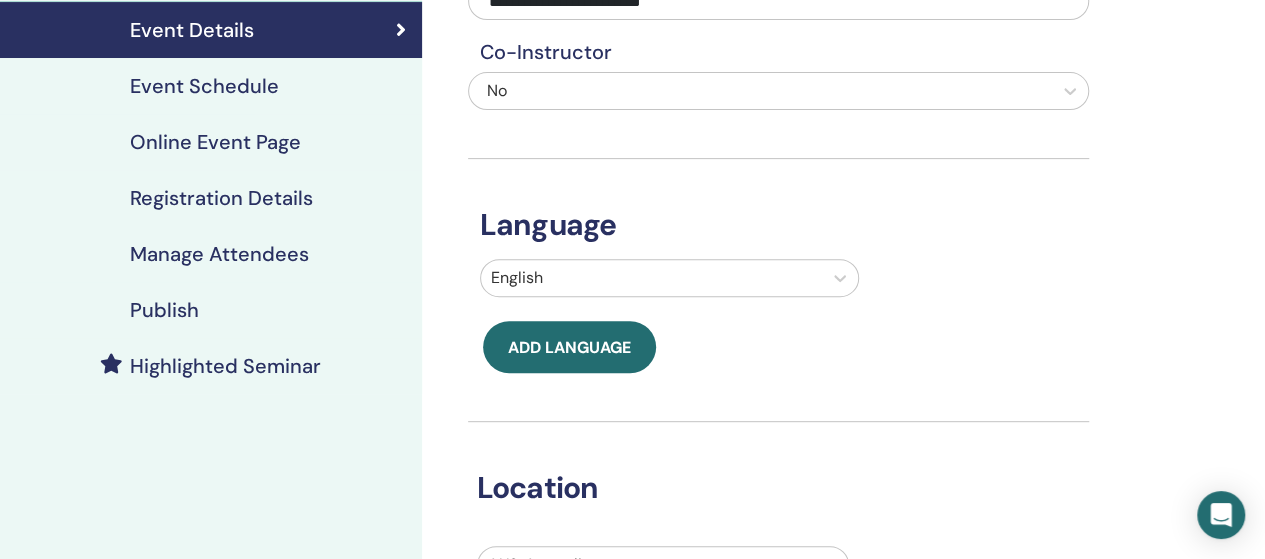 click on "Event Schedule" at bounding box center [204, 86] 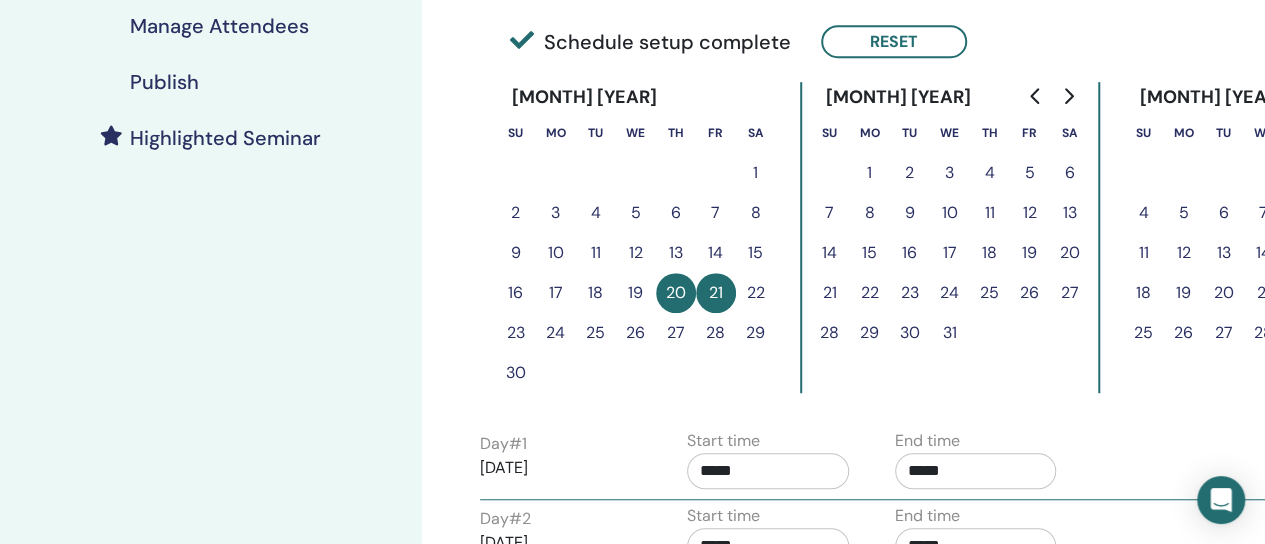 scroll, scrollTop: 498, scrollLeft: 0, axis: vertical 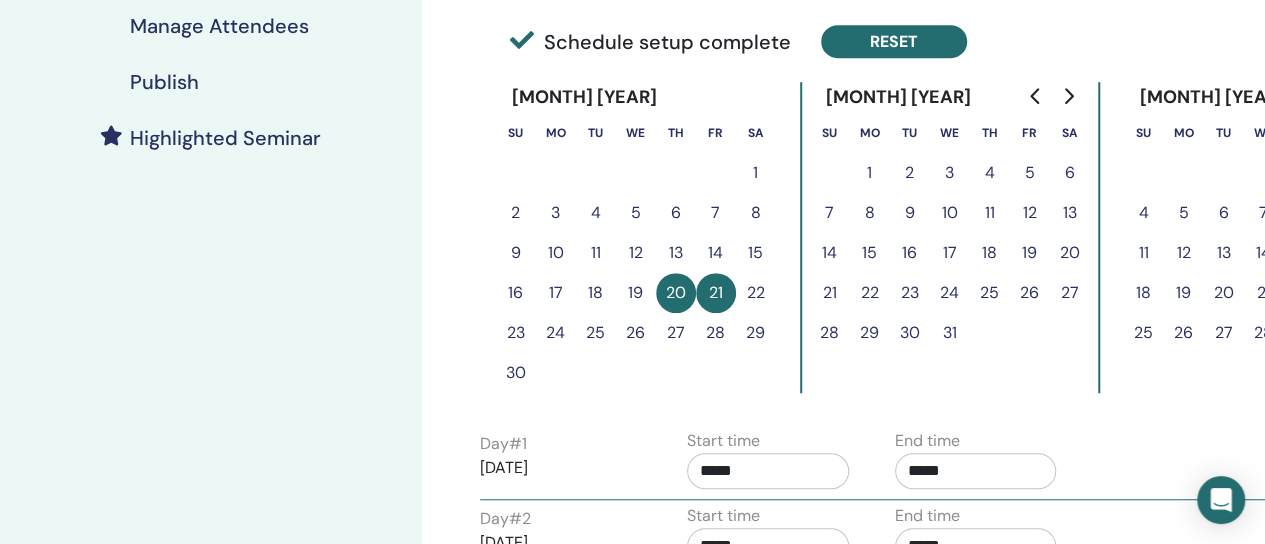 click on "Reset" at bounding box center (894, 41) 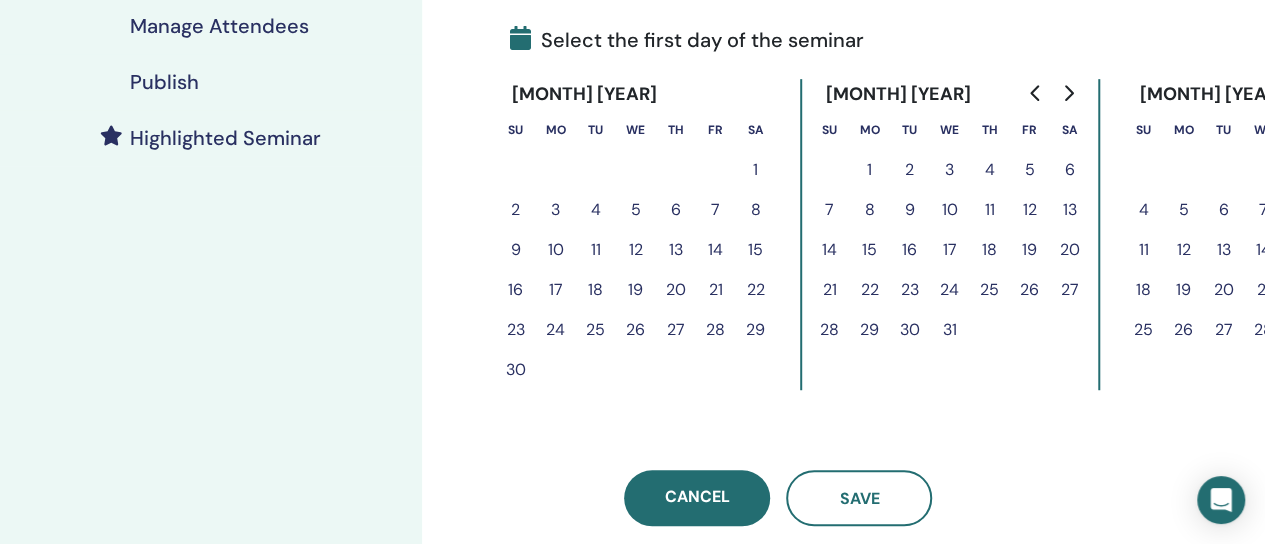 click on "19" at bounding box center (636, 290) 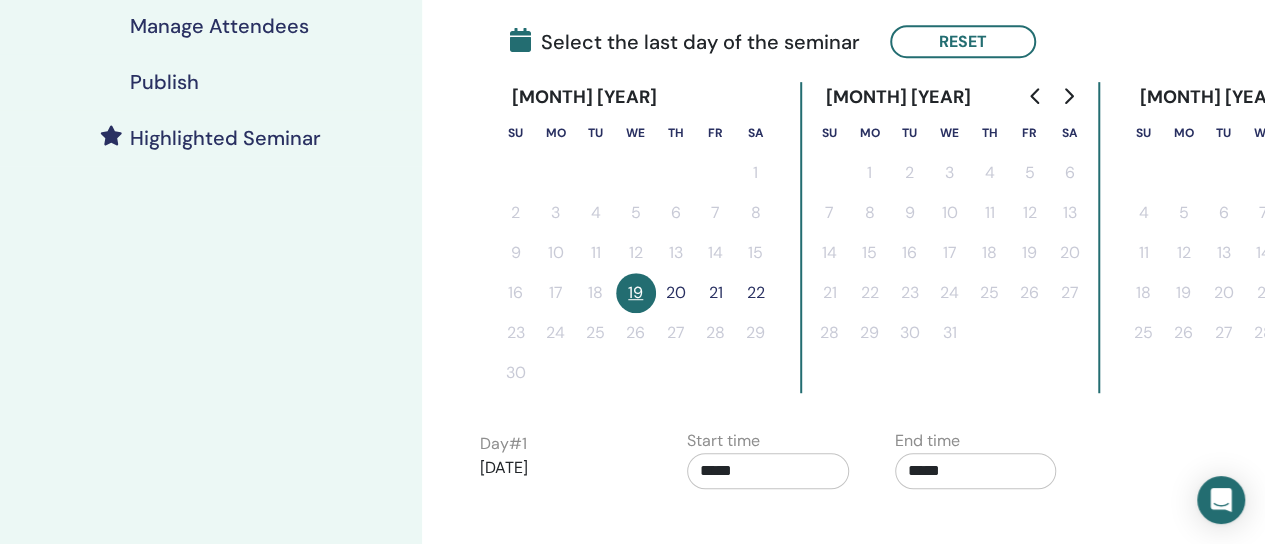 click on "20" at bounding box center (676, 293) 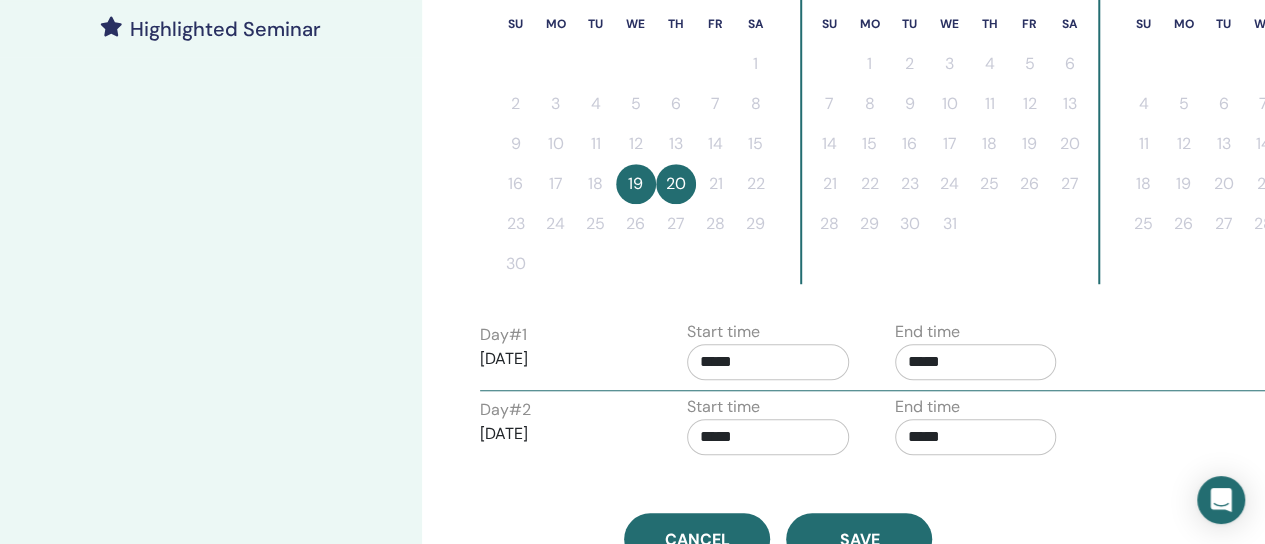 scroll, scrollTop: 656, scrollLeft: 0, axis: vertical 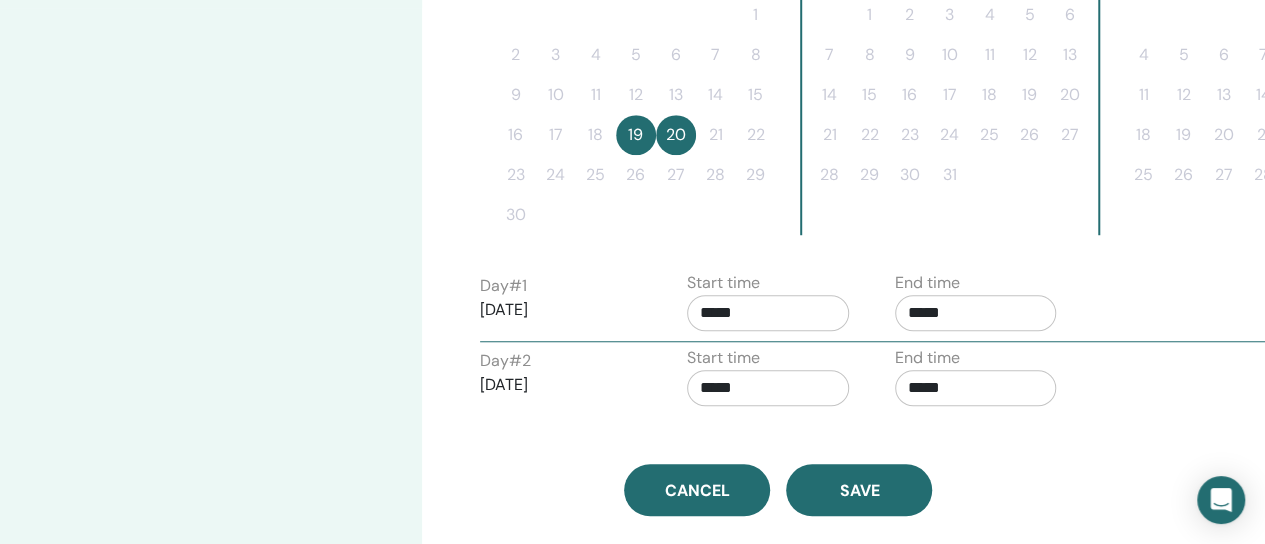 click on "*****" at bounding box center (768, 313) 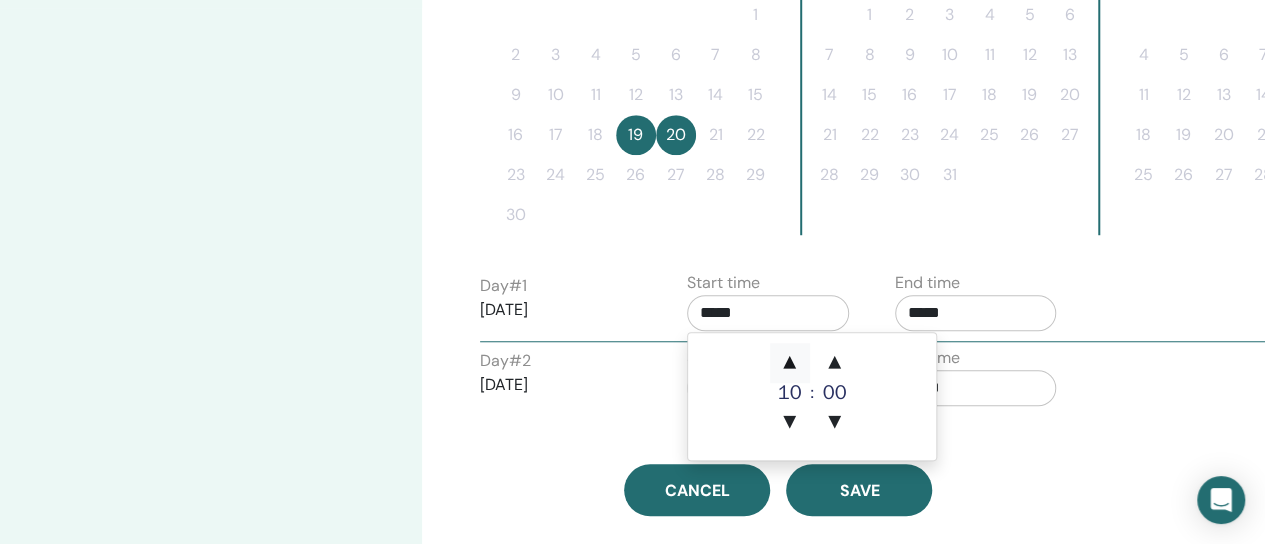 click on "▲" at bounding box center (790, 363) 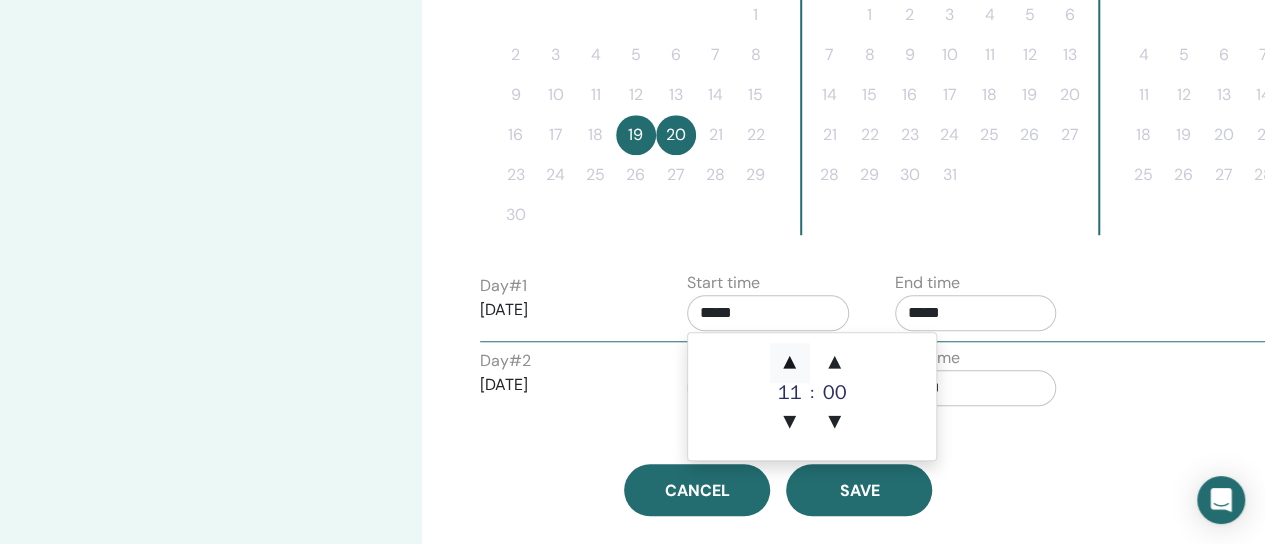 click on "▲" at bounding box center (790, 363) 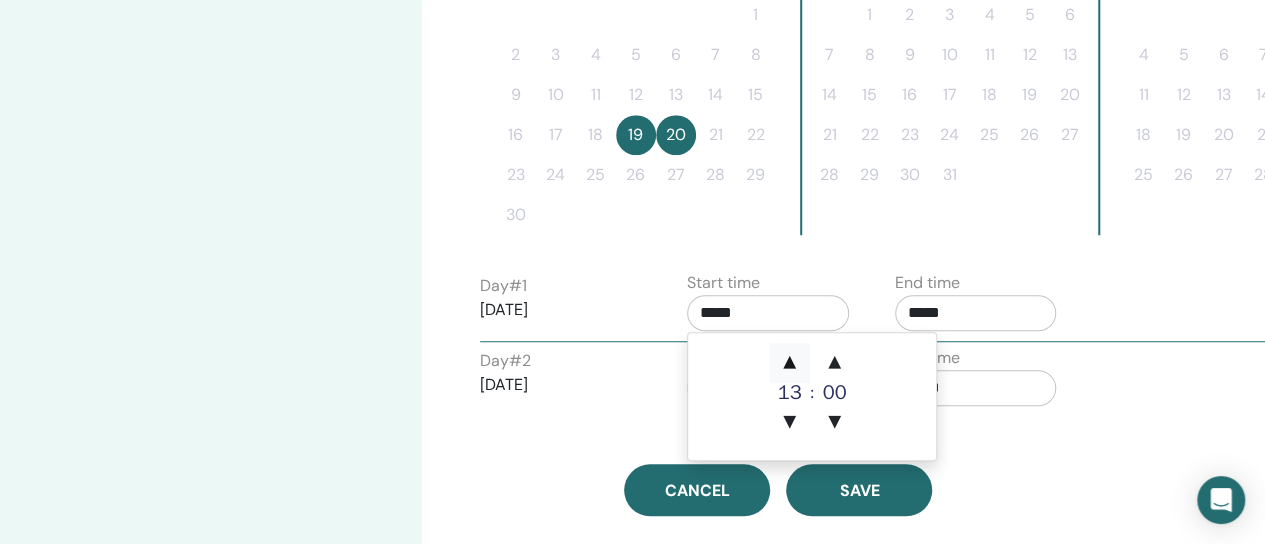 click on "▲" at bounding box center (790, 363) 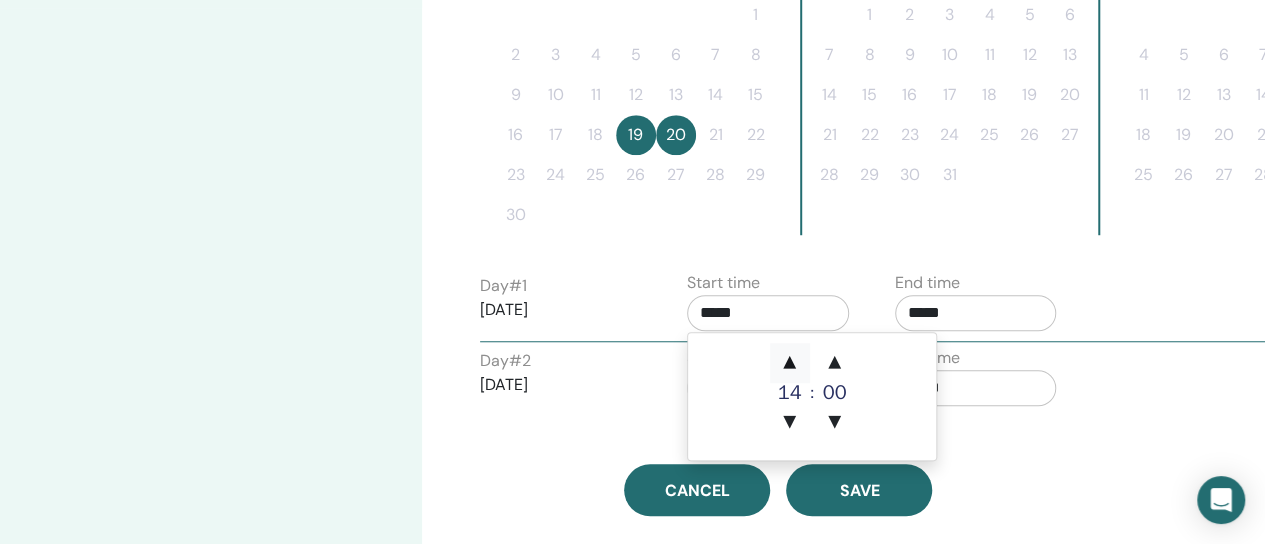 click on "▲" at bounding box center [790, 363] 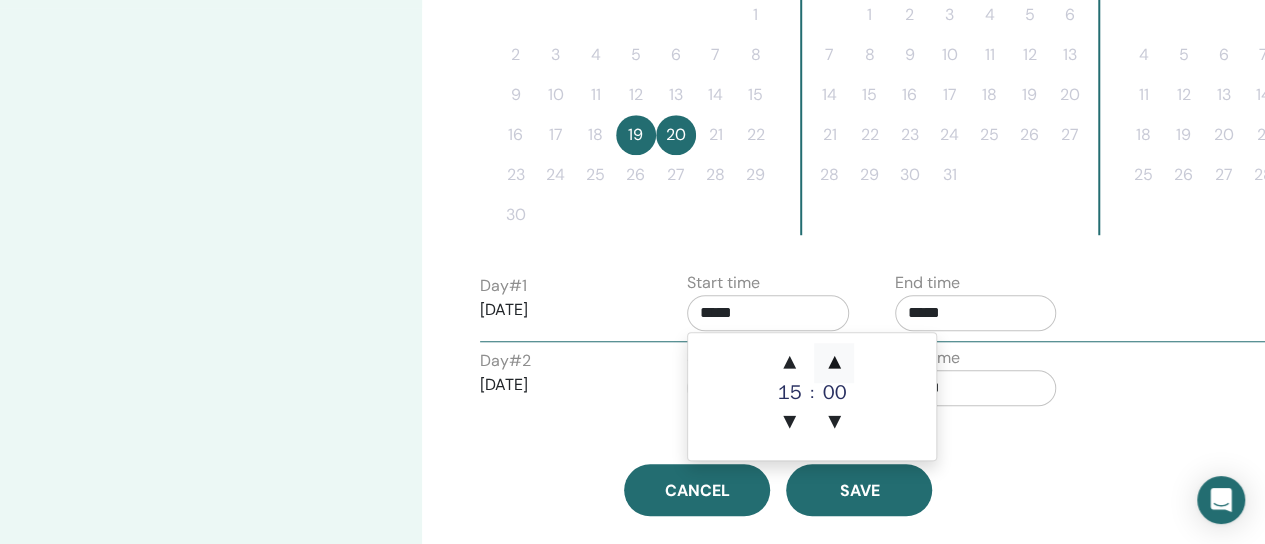 click on "▲" at bounding box center [834, 363] 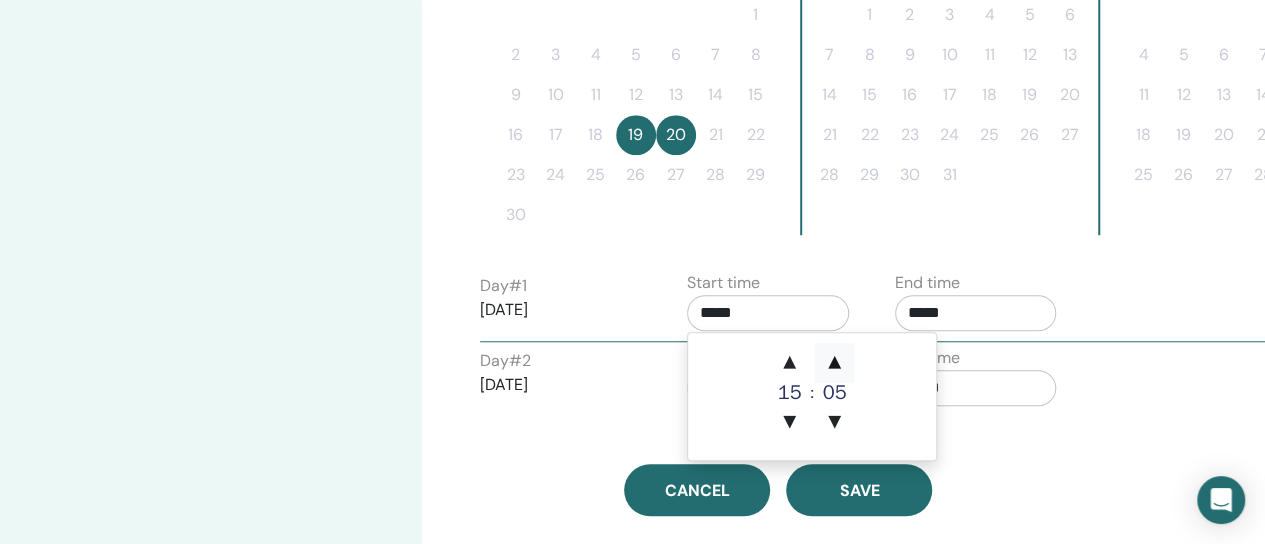 click on "▲" at bounding box center [834, 363] 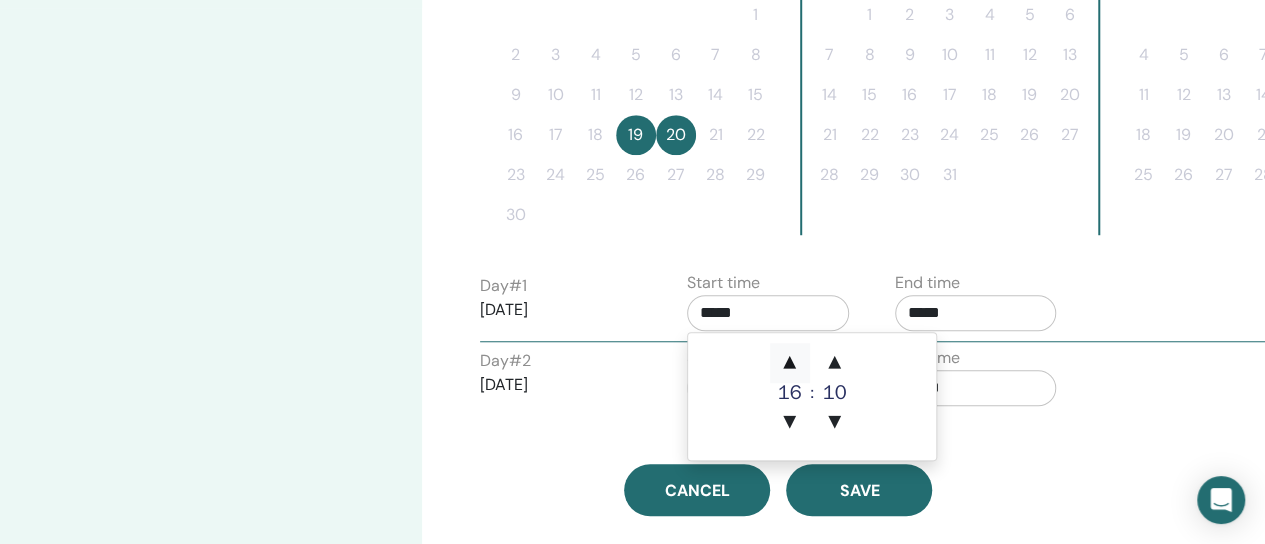click on "▲" at bounding box center [790, 363] 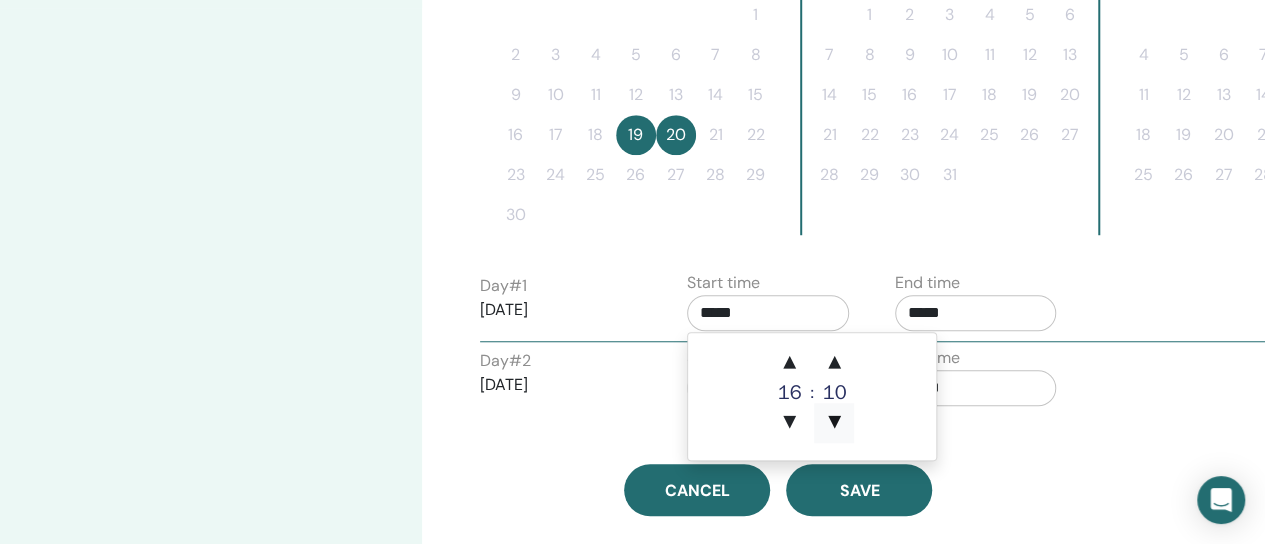 click on "▼" at bounding box center [834, 423] 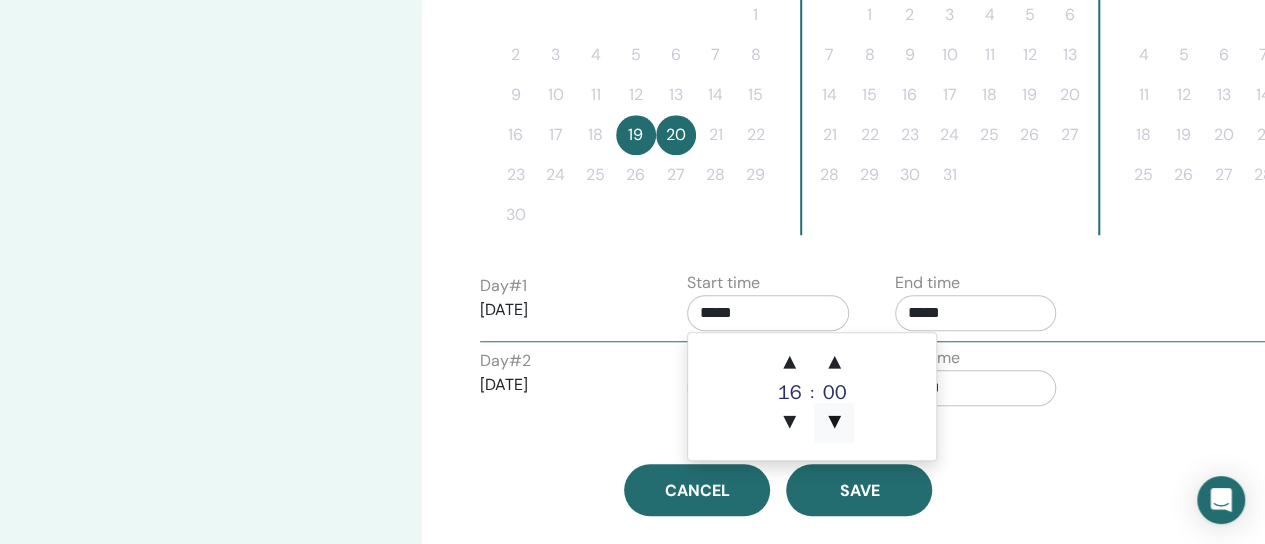 click on "▼" at bounding box center (834, 423) 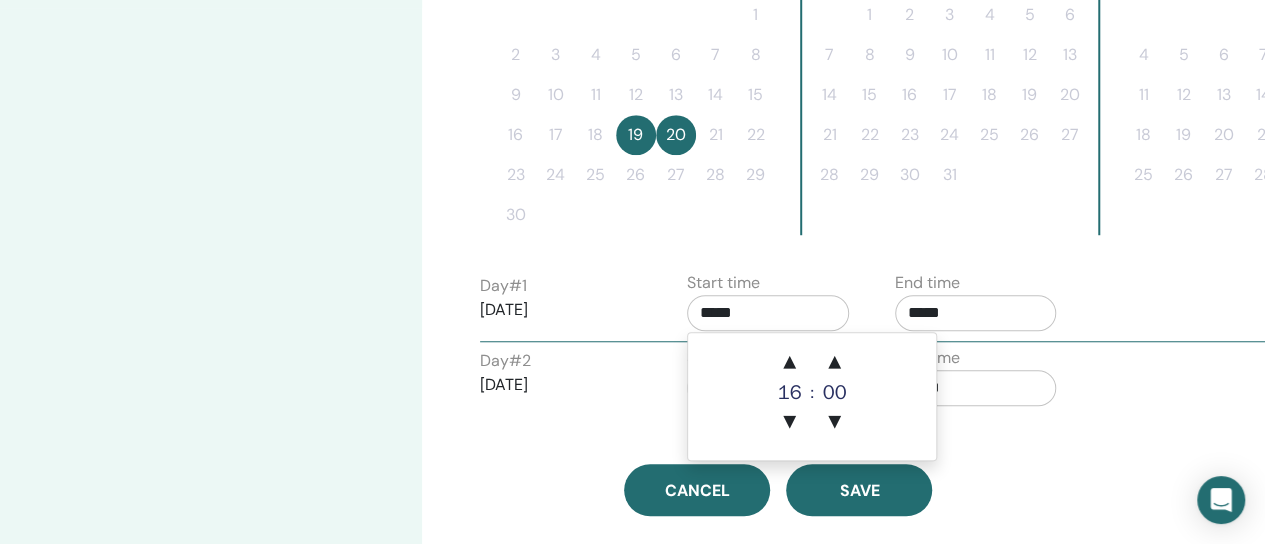 click on "Day  # 2 2025/11/20 Start time ***** End time *****" at bounding box center [880, 381] 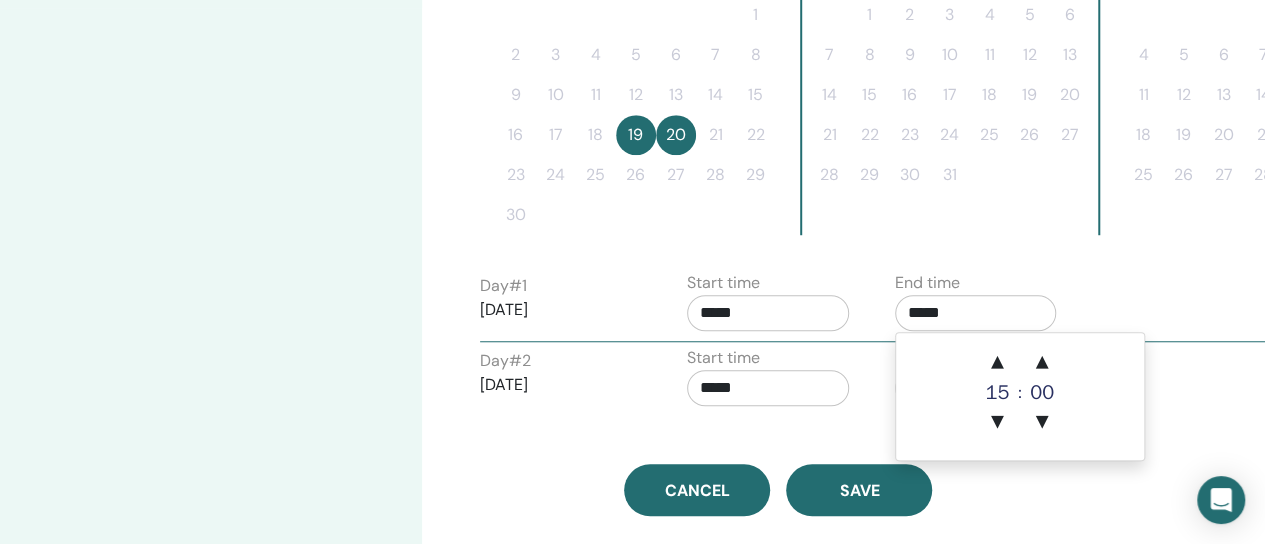 click on "*****" at bounding box center [976, 313] 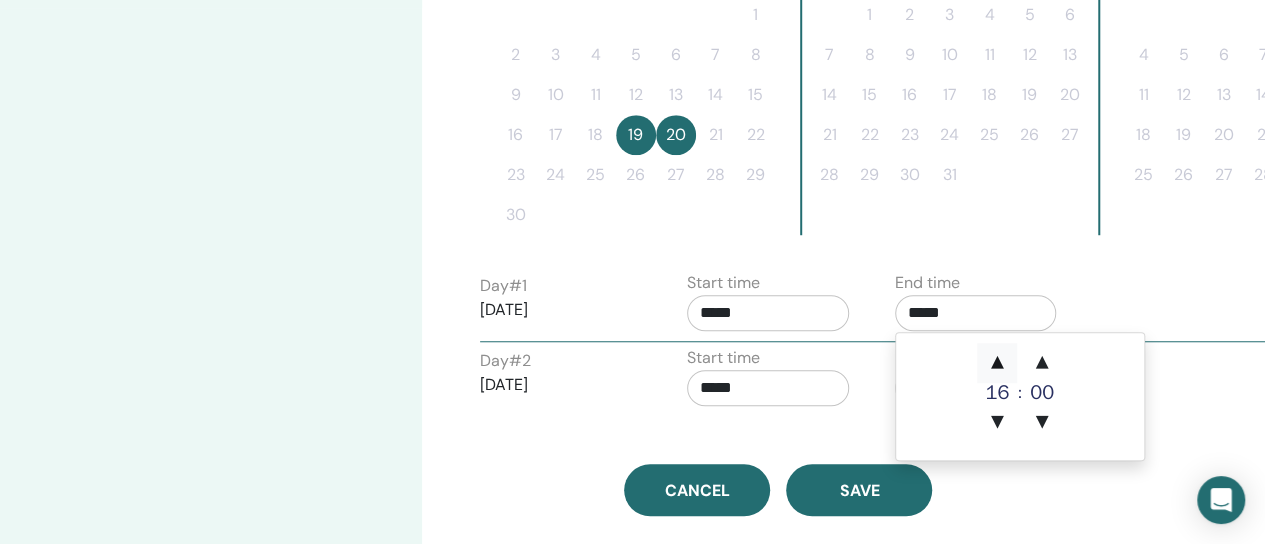 click on "▲" at bounding box center [997, 363] 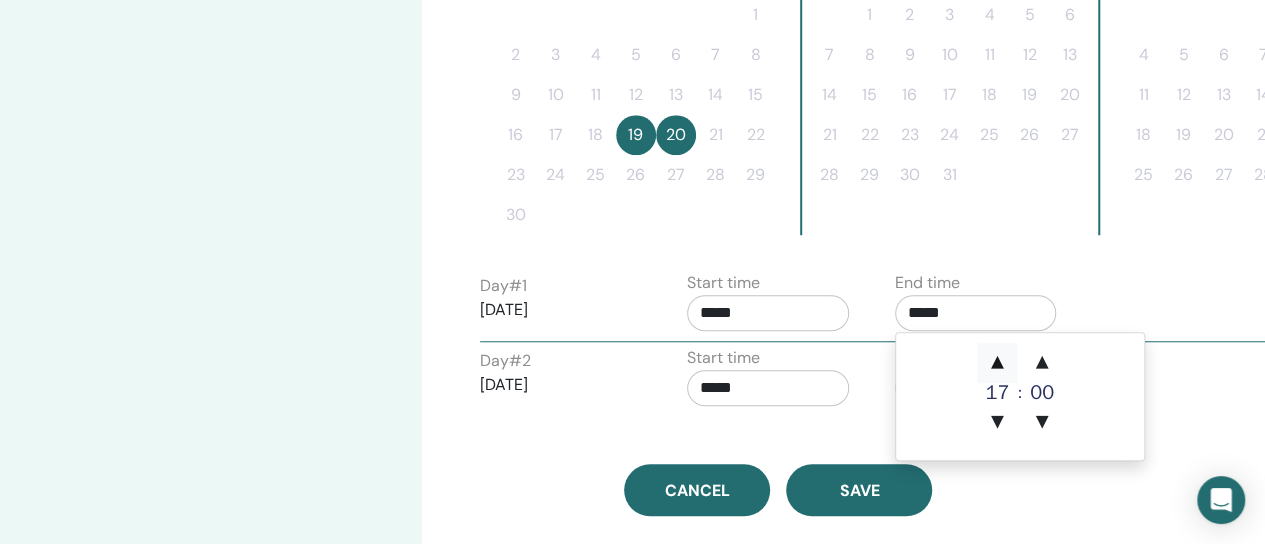 click on "▲" at bounding box center [997, 363] 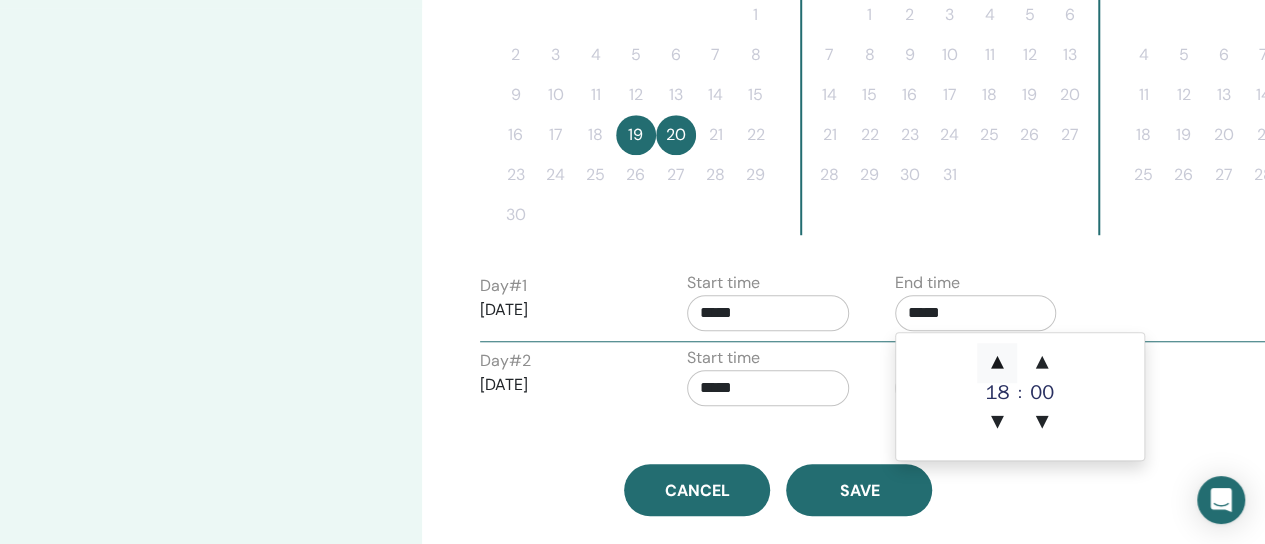 click on "▲" at bounding box center (997, 363) 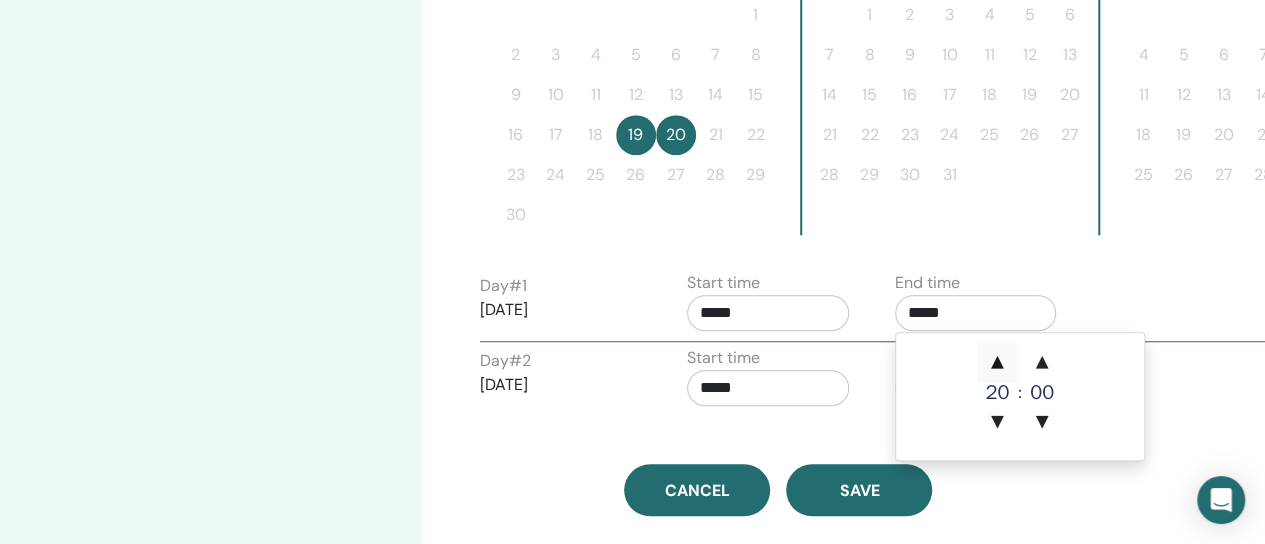 click on "▲" at bounding box center [997, 363] 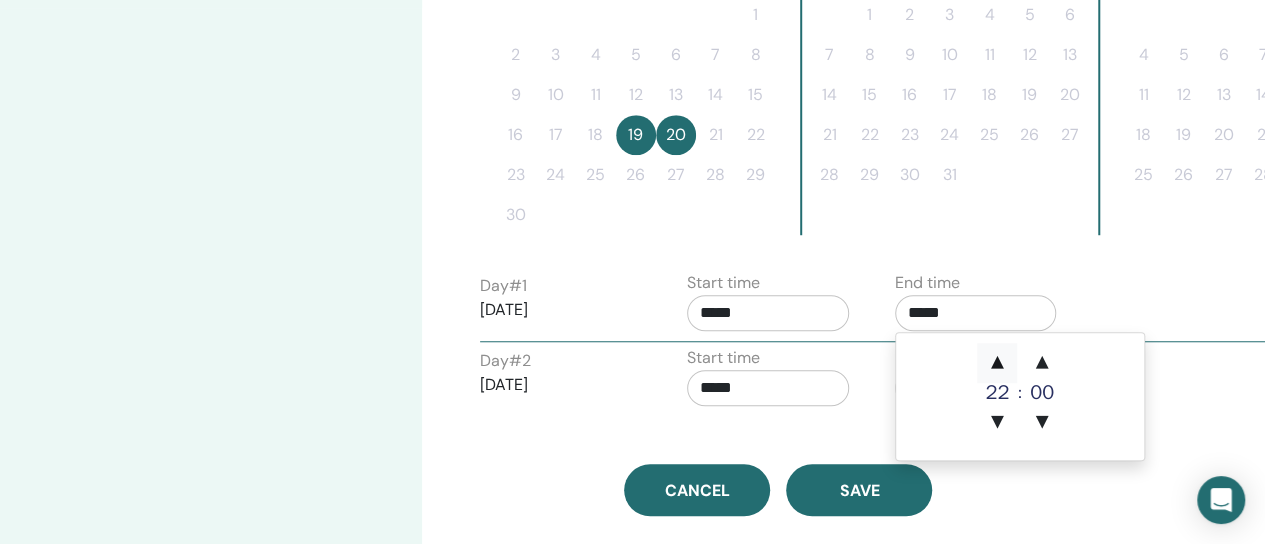 click on "▲" at bounding box center (997, 363) 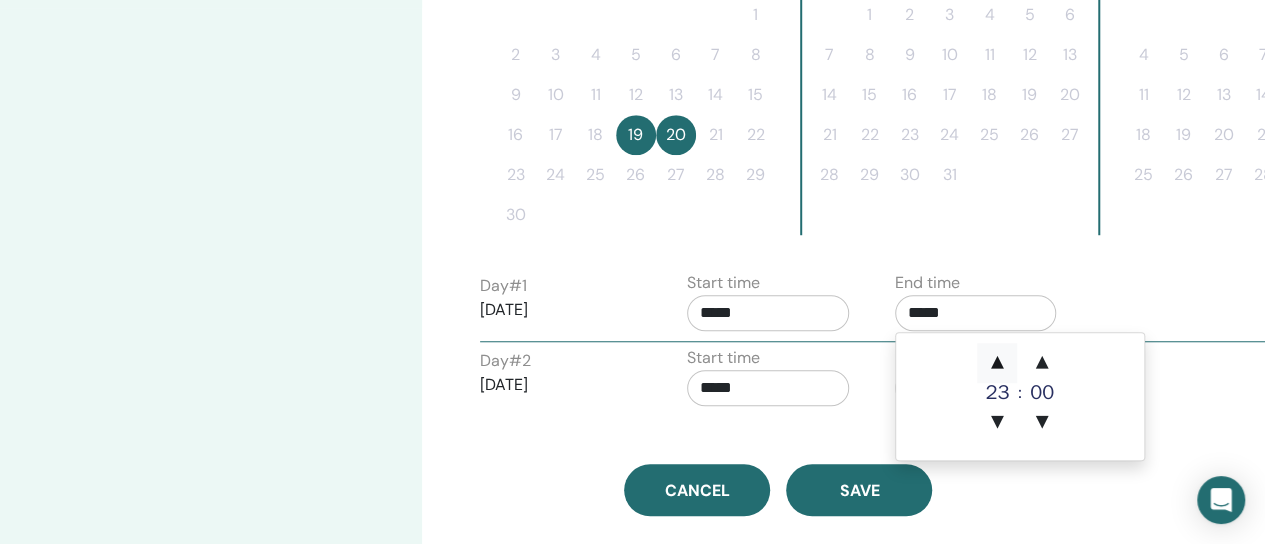 click on "▲" at bounding box center (997, 363) 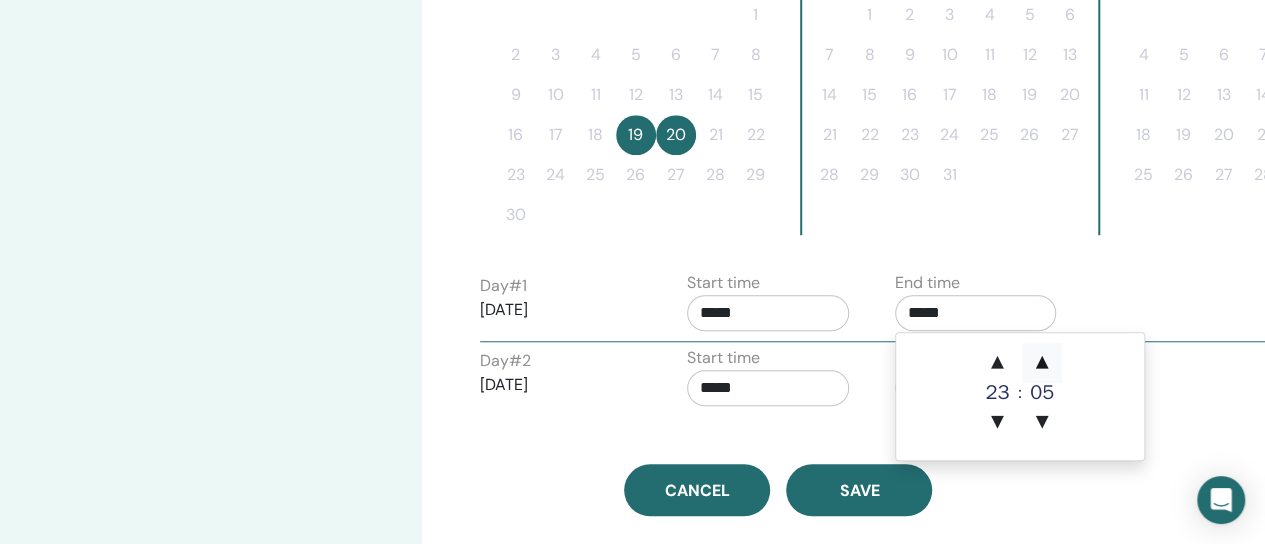 click on "▲" at bounding box center [1042, 363] 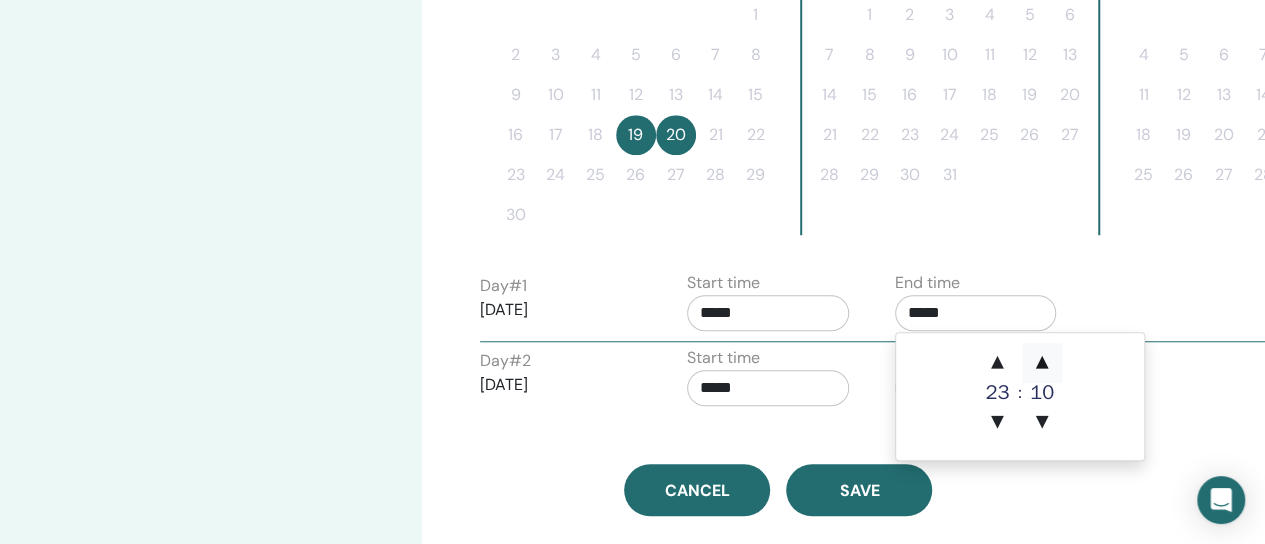 click on "▲" at bounding box center [1042, 363] 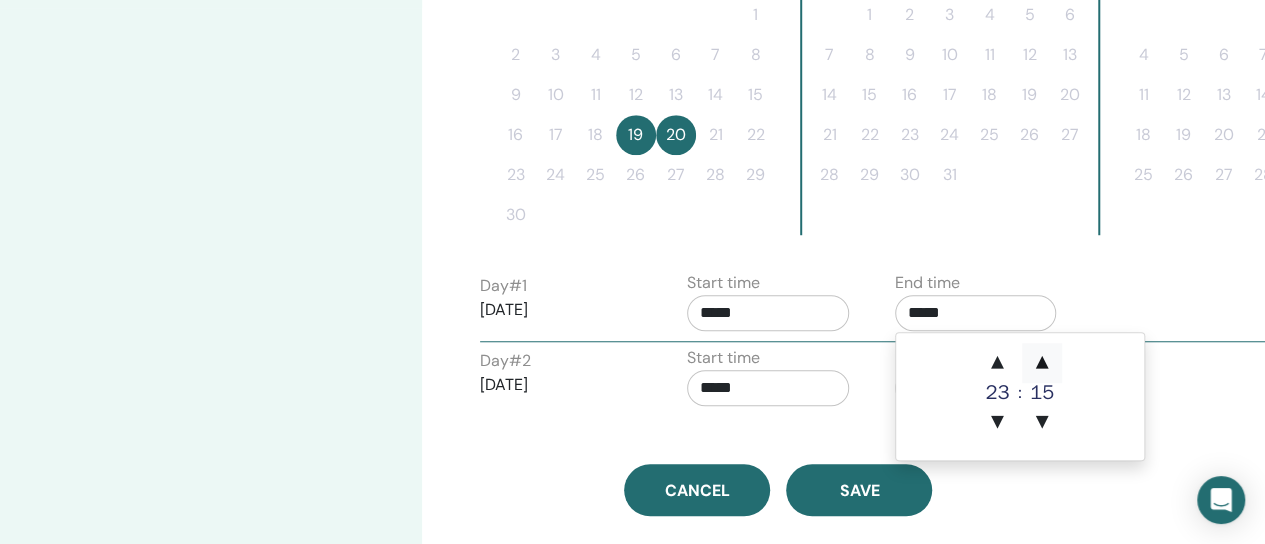 click on "▲" at bounding box center [1042, 363] 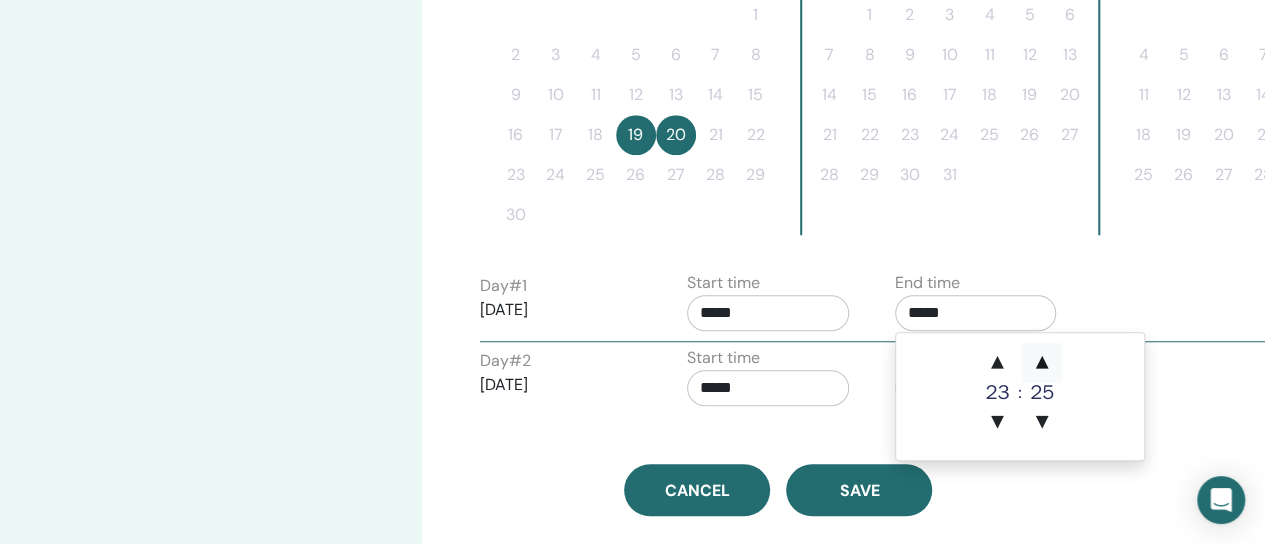 click on "▲" at bounding box center [1042, 363] 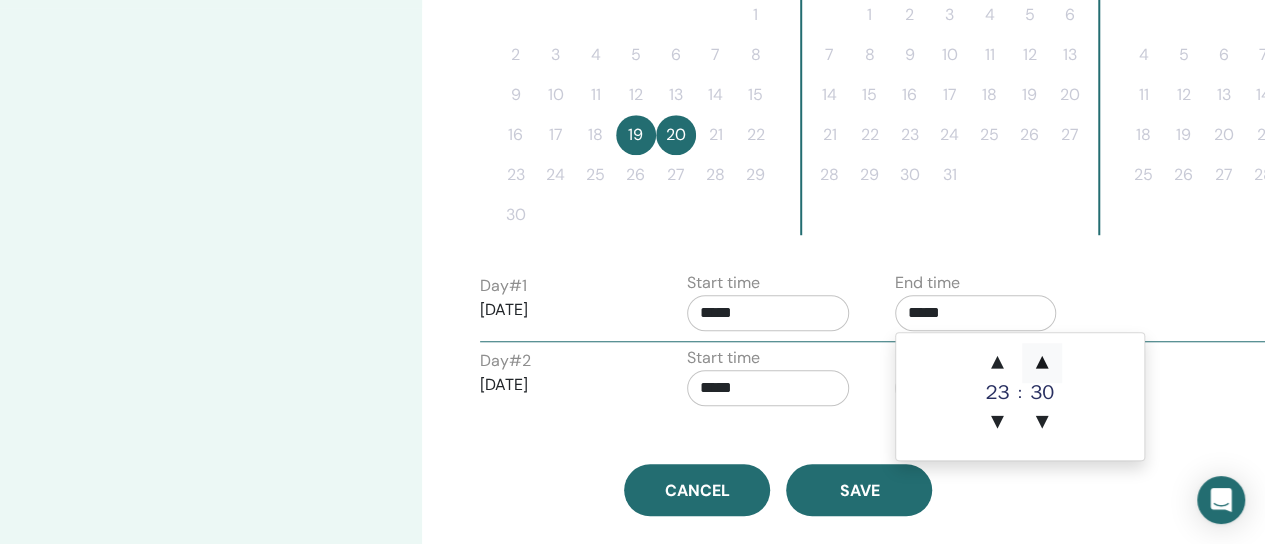 click on "▲" at bounding box center [1042, 363] 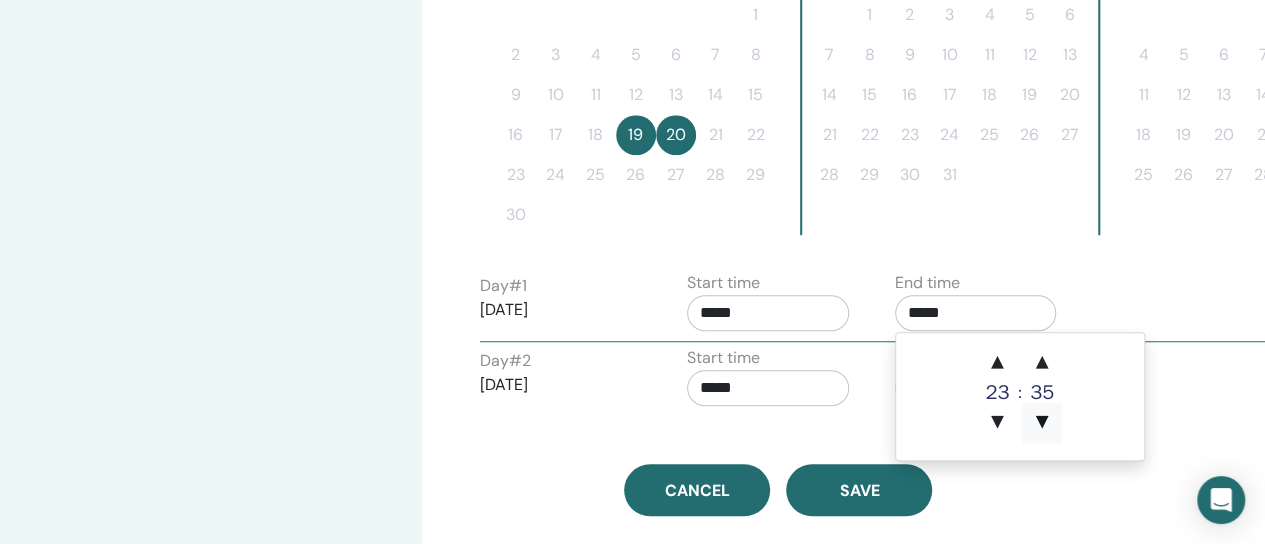 click on "▼" at bounding box center [1042, 423] 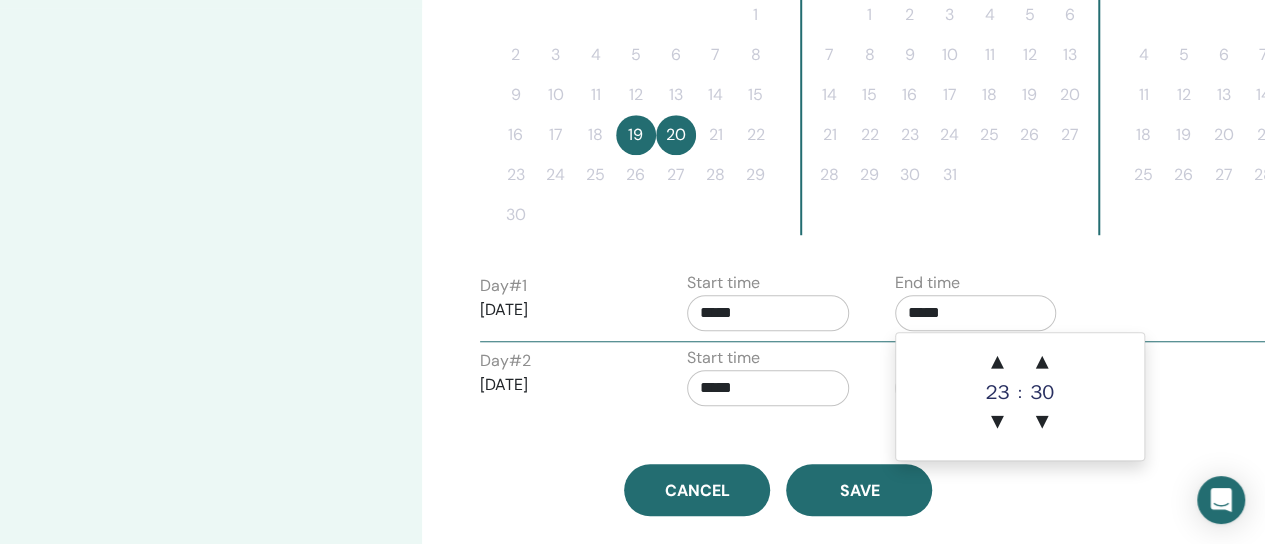 click on "Day  # 2 2025/11/20 Start time ***** End time *****" at bounding box center [880, 381] 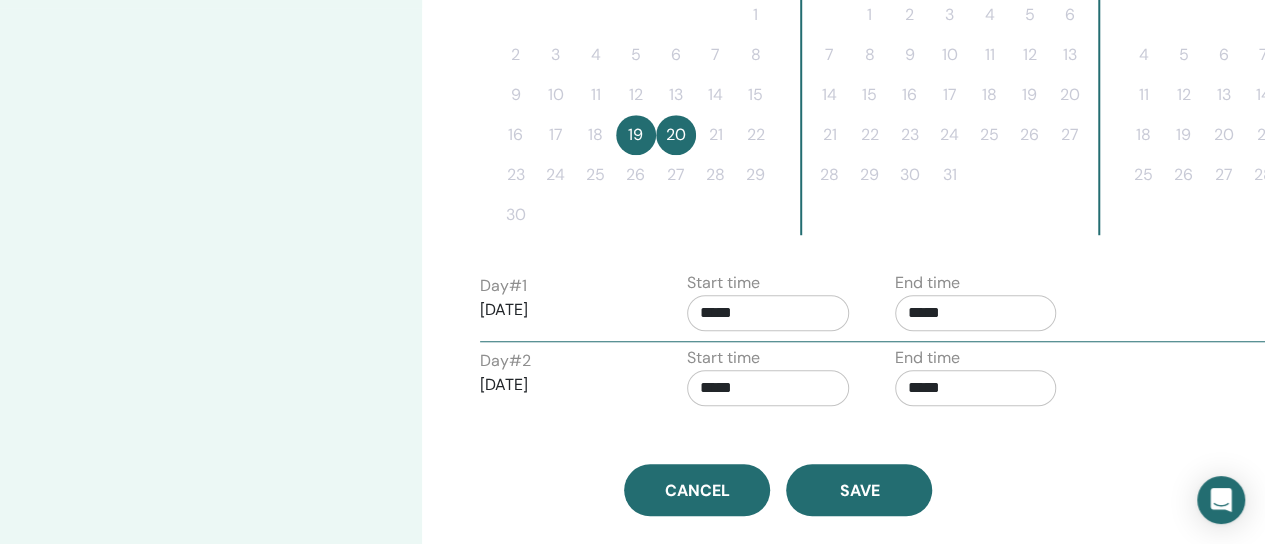 click on "*****" at bounding box center (976, 388) 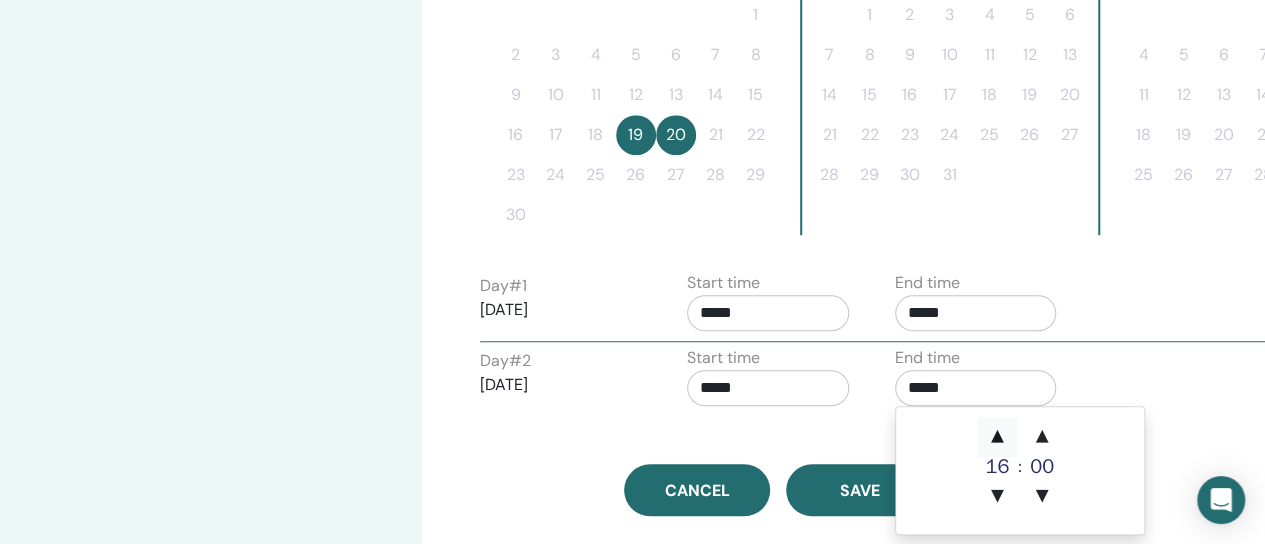 click on "▲" at bounding box center (997, 437) 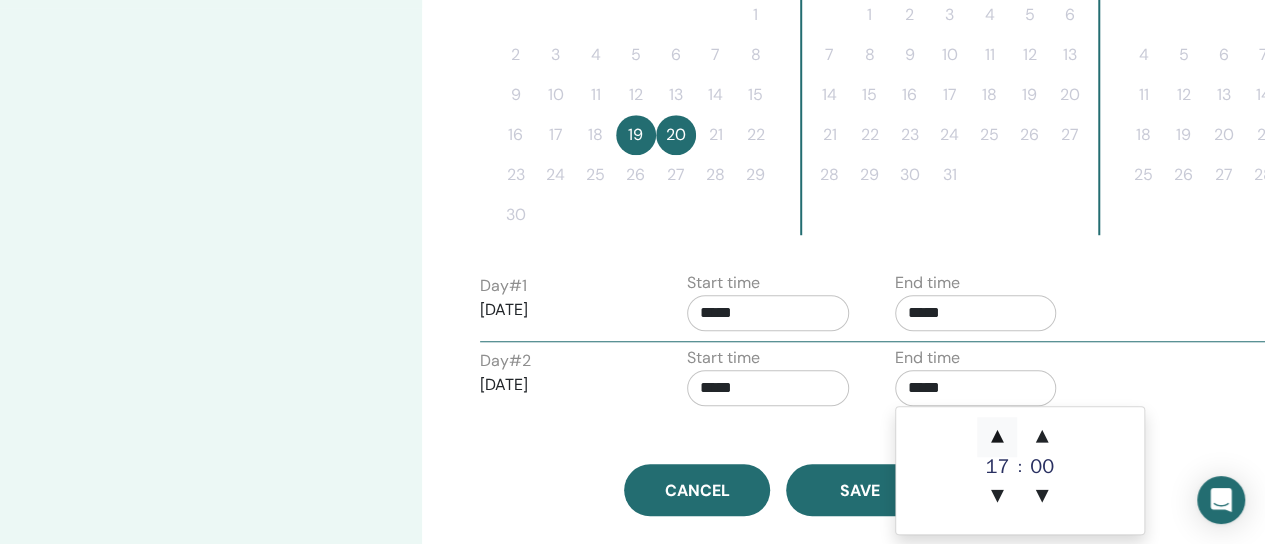 click on "▲" at bounding box center (997, 437) 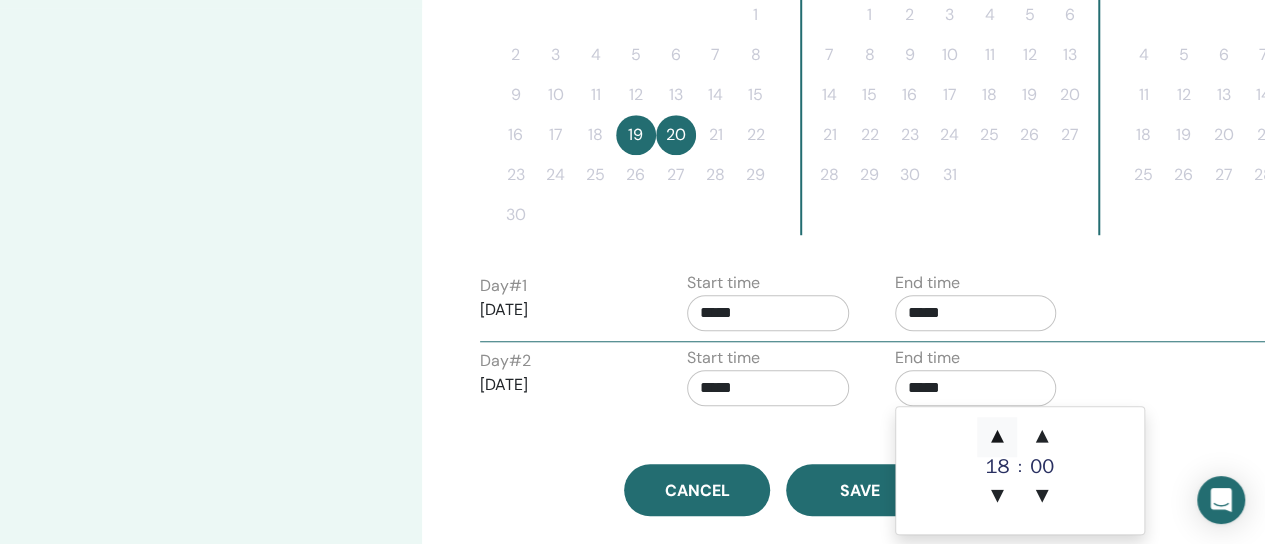 click on "▲" at bounding box center [997, 437] 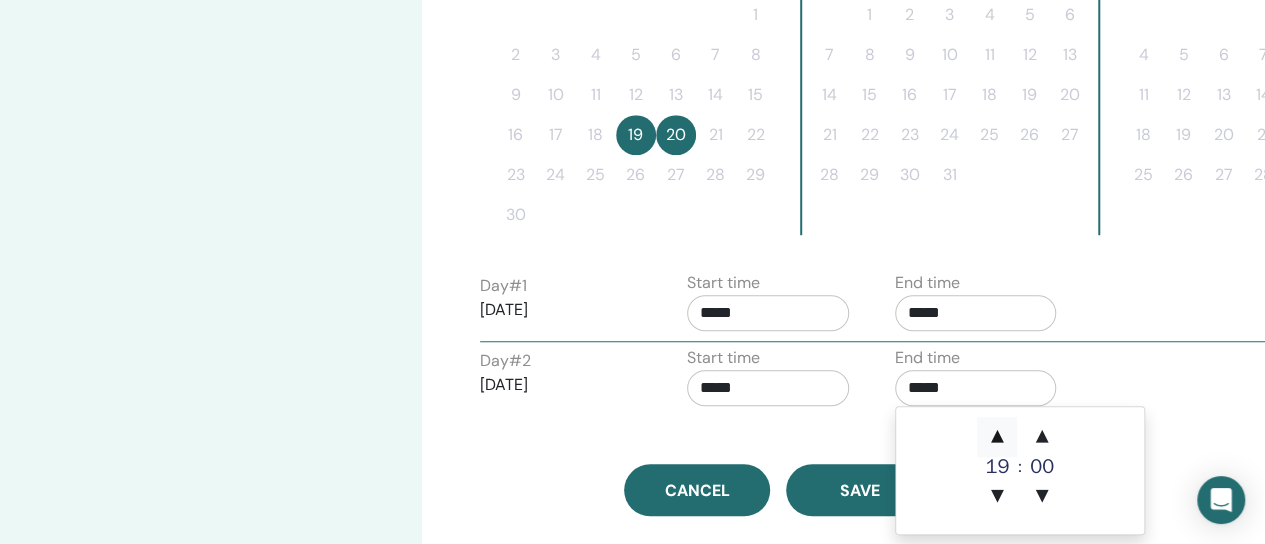 click on "▲" at bounding box center [997, 437] 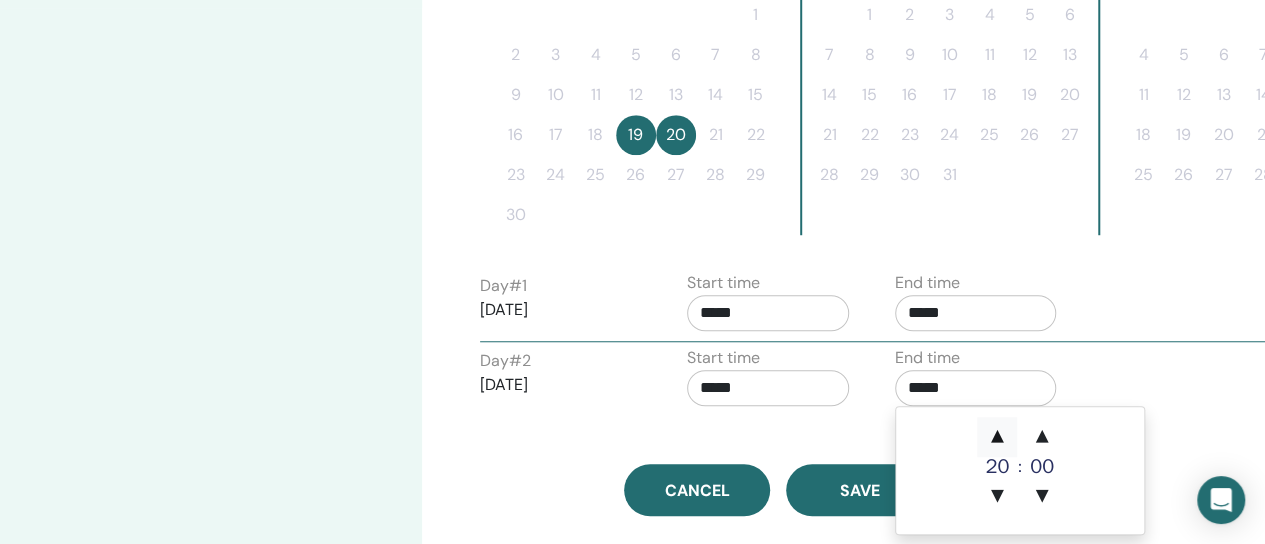 click on "▲" at bounding box center [997, 437] 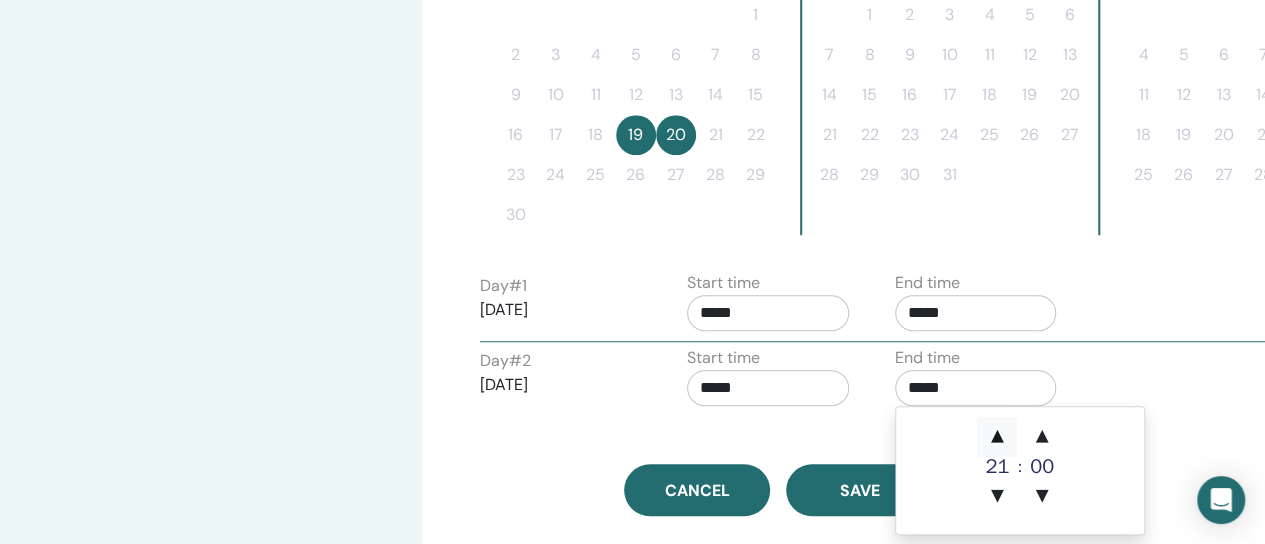 click on "▲" at bounding box center (997, 437) 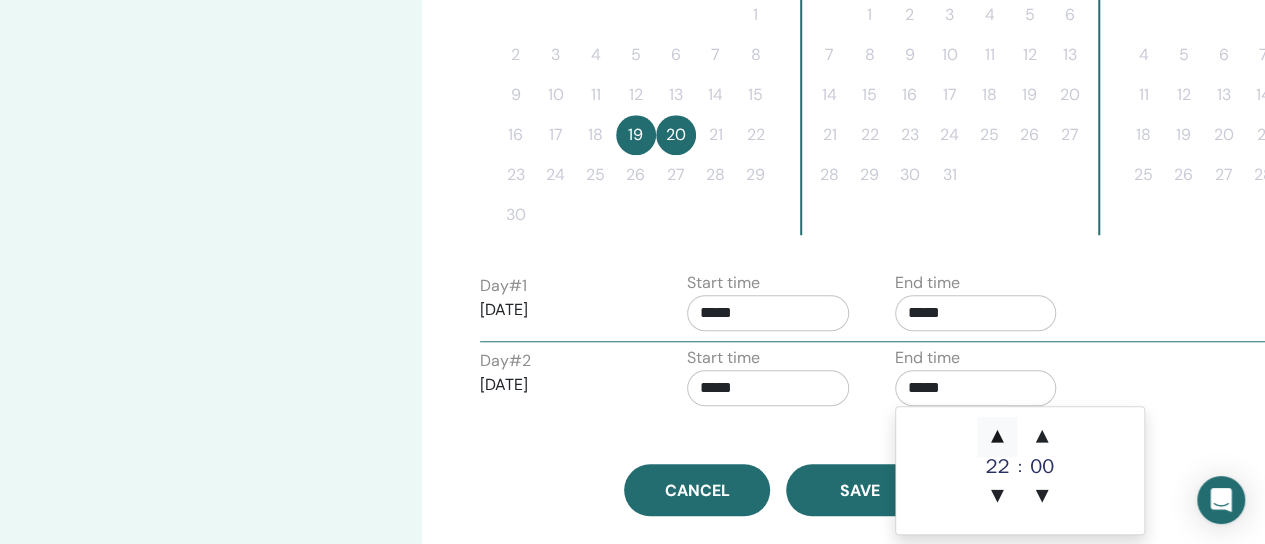 click on "▲" at bounding box center (997, 437) 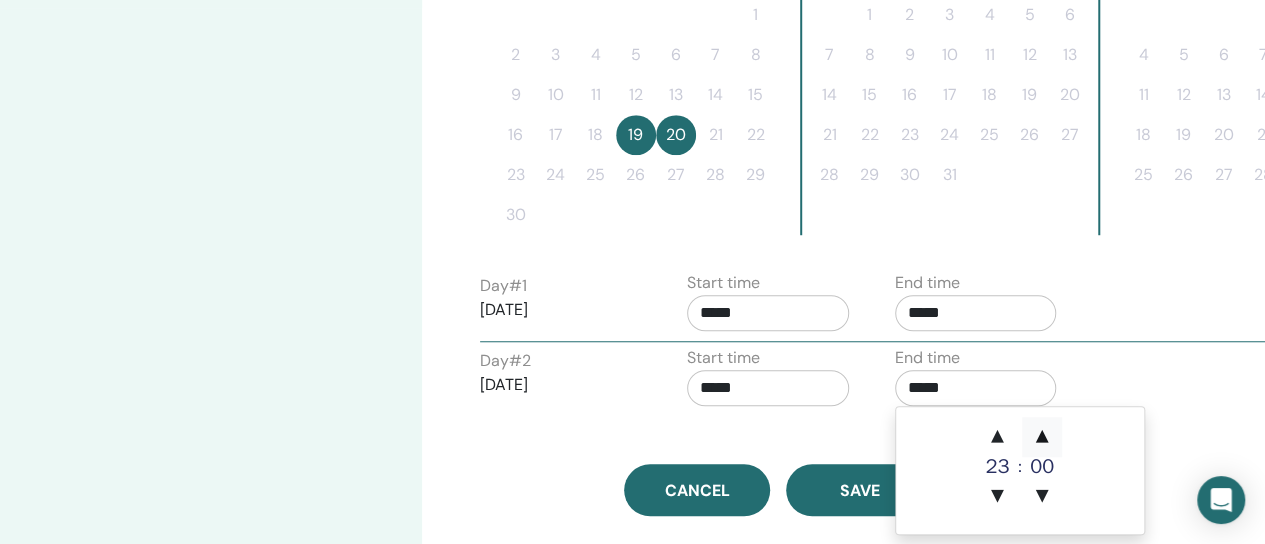 click on "▲" at bounding box center [1042, 437] 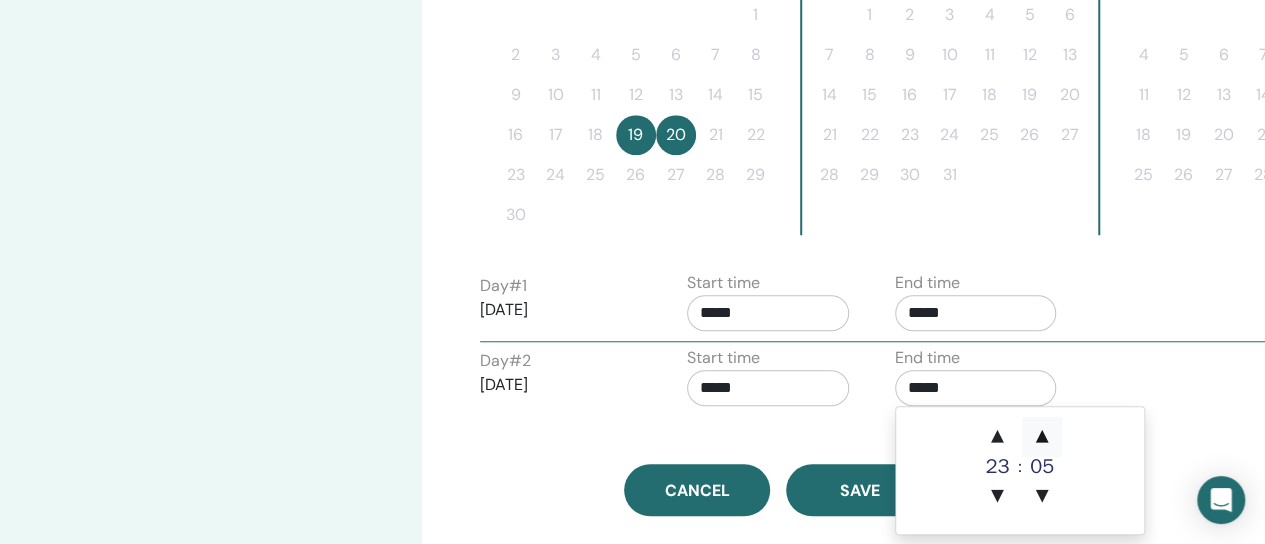 click on "▲" at bounding box center [1042, 437] 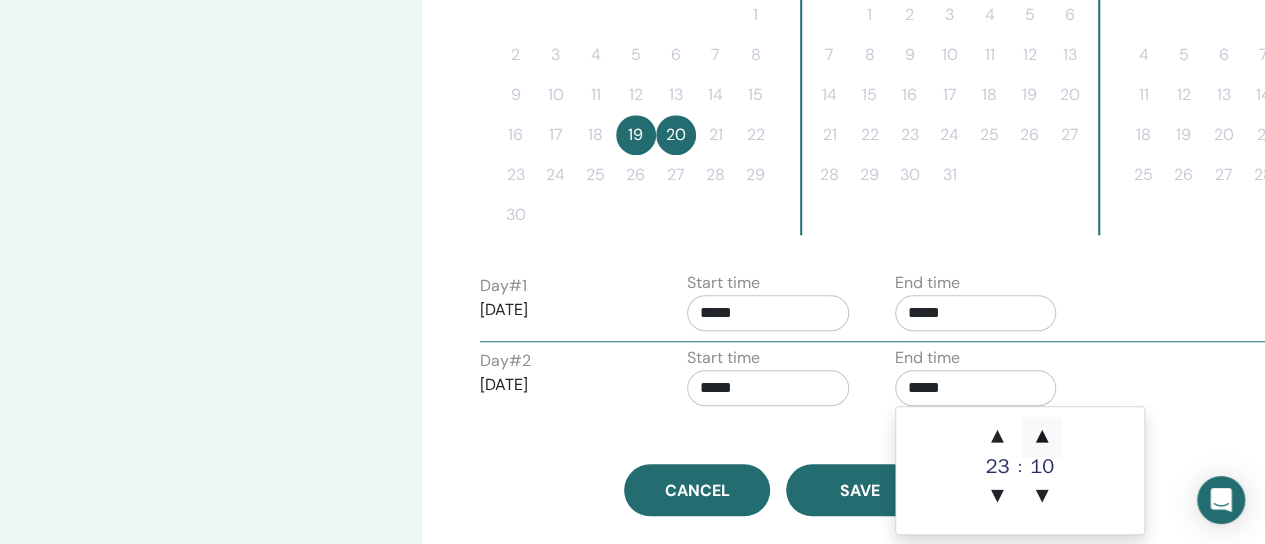 click on "▲" at bounding box center [1042, 437] 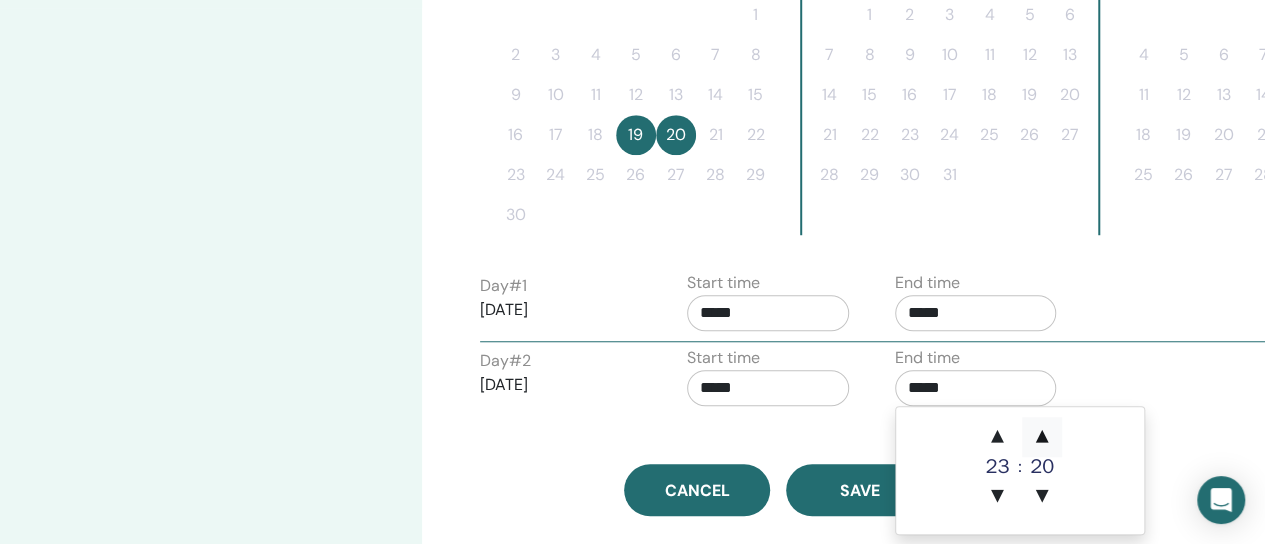 click on "▲" at bounding box center (1042, 437) 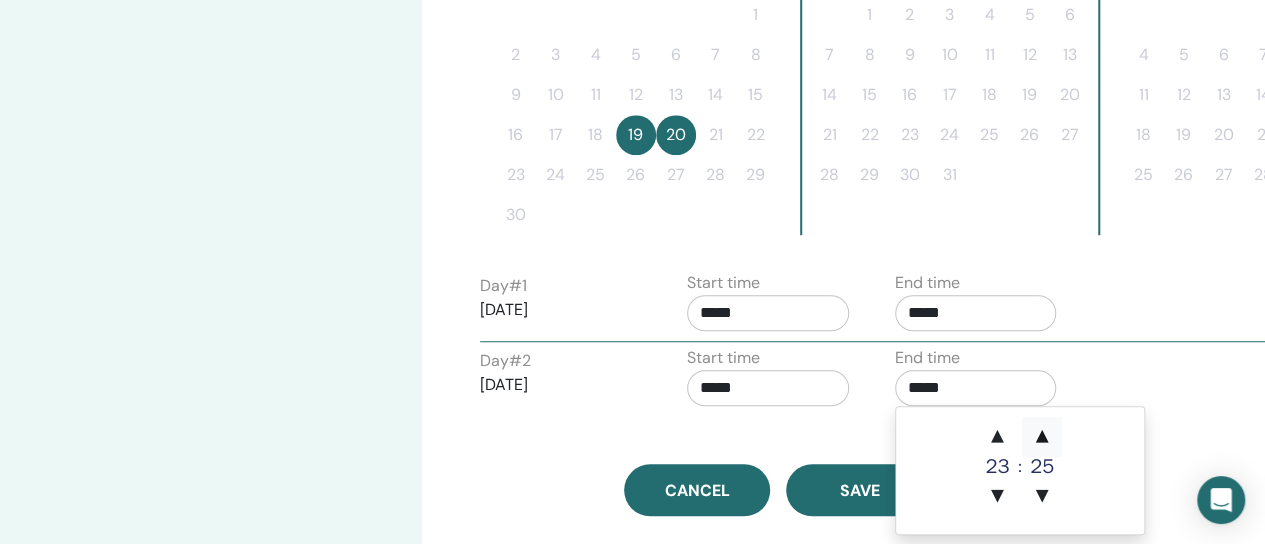 click on "▲" at bounding box center [1042, 437] 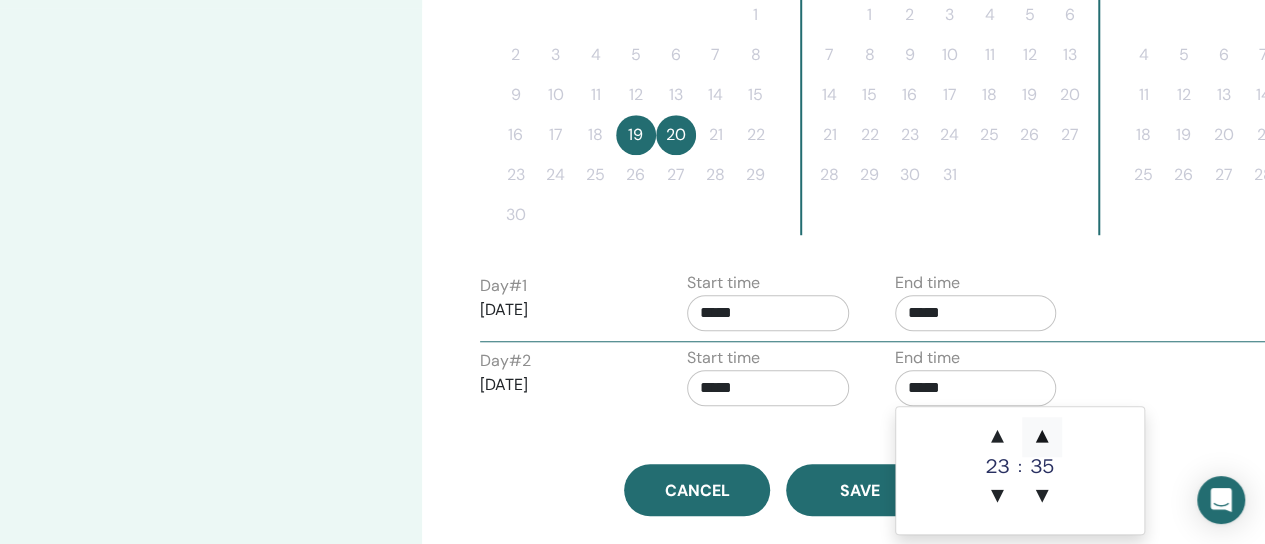 click on "▲" at bounding box center (1042, 437) 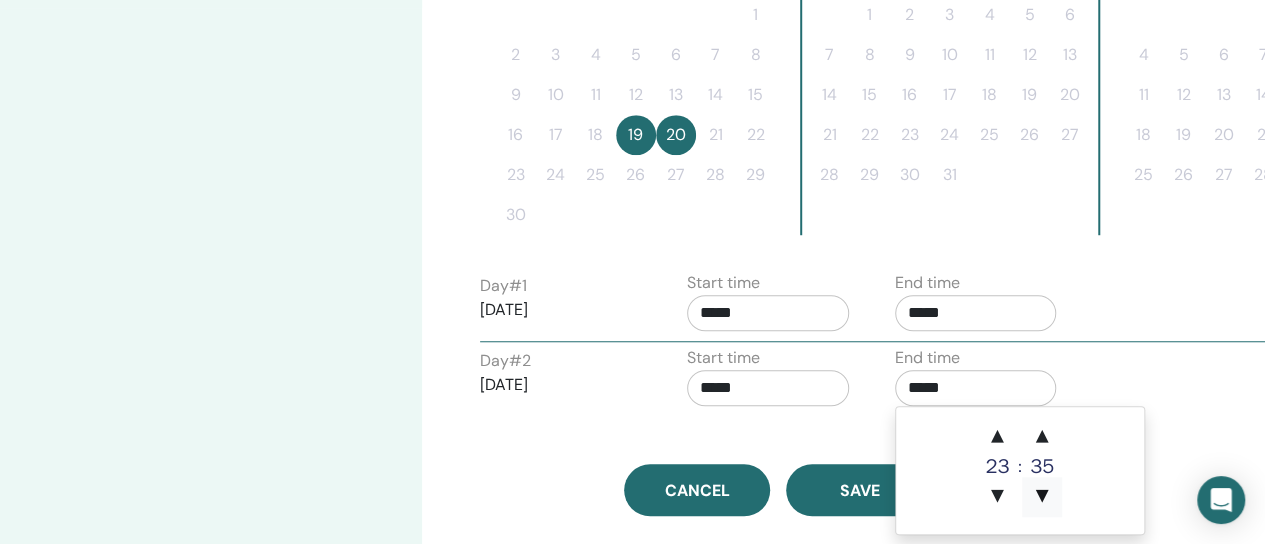 click on "▼" at bounding box center [1042, 497] 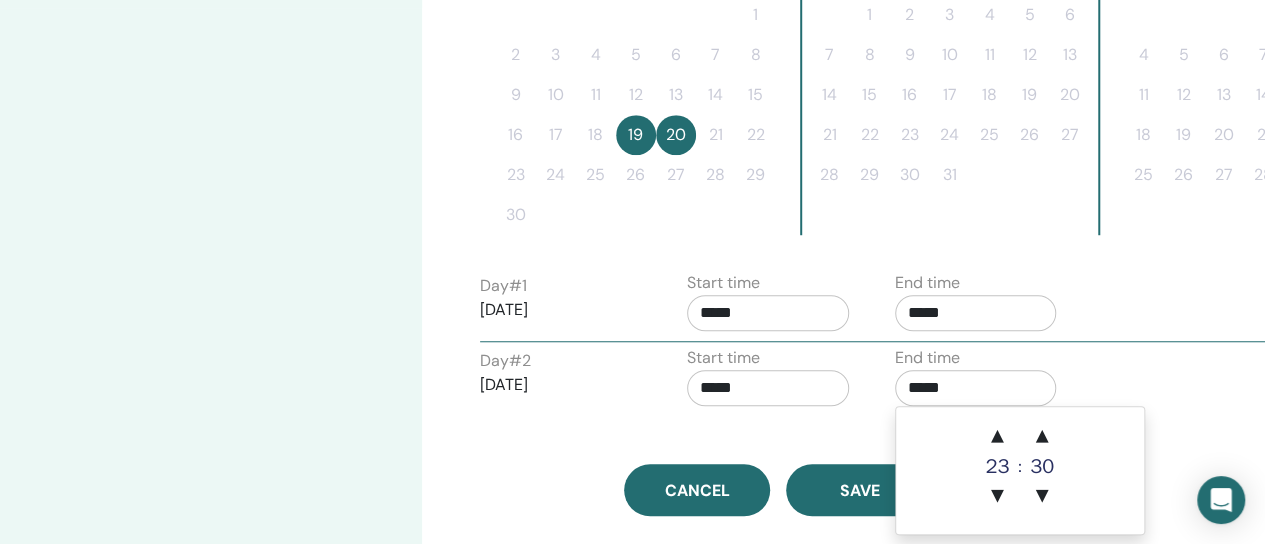 click on "Day  # 2 2025/11/20 Start time ***** End time *****" at bounding box center (880, 381) 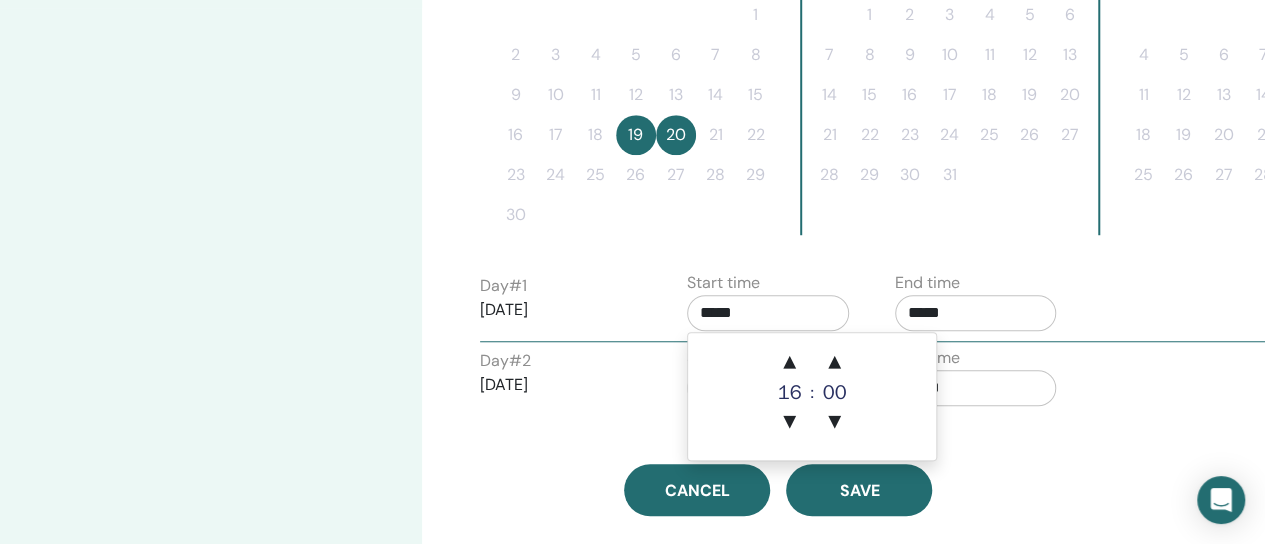 click on "*****" at bounding box center [768, 313] 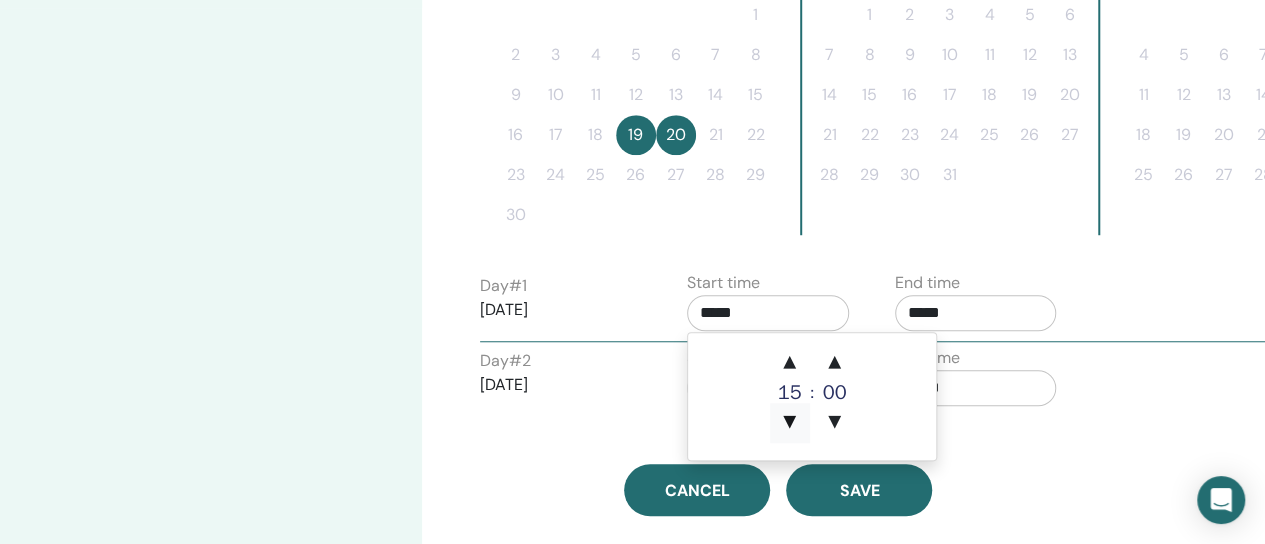 click on "▼" at bounding box center [790, 423] 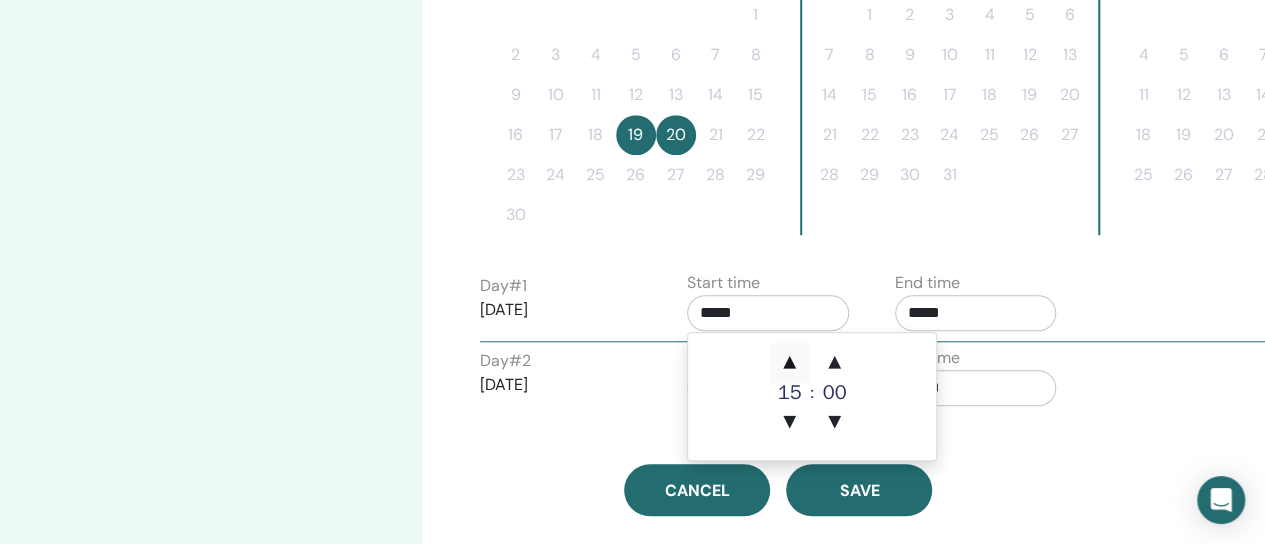 click on "▲" at bounding box center [790, 363] 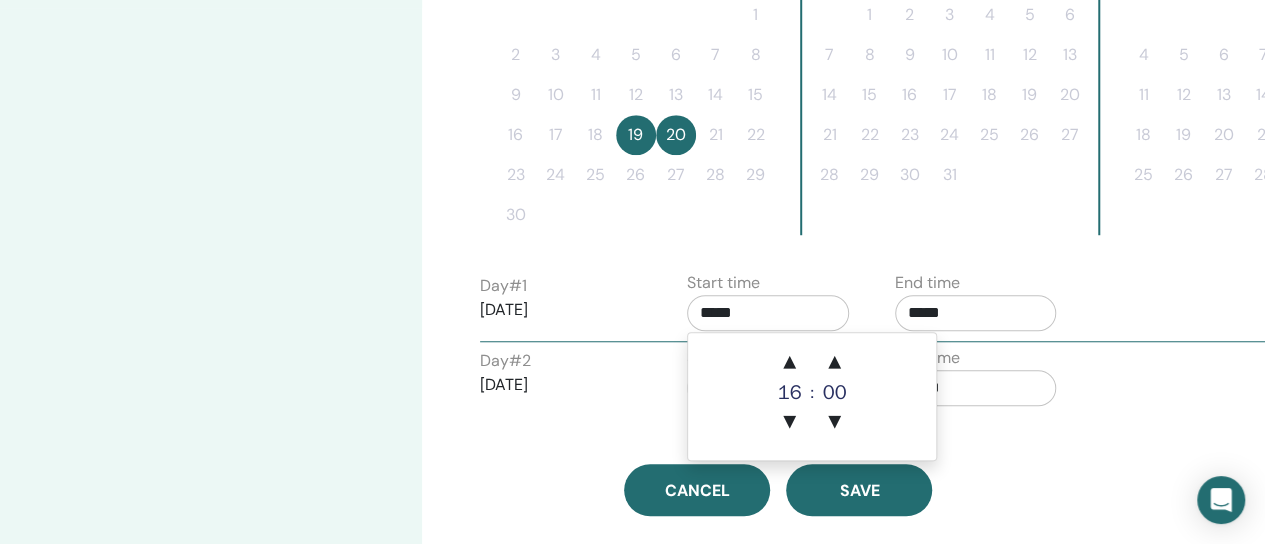 click on "Day  # 1 2025/11/19" at bounding box center [561, 306] 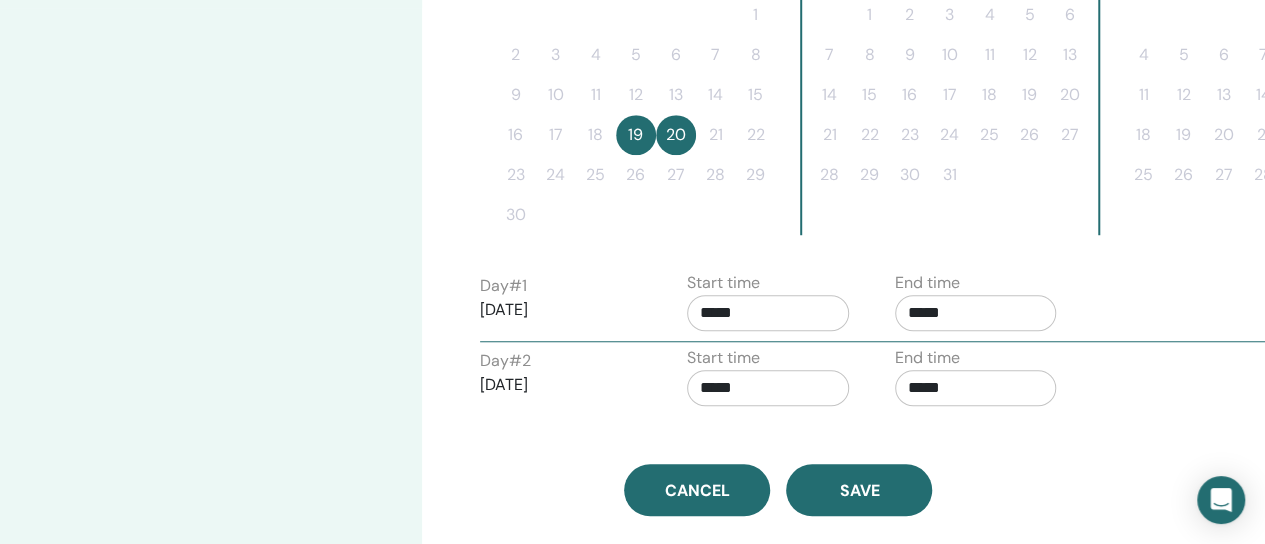 click on "*****" at bounding box center (768, 388) 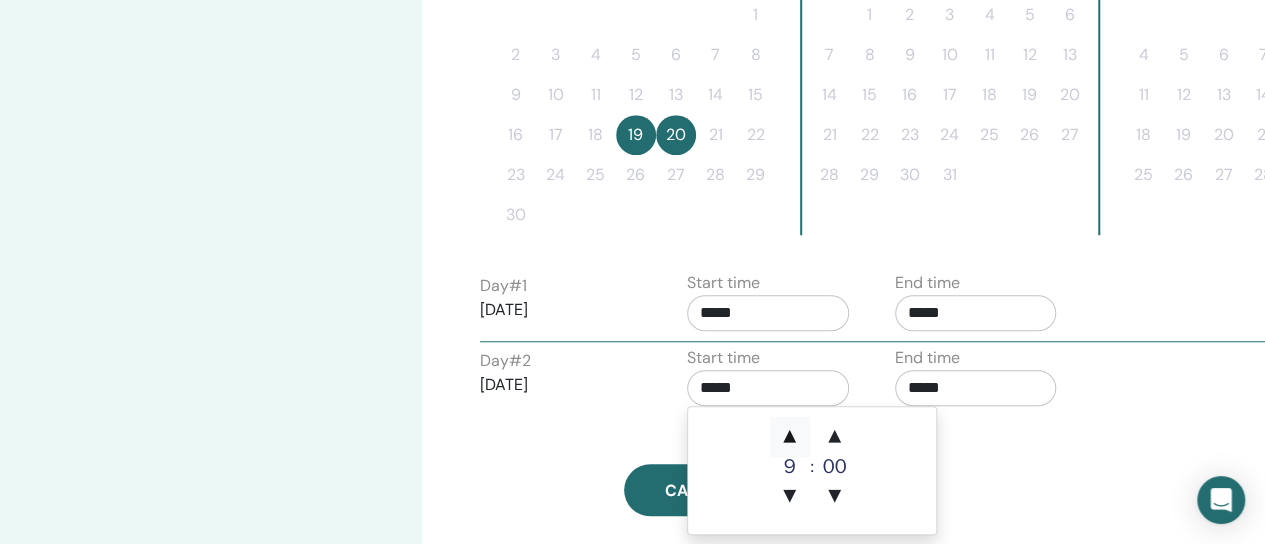 click on "▲" at bounding box center (790, 437) 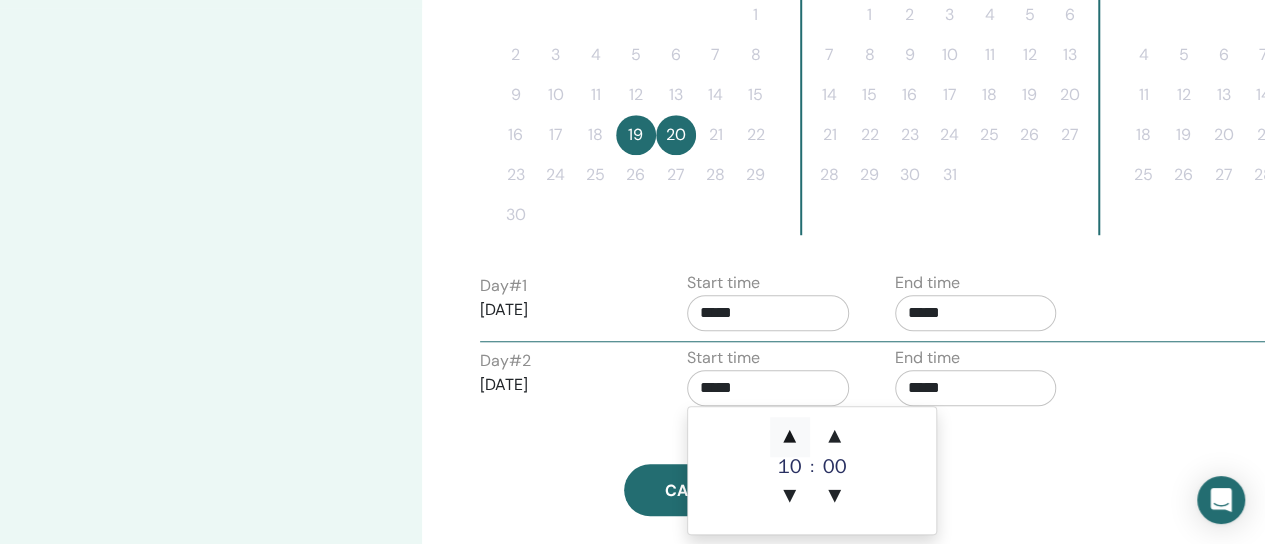 click on "▲" at bounding box center [790, 437] 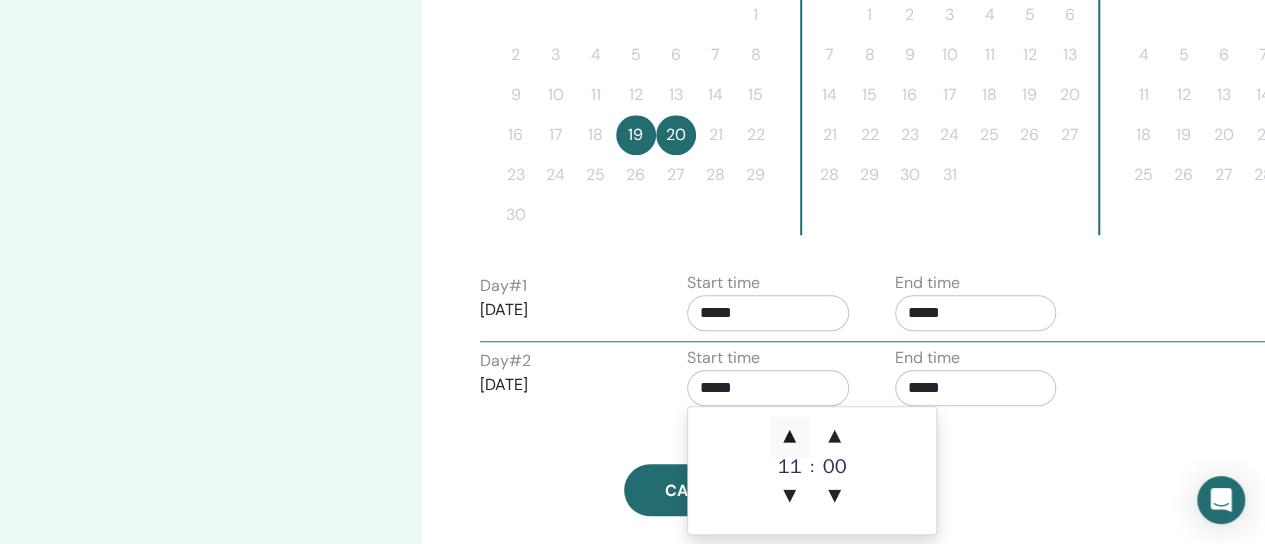 click on "▲" at bounding box center (790, 437) 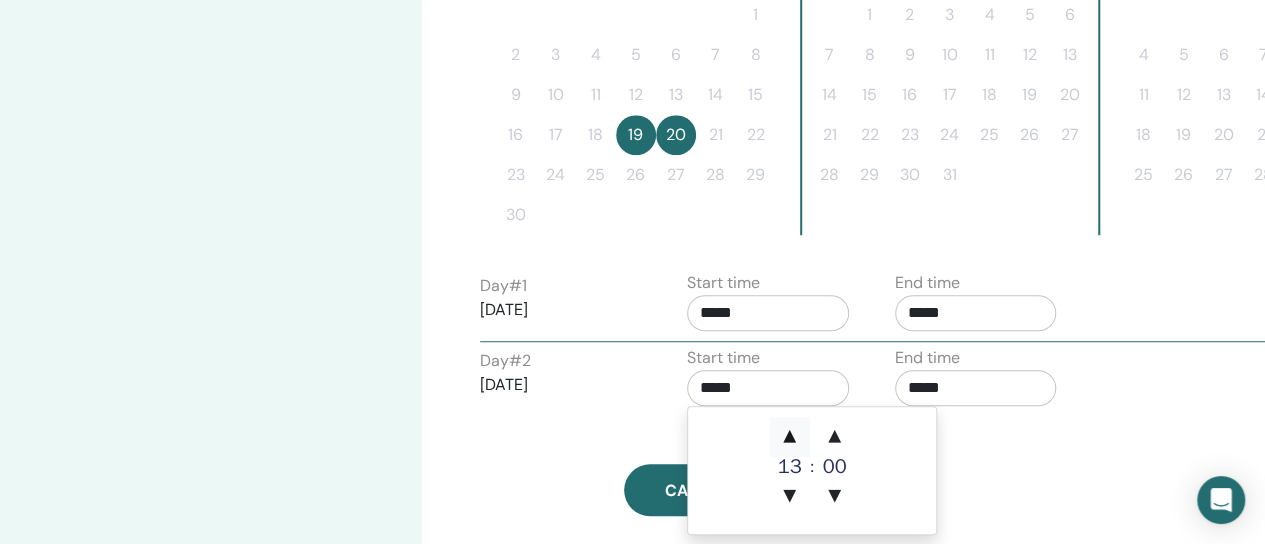 click on "▲" at bounding box center (790, 437) 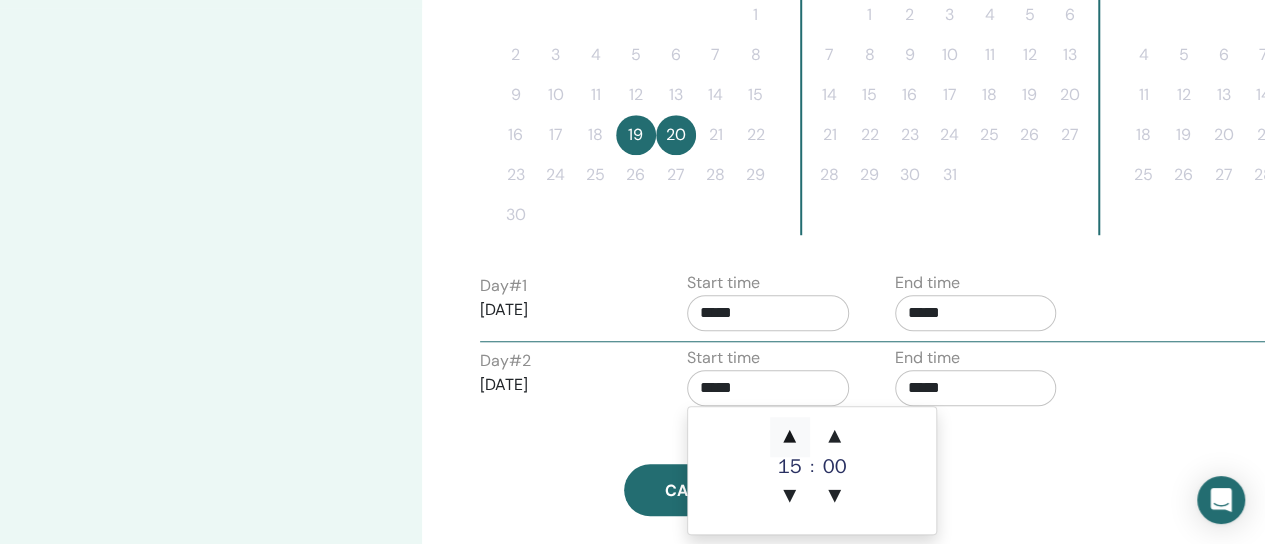click on "▲" at bounding box center [790, 437] 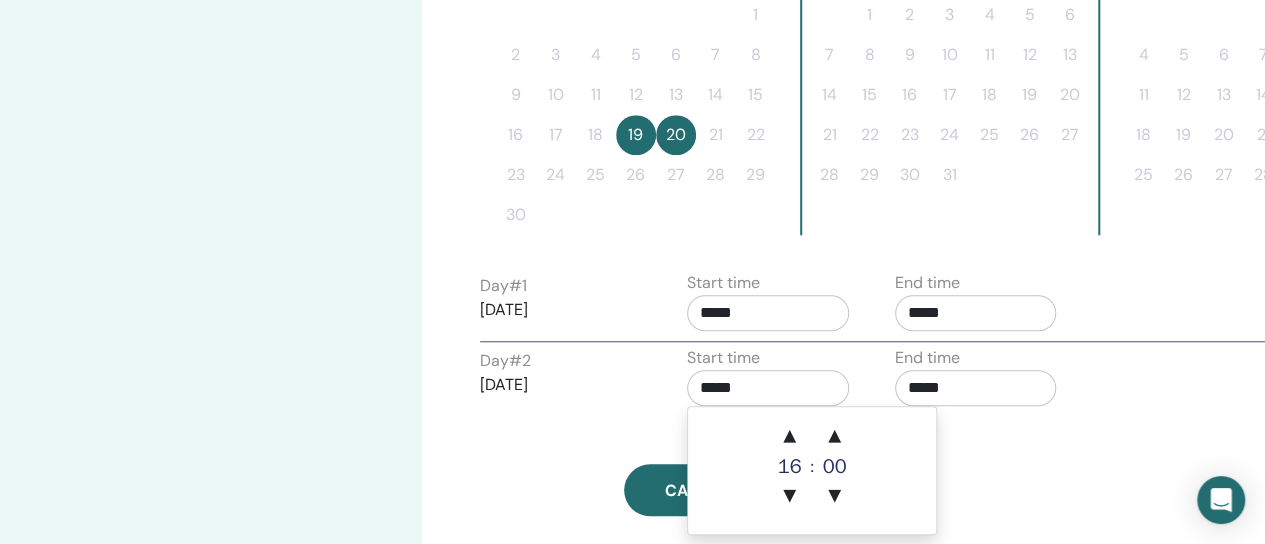 click on "Time Zone (GMT+11) Australia/Sydney Seminar Date and Time Start date End date Done Schedule setup complete Reset November 2025 Su Mo Tu We Th Fr Sa 1 2 3 4 5 6 7 8 9 10 11 12 13 14 15 16 17 18 19 20 21 22 23 24 25 26 27 28 29 30 December 2025 Su Mo Tu We Th Fr Sa 1 2 3 4 5 6 7 8 9 10 11 12 13 14 15 16 17 18 19 20 21 22 23 24 25 26 27 28 29 30 31 January 2026 Su Mo Tu We Th Fr Sa 1 2 3 4 5 6 7 8 9 10 11 12 13 14 15 16 17 18 19 20 21 22 23 24 25 26 27 28 29 30 31 Day  # 1 2025/11/19 Start time ***** End time ***** Day  # 2 2025/11/20 Start time ***** End time ***** Cancel Save" at bounding box center [778, -38] 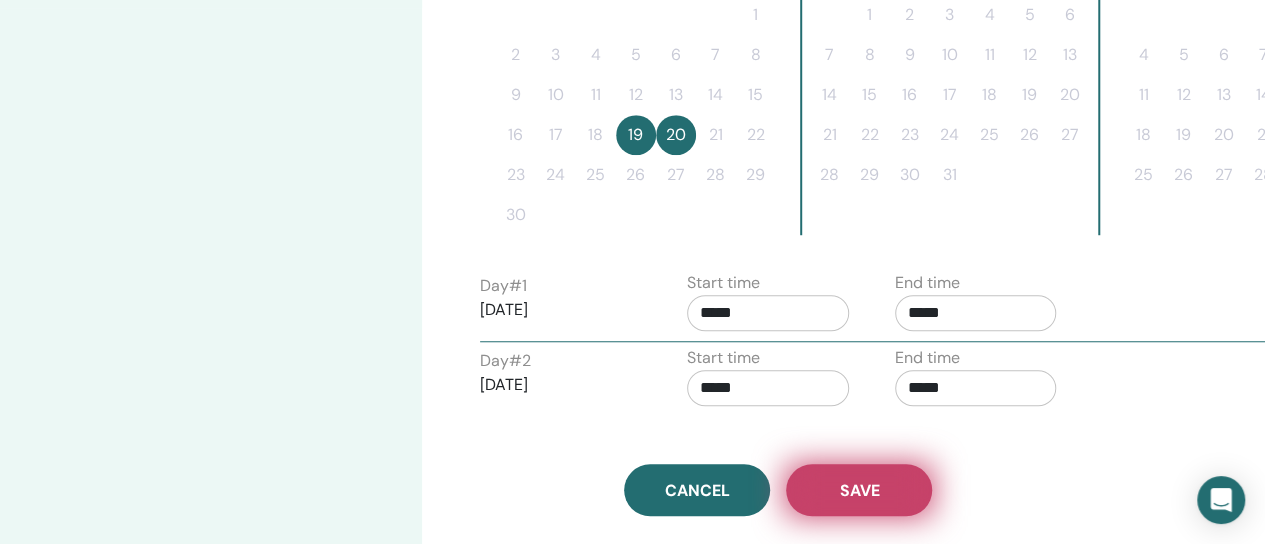 click on "Save" at bounding box center [859, 490] 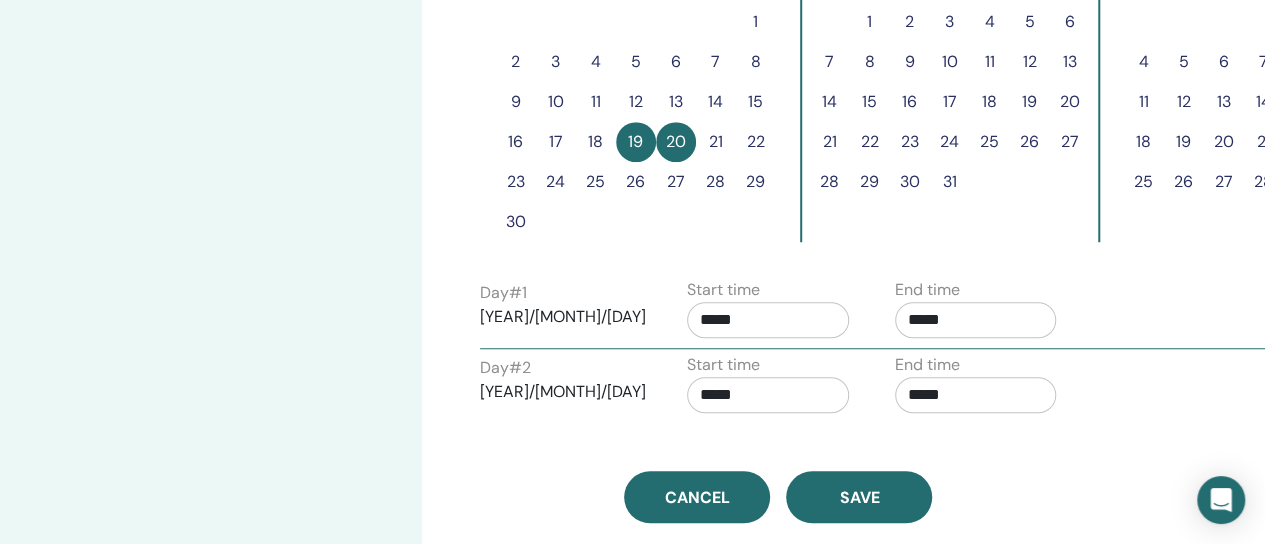 scroll, scrollTop: 651, scrollLeft: 0, axis: vertical 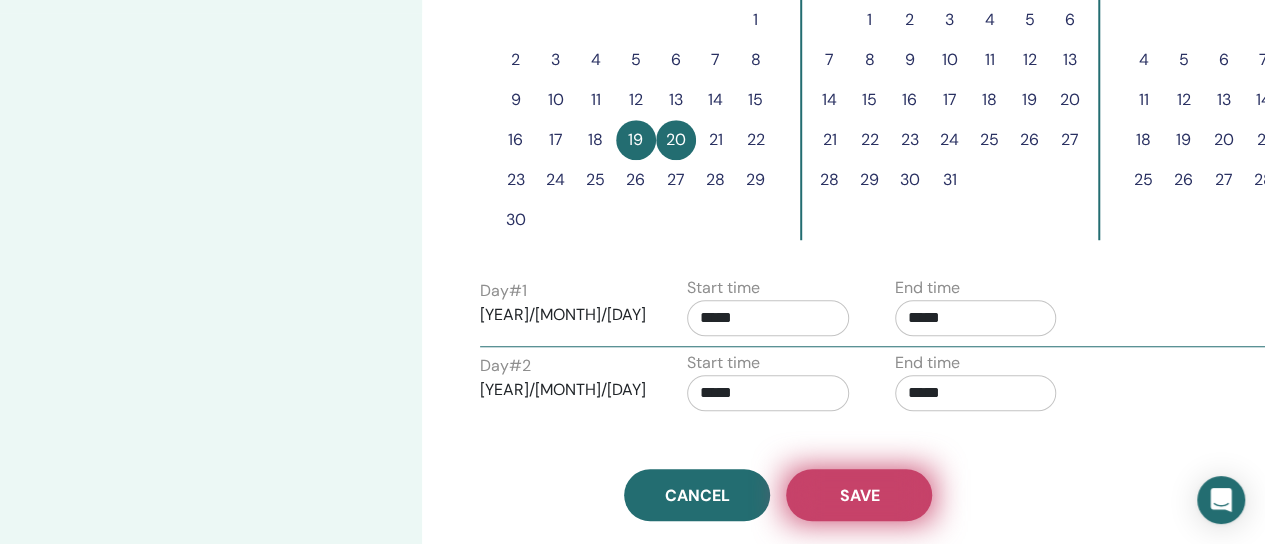 click on "Save" at bounding box center (859, 495) 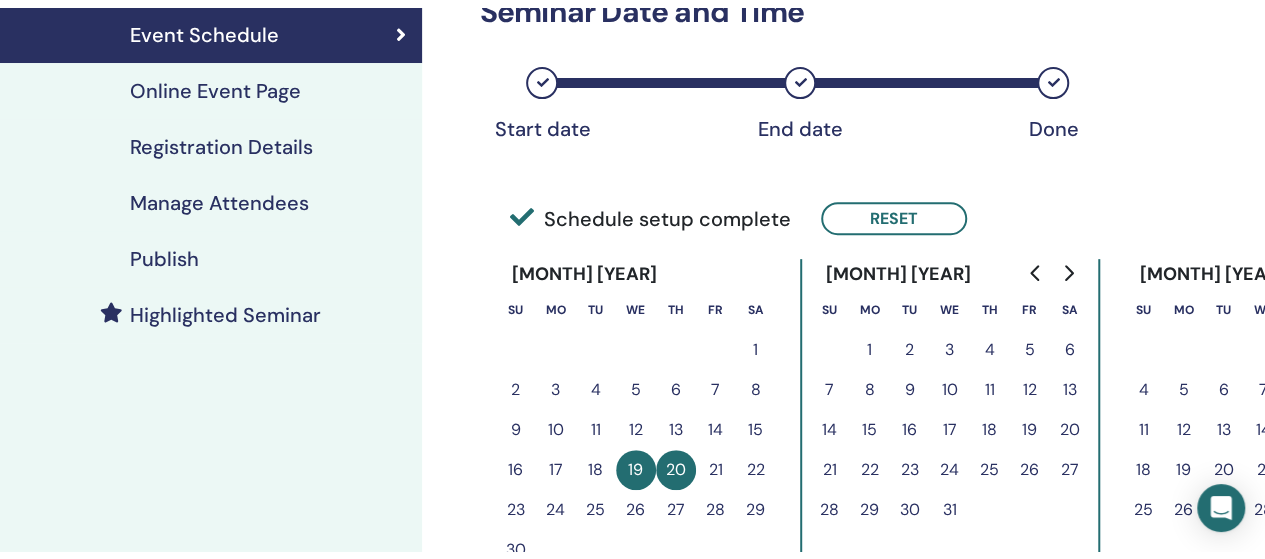scroll, scrollTop: 280, scrollLeft: 0, axis: vertical 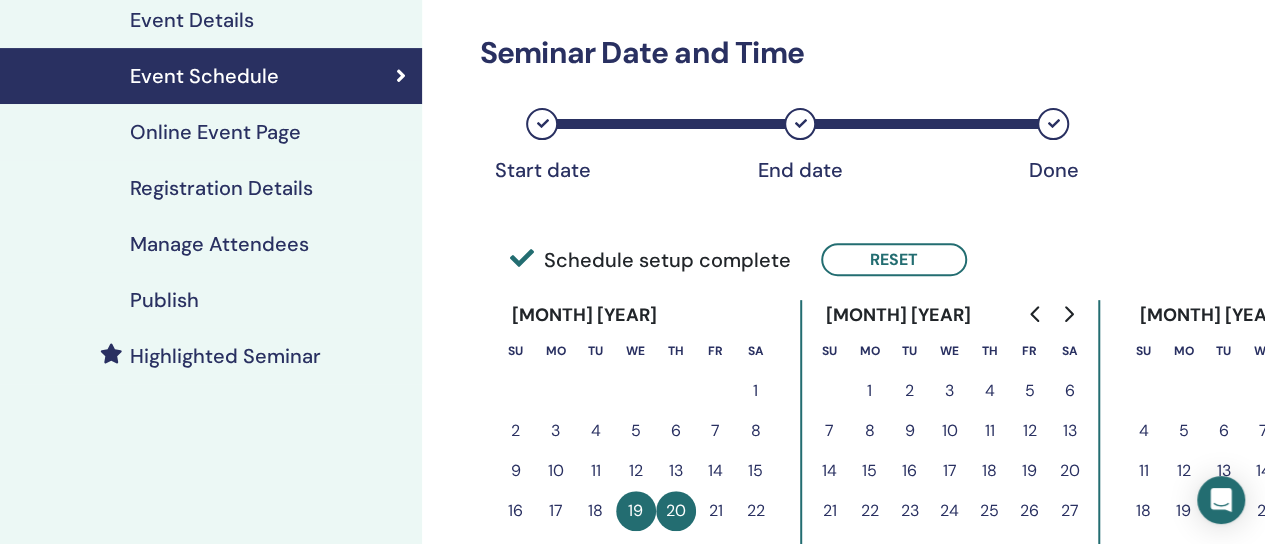 click on "Registration Details" at bounding box center (221, 188) 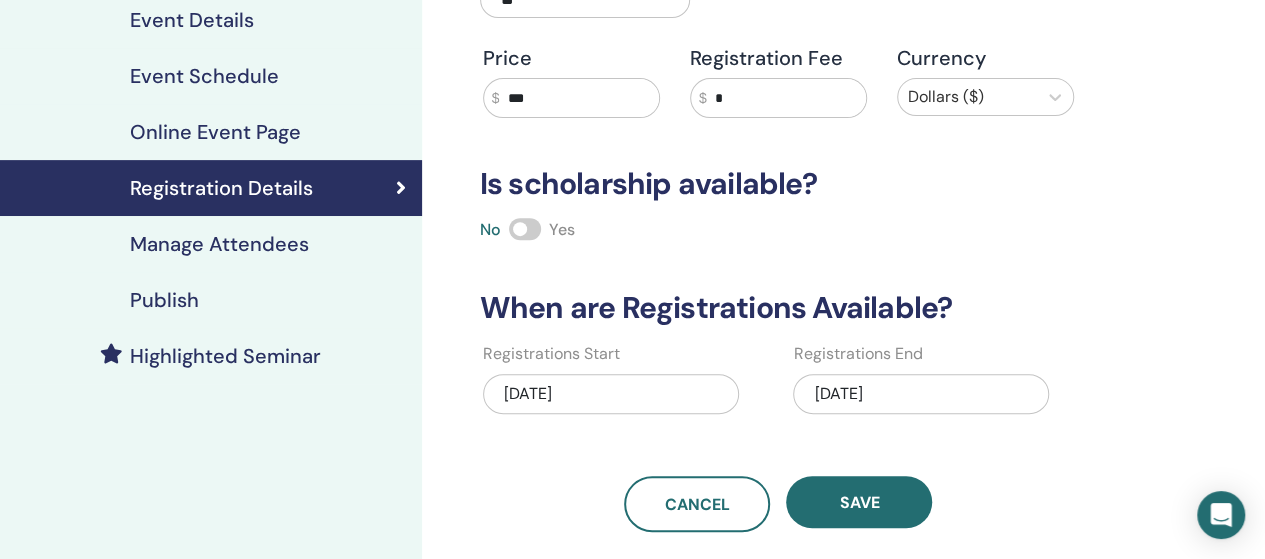 click on "11/19/2025" at bounding box center [921, 394] 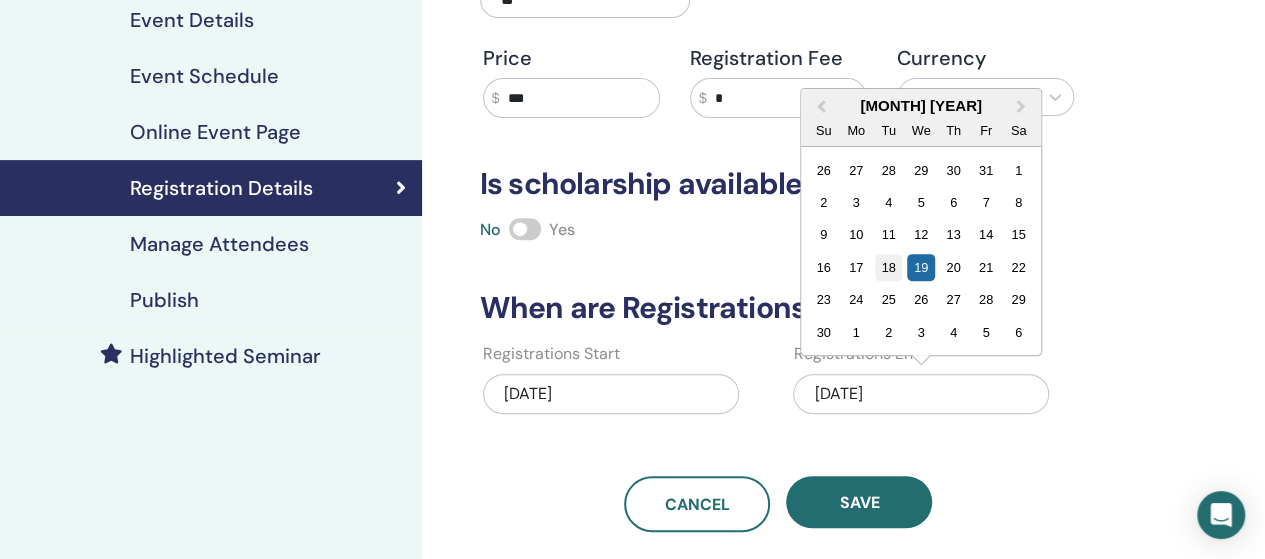 click on "18" at bounding box center (888, 267) 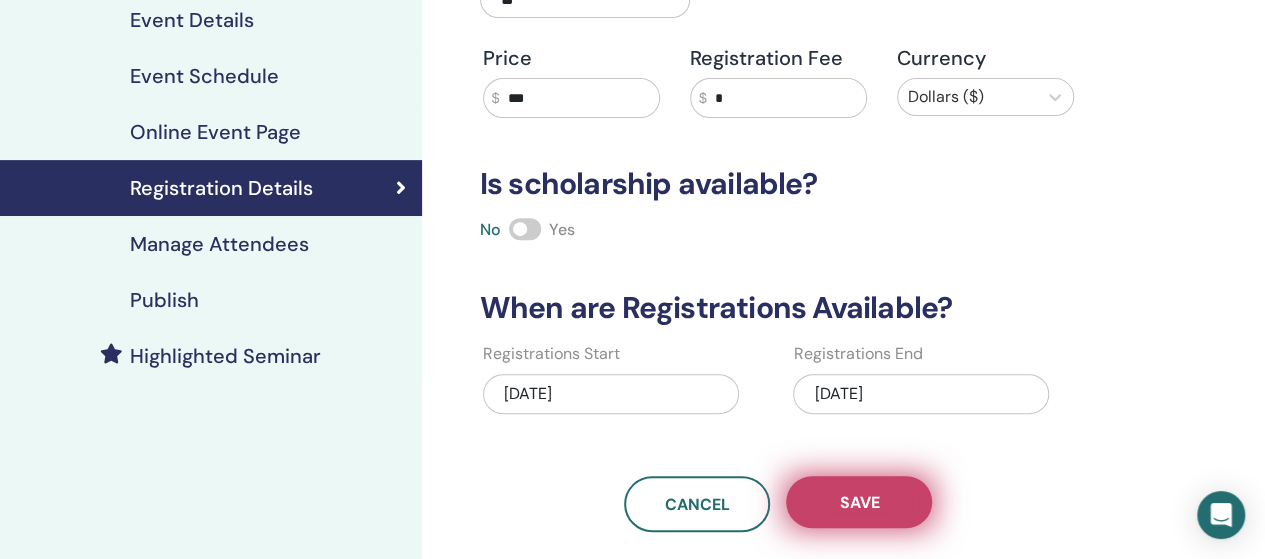 click on "Save" at bounding box center [859, 502] 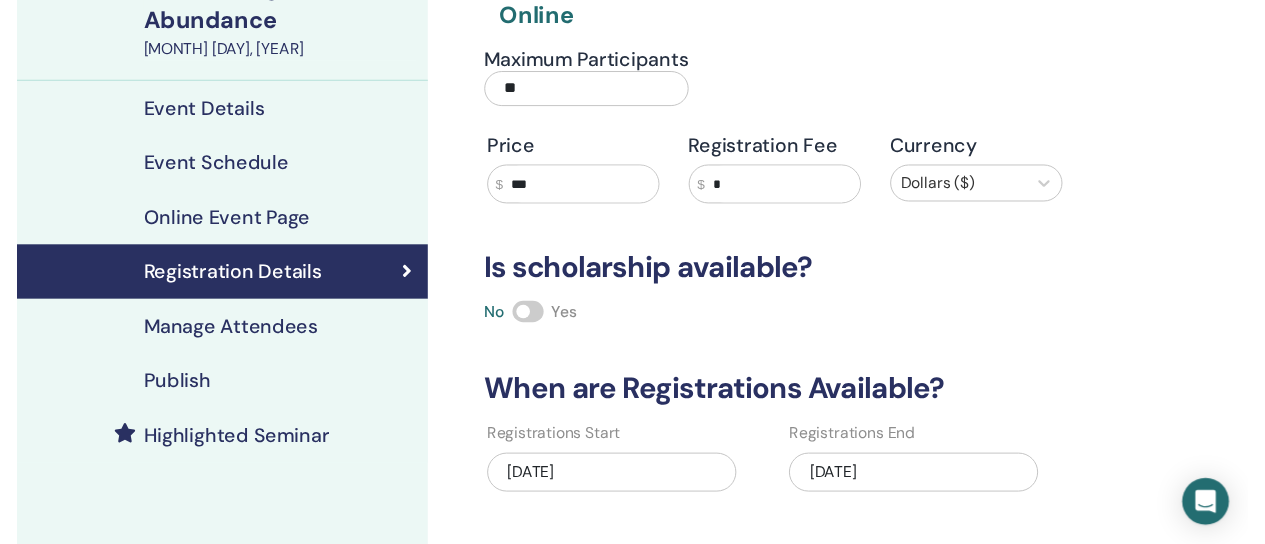 scroll, scrollTop: 190, scrollLeft: 0, axis: vertical 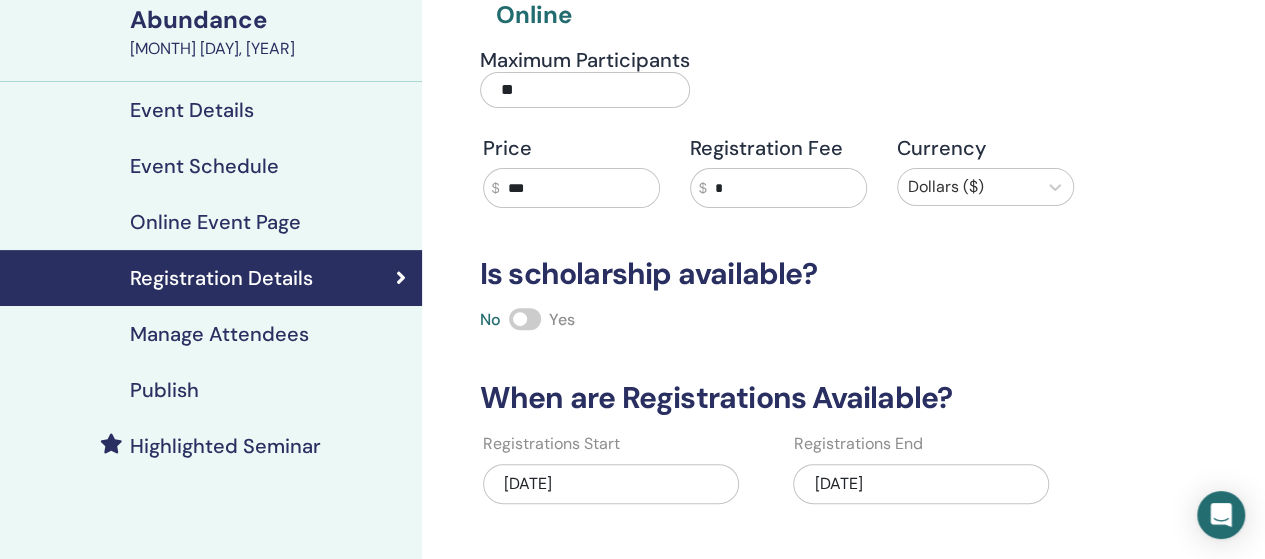 click on "Publish" at bounding box center (164, 390) 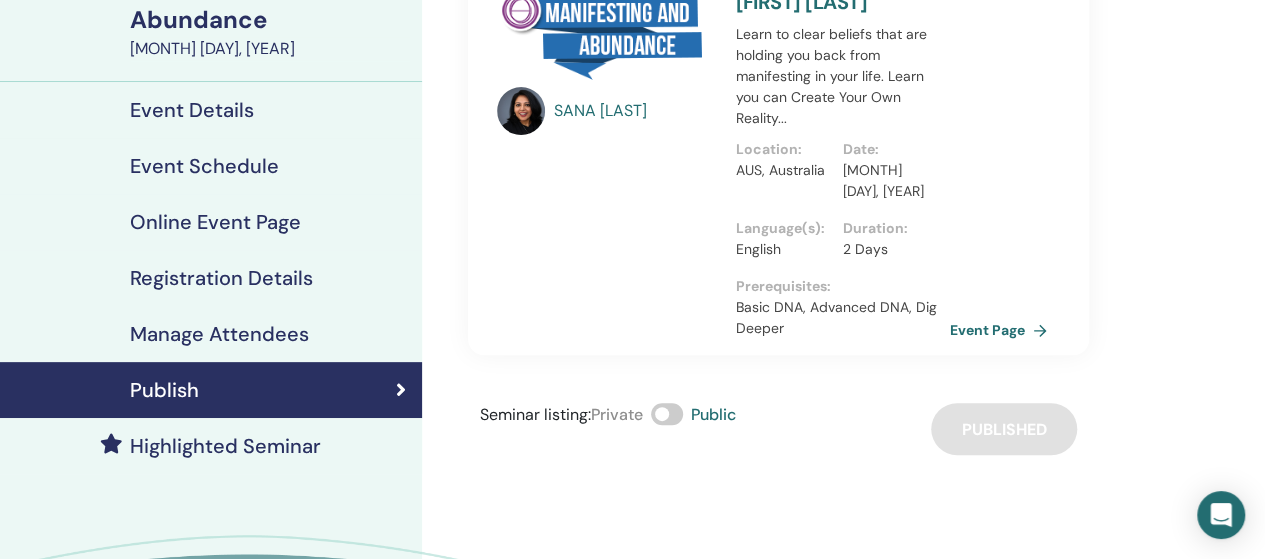 click on "Event Schedule" at bounding box center (204, 166) 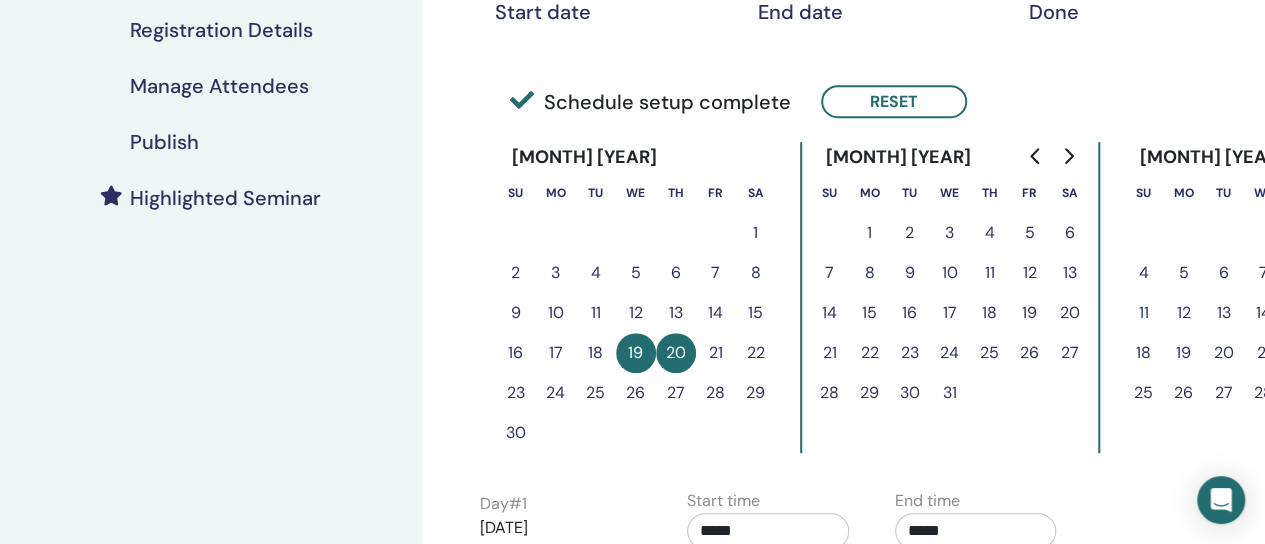 scroll, scrollTop: 450, scrollLeft: 0, axis: vertical 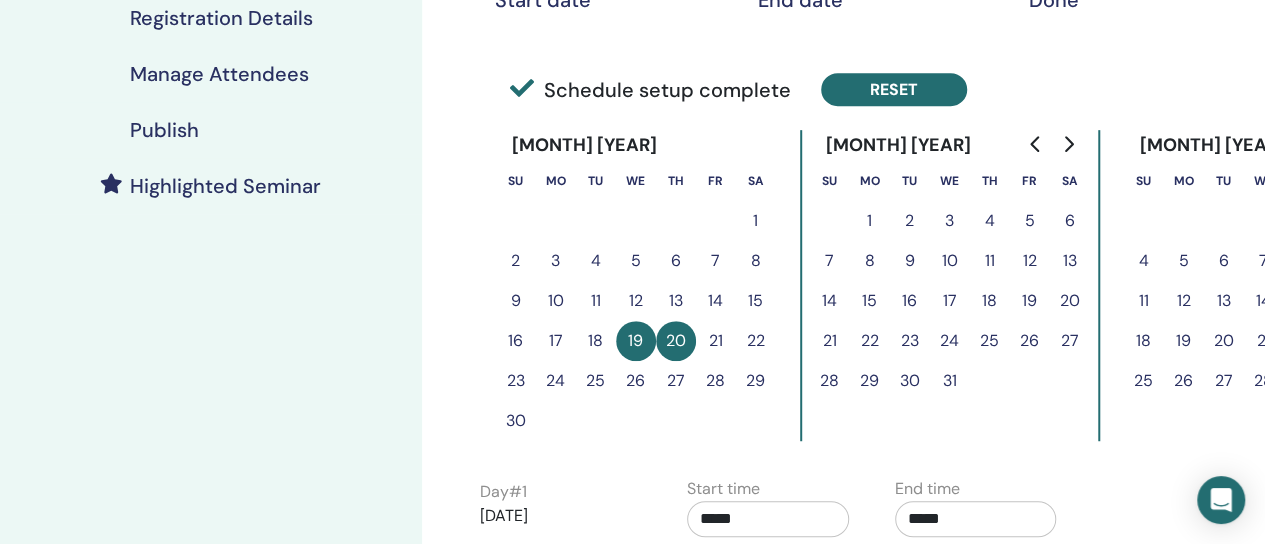 click on "Reset" at bounding box center (894, 89) 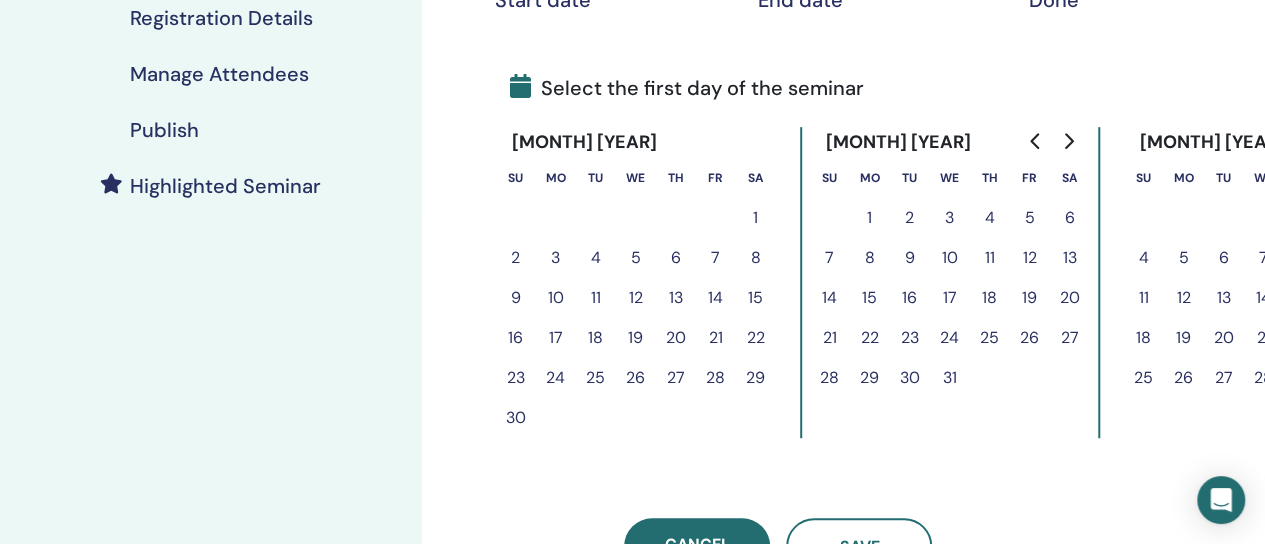 click on "20" at bounding box center [676, 338] 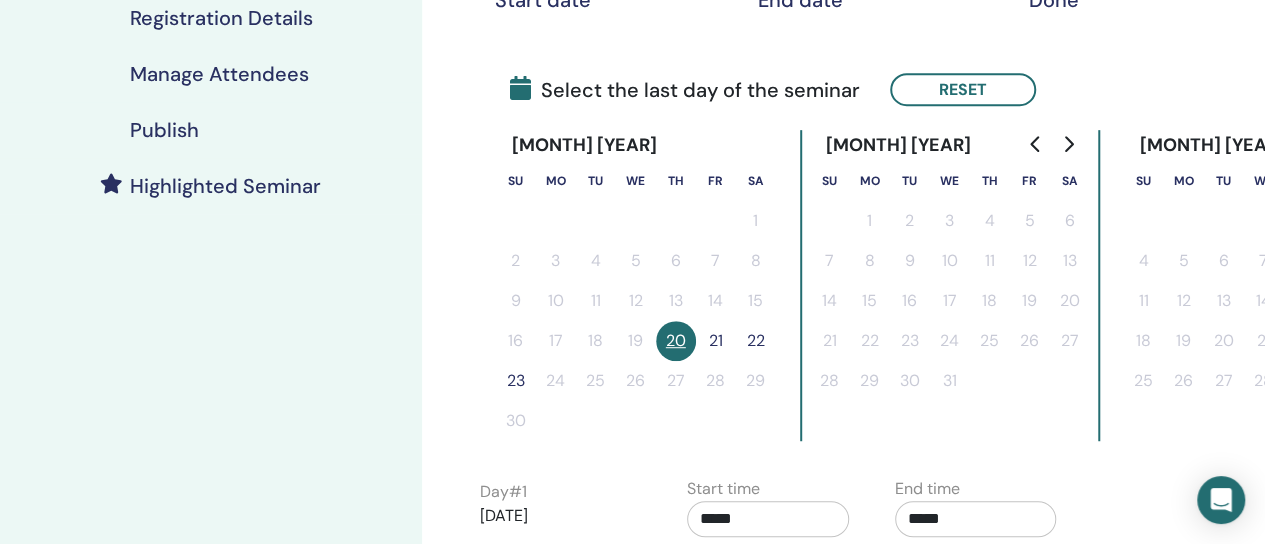 click on "21" at bounding box center (716, 341) 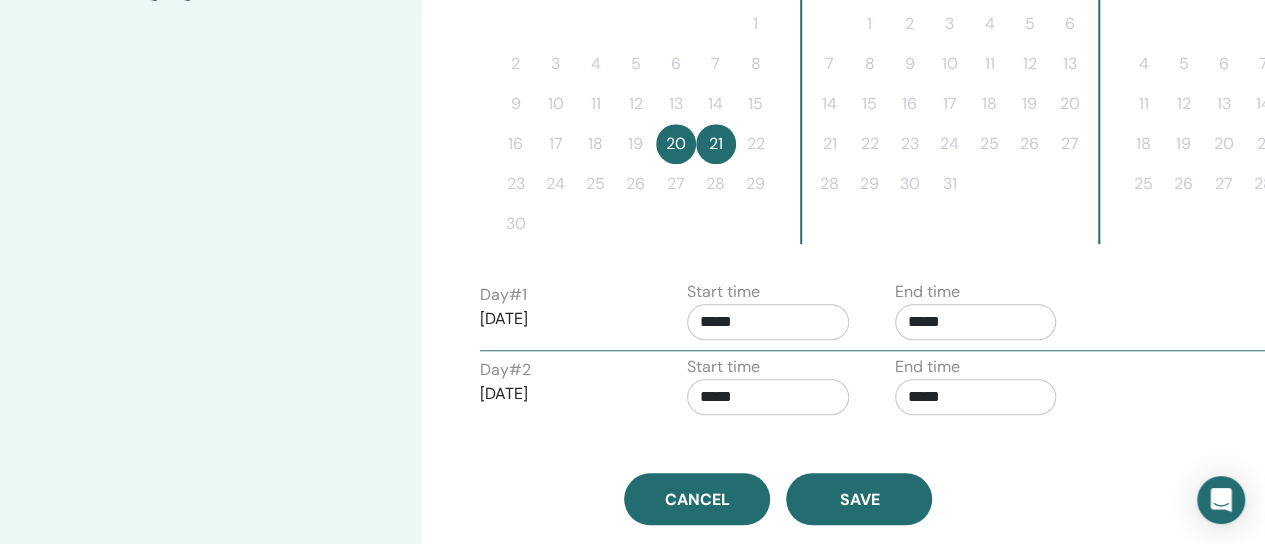 scroll, scrollTop: 648, scrollLeft: 0, axis: vertical 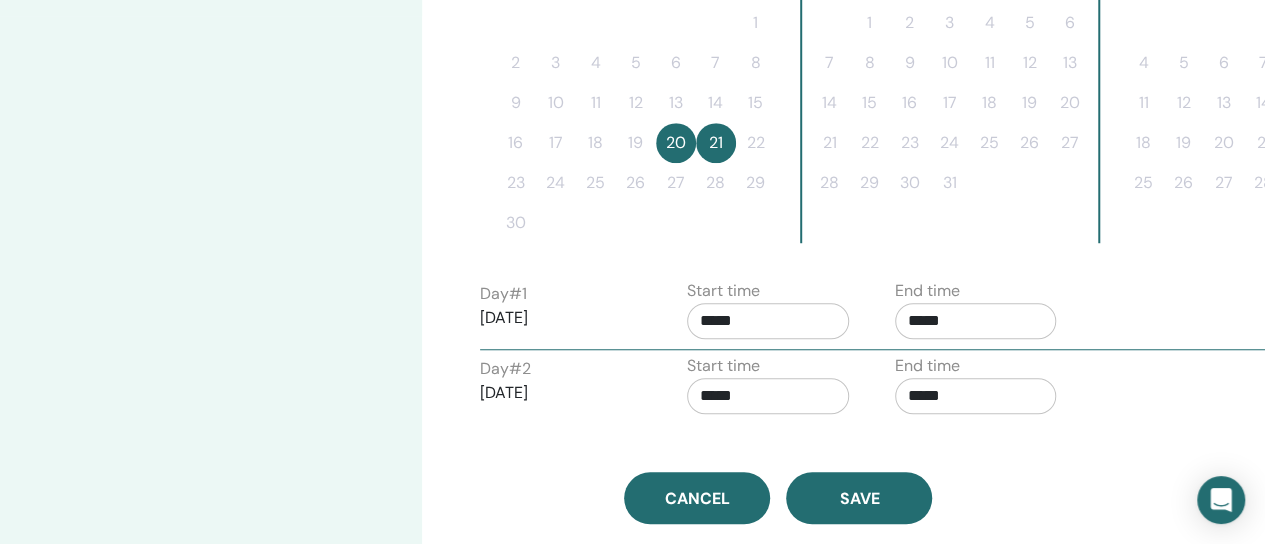click on "*****" at bounding box center [976, 321] 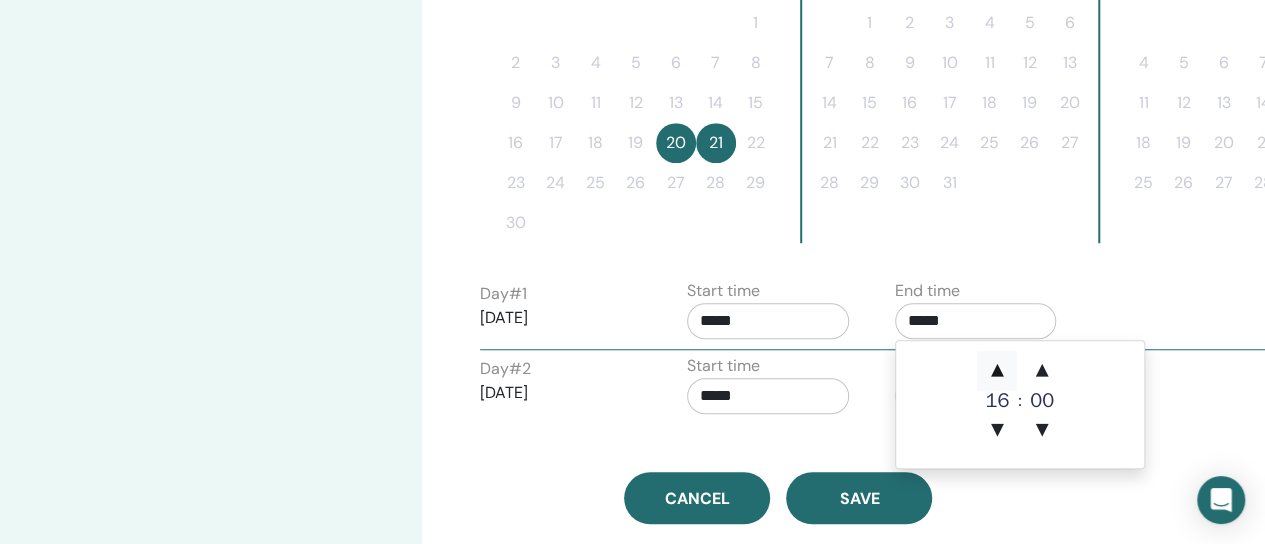 click on "▲" at bounding box center [997, 371] 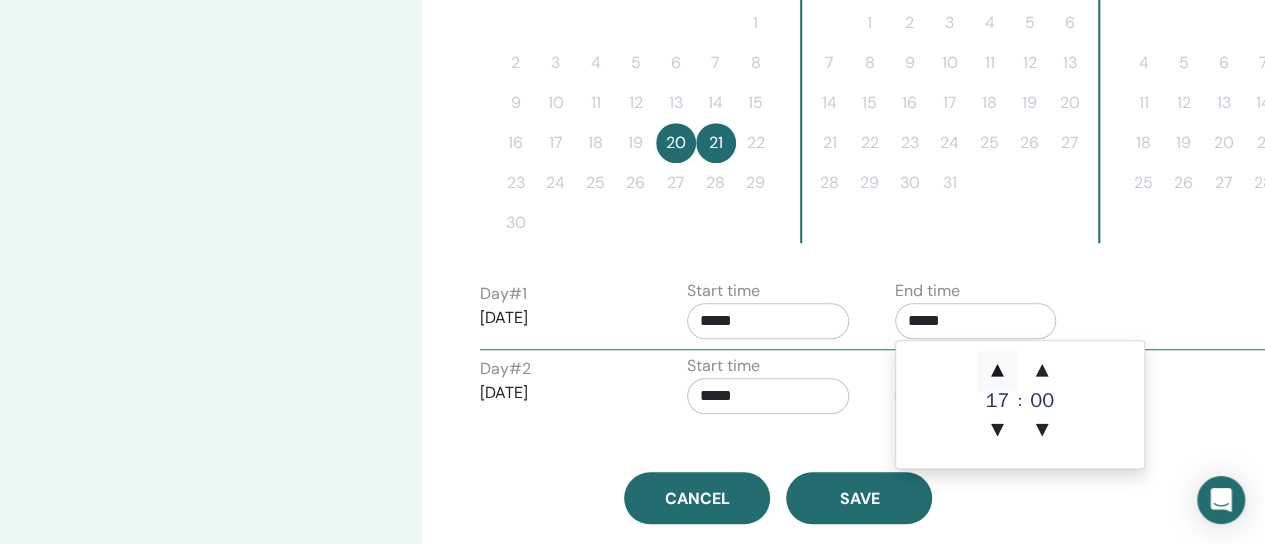 click on "▲" at bounding box center (997, 371) 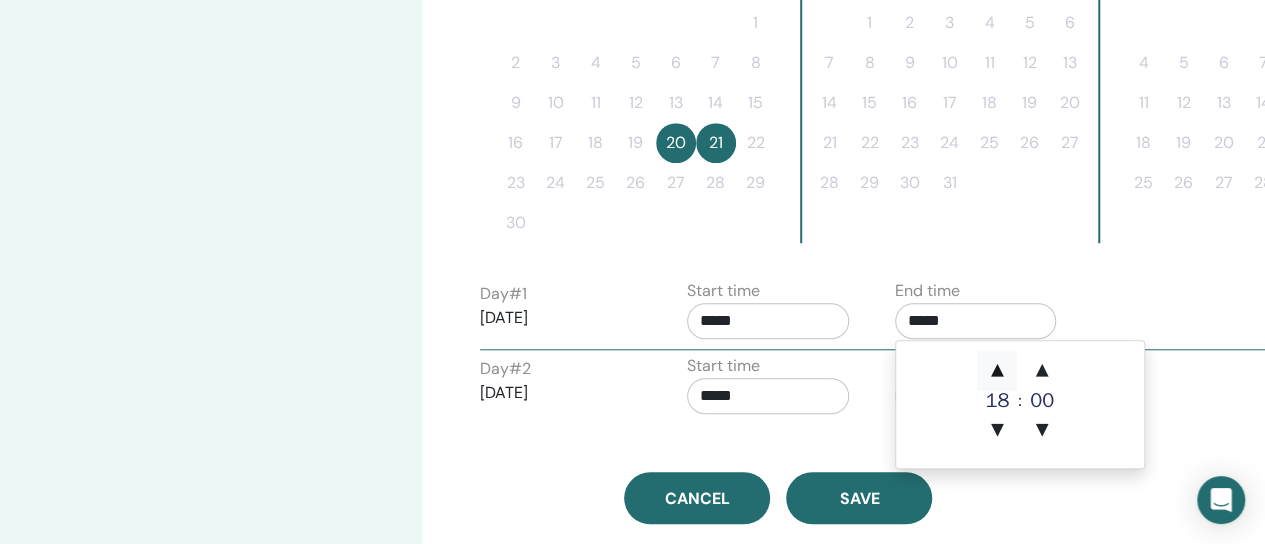 click on "▲" at bounding box center [997, 371] 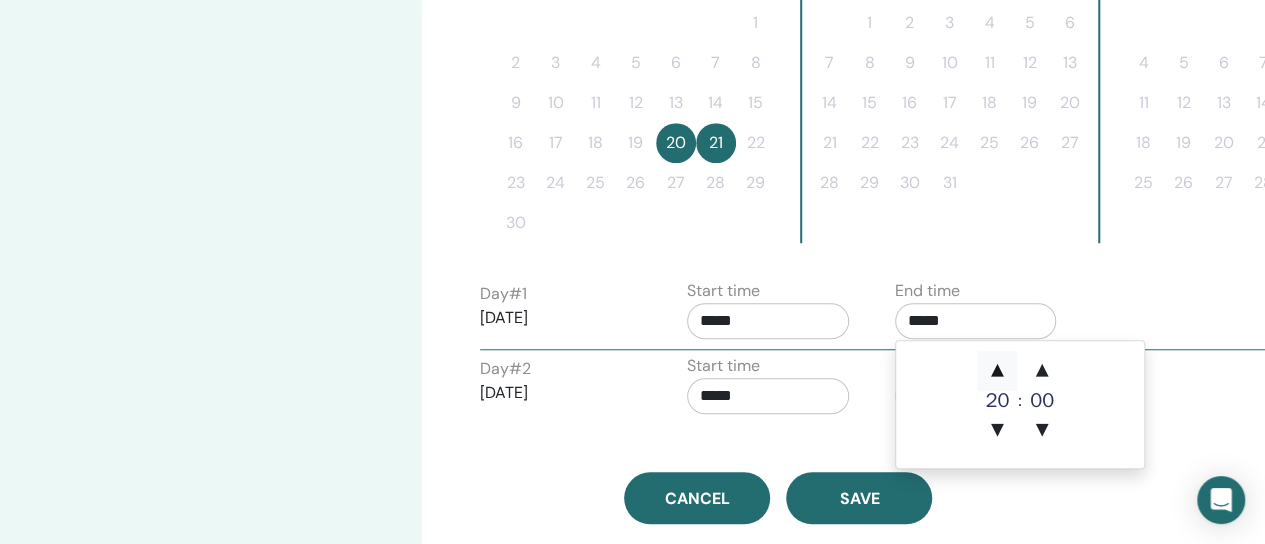 click on "▲" at bounding box center [997, 371] 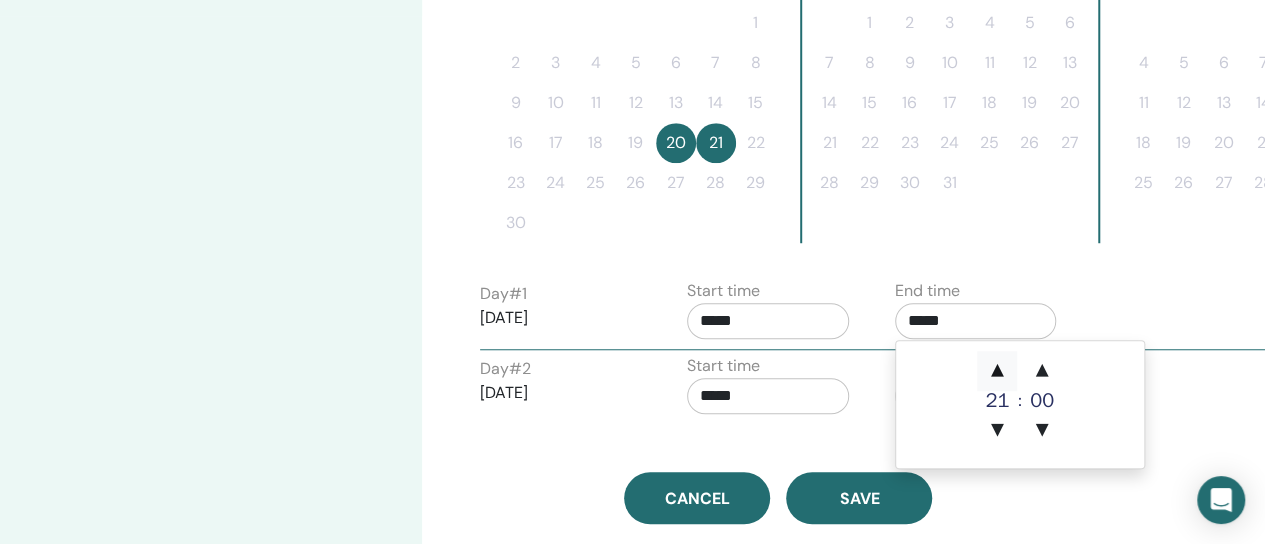 click on "▲" at bounding box center (997, 371) 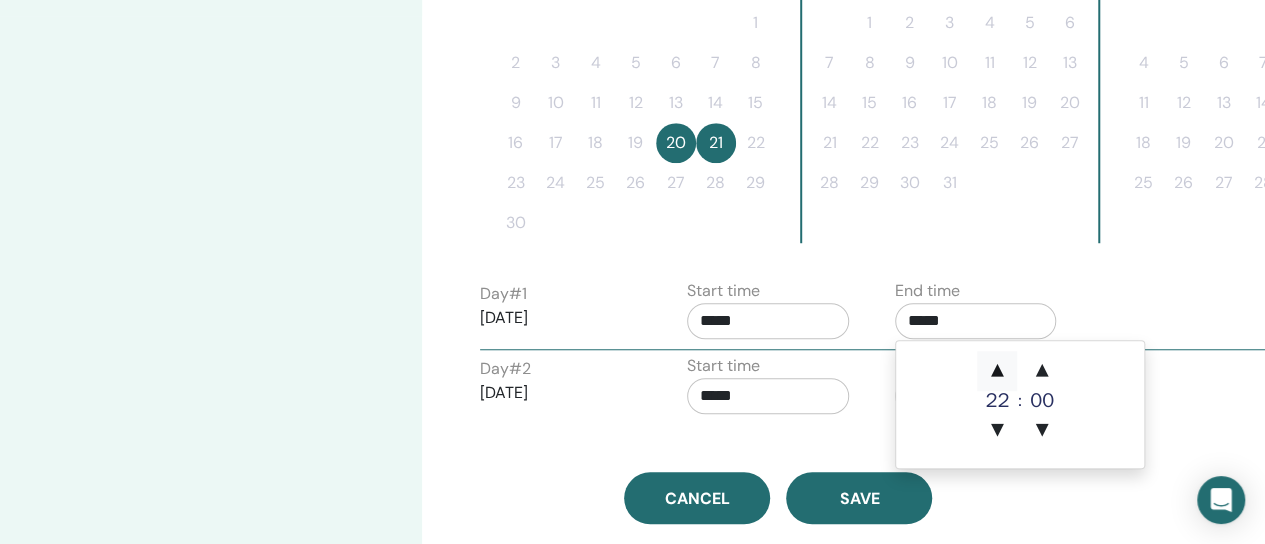 click on "▲" at bounding box center (997, 371) 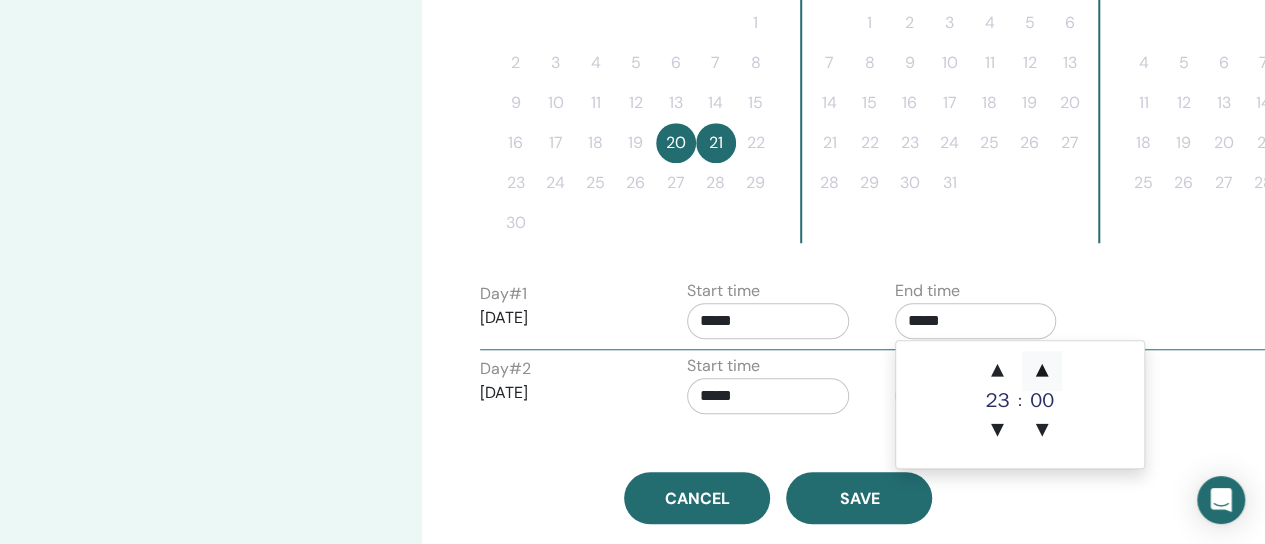 click on "▲" at bounding box center [1042, 371] 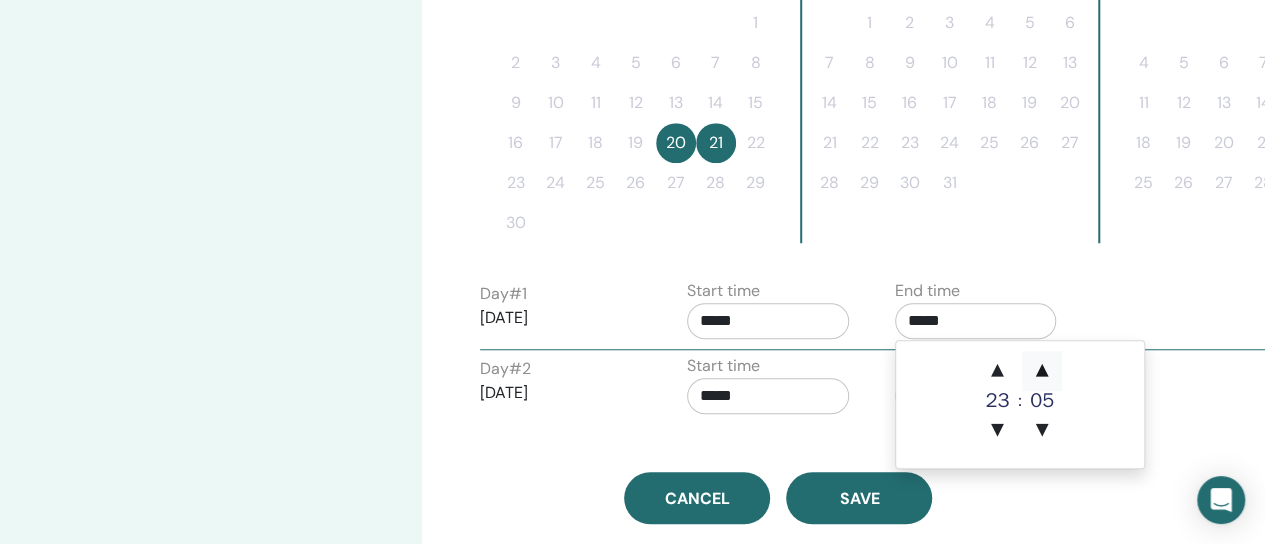 click on "▲" at bounding box center [1042, 371] 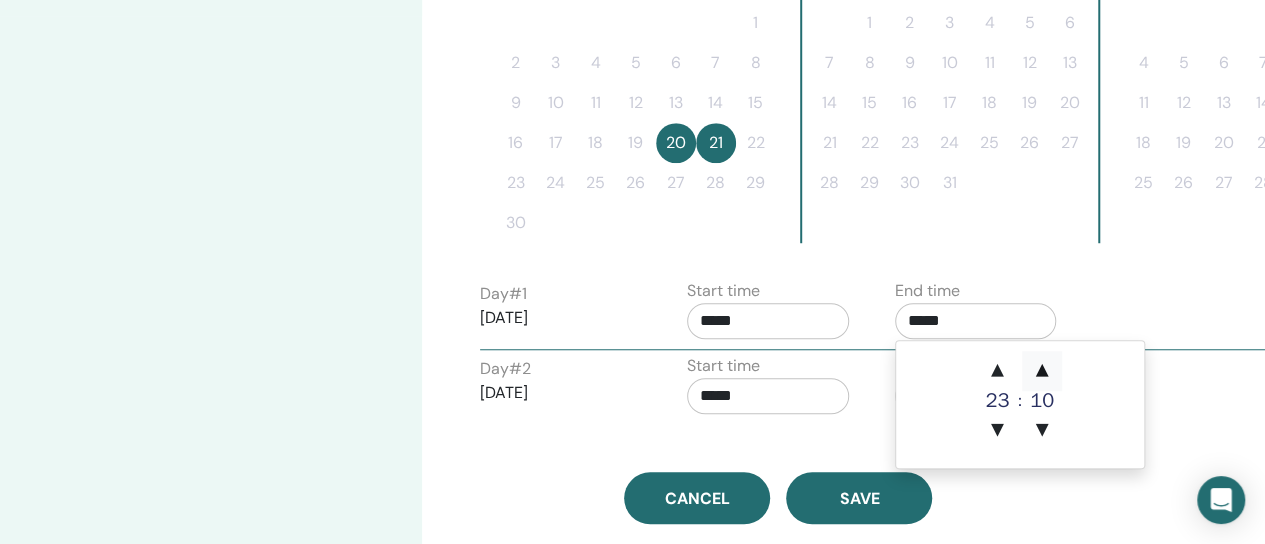 click on "▲" at bounding box center [1042, 371] 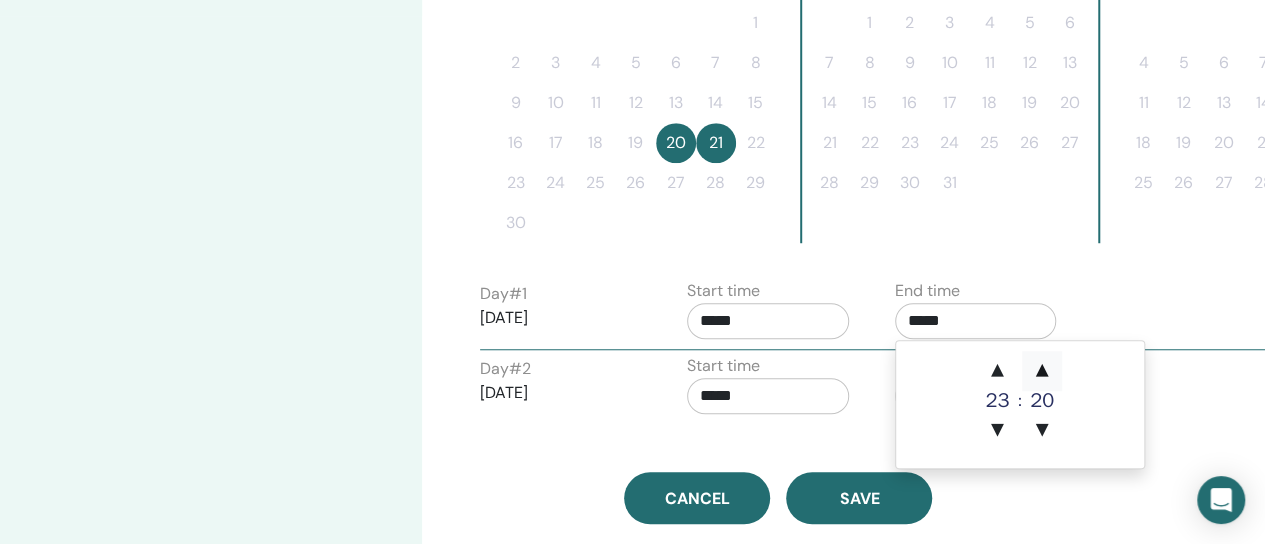 click on "▲" at bounding box center (1042, 371) 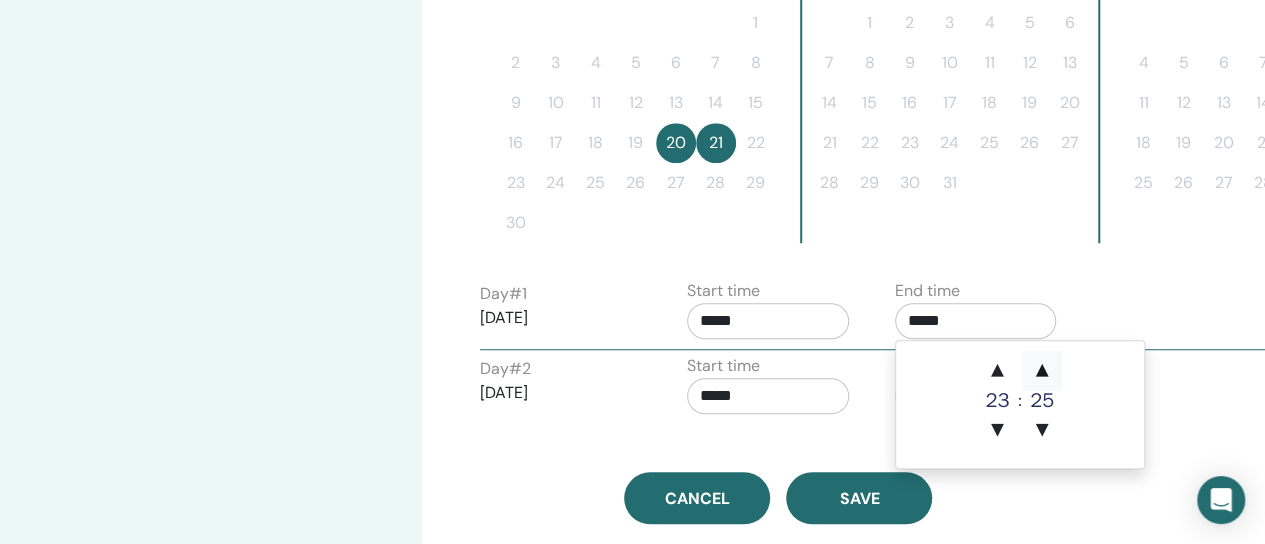 click on "▲" at bounding box center (1042, 371) 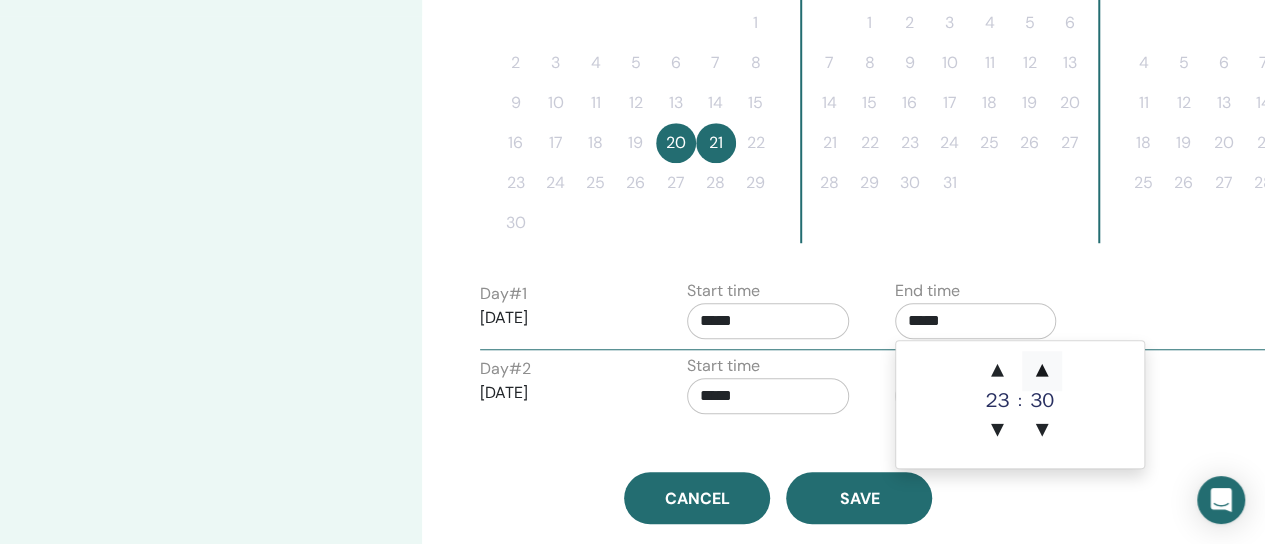 click on "▲" at bounding box center (1042, 371) 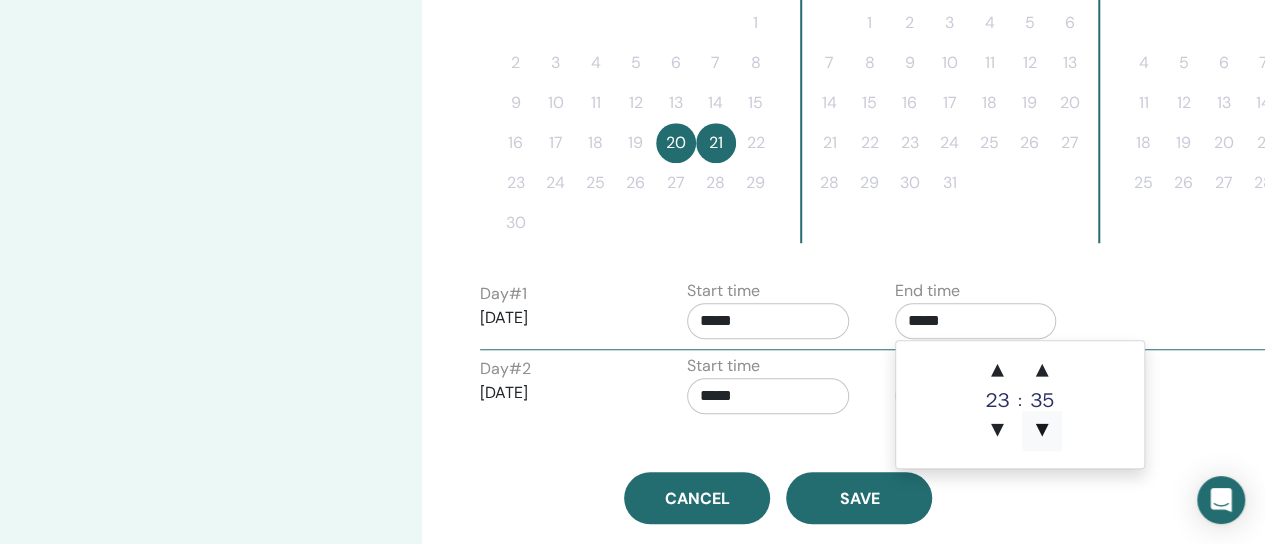 click on "▼" at bounding box center [1042, 431] 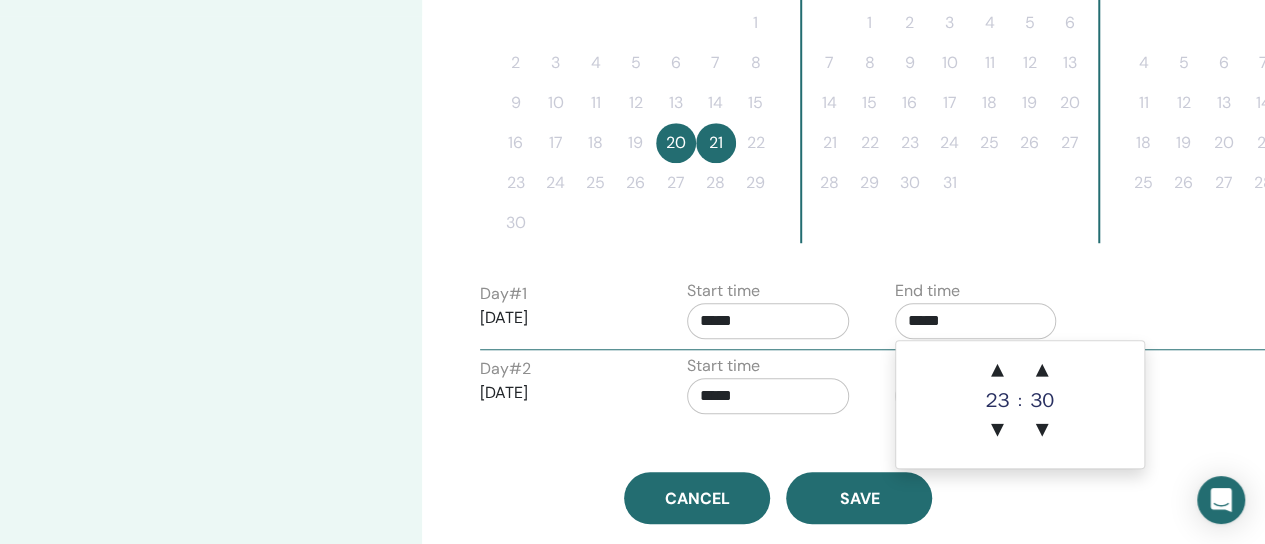 click on "Day  # 2 2025/11/21 Start time ***** End time *****" at bounding box center [880, 389] 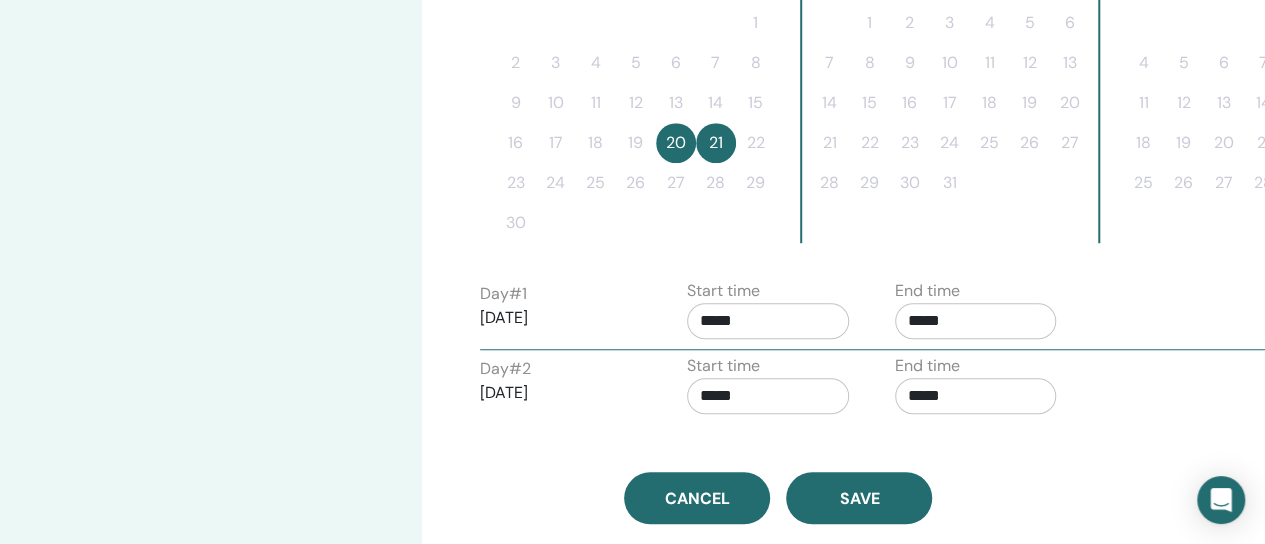click on "*****" at bounding box center (976, 396) 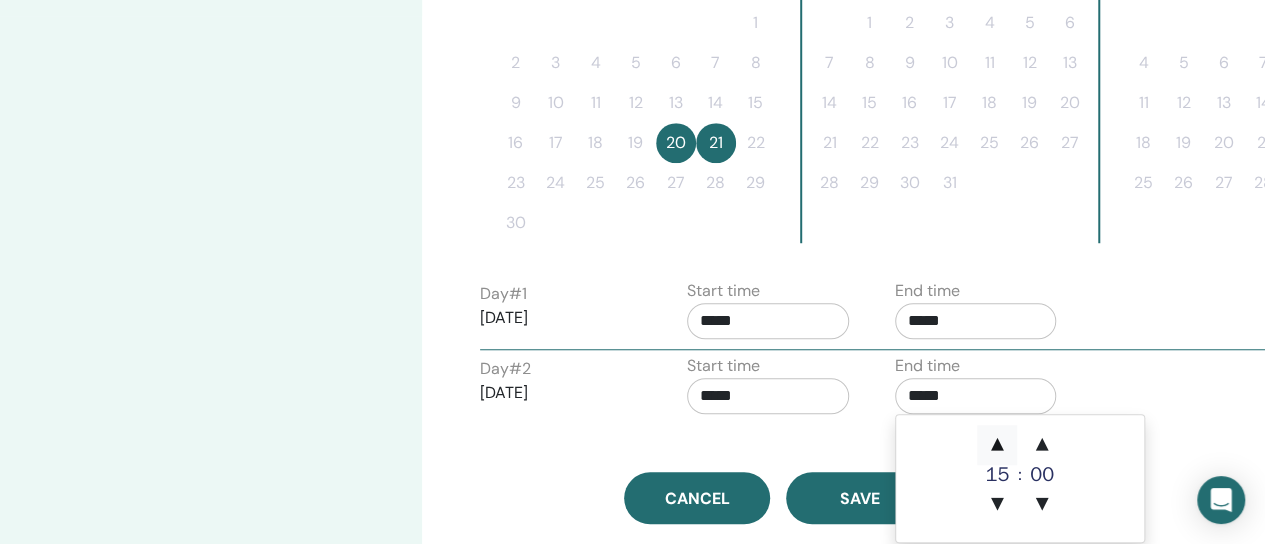 click on "▲" at bounding box center (997, 445) 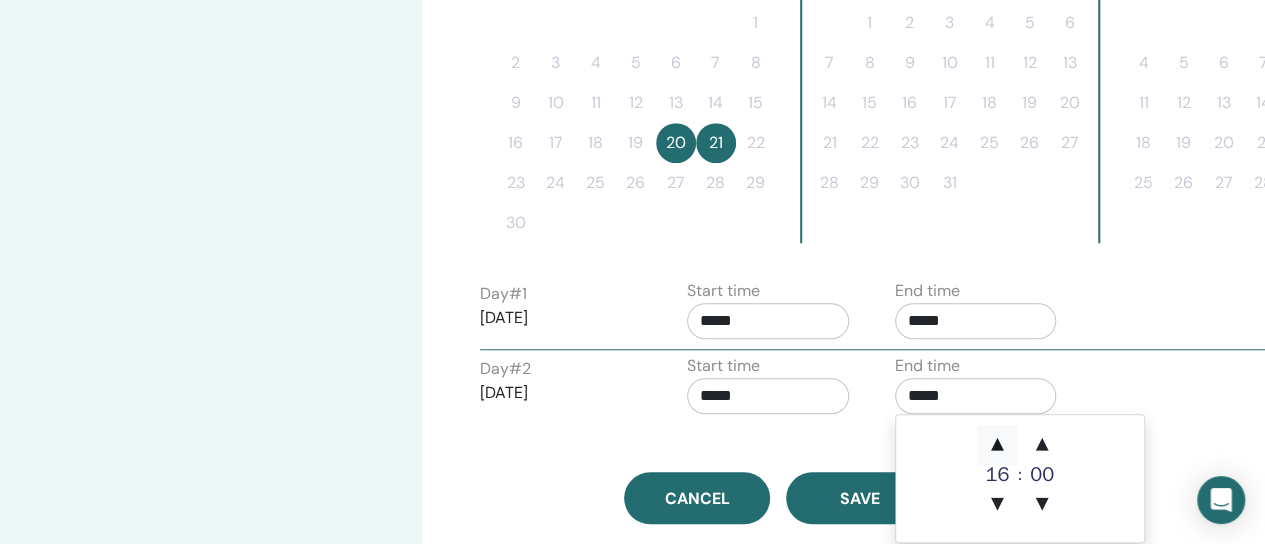 click on "▲" at bounding box center (997, 445) 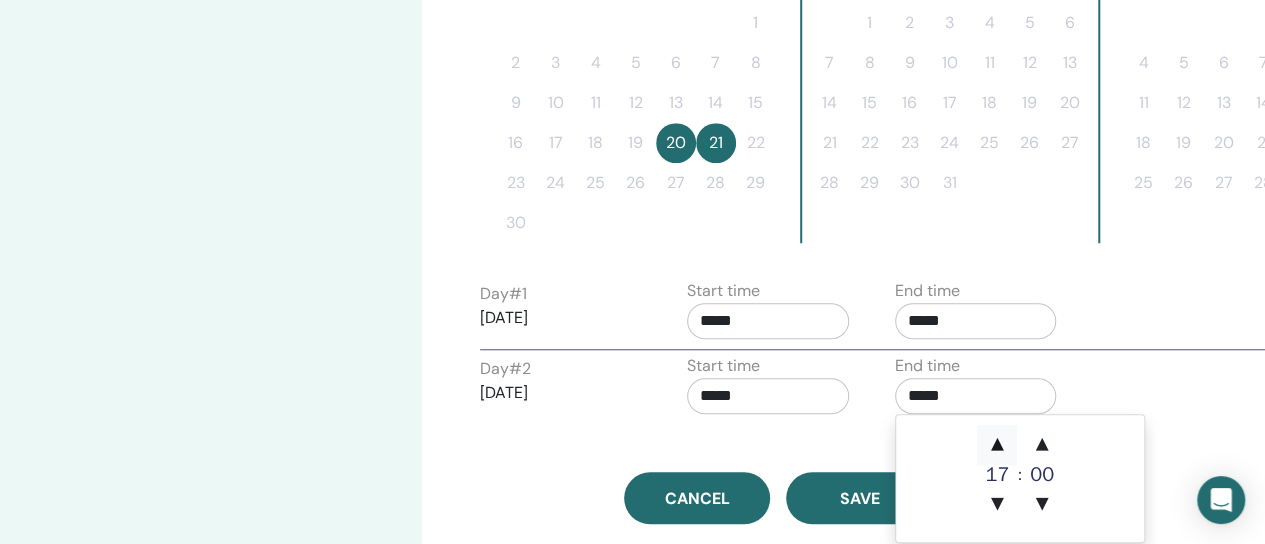 click on "▲" at bounding box center [997, 445] 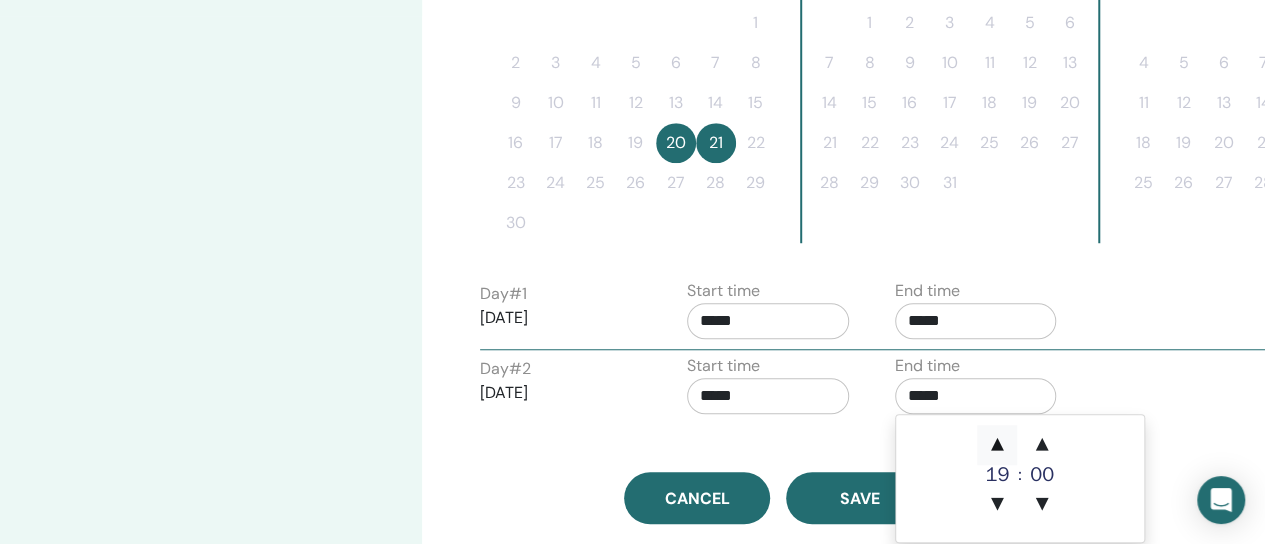 click on "▲" at bounding box center [997, 445] 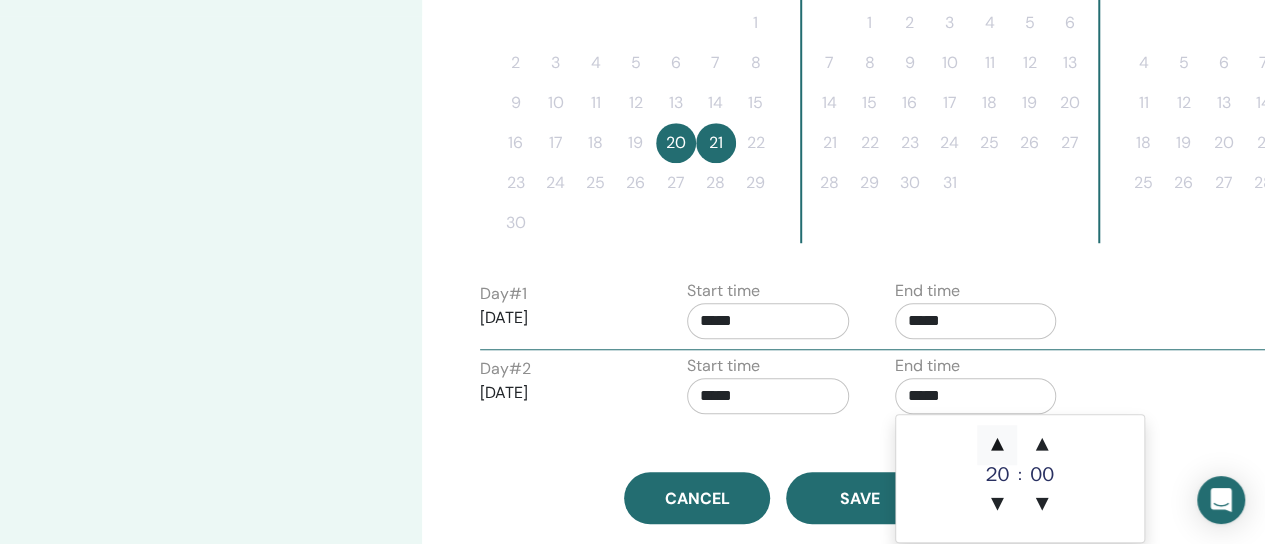 click on "▲" at bounding box center (997, 445) 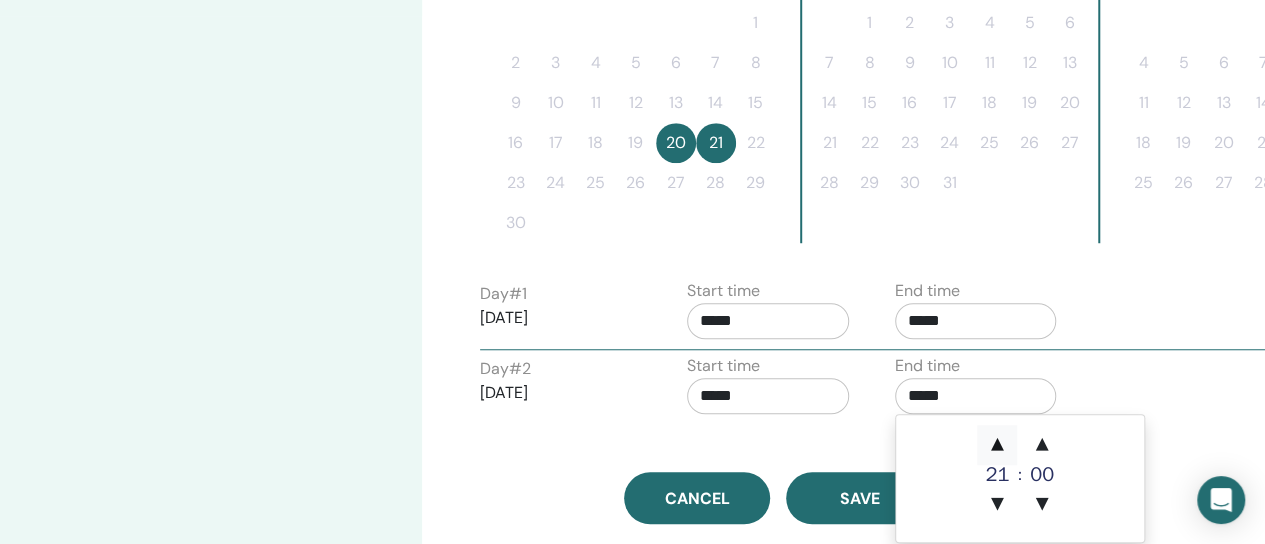 click on "▲" at bounding box center (997, 445) 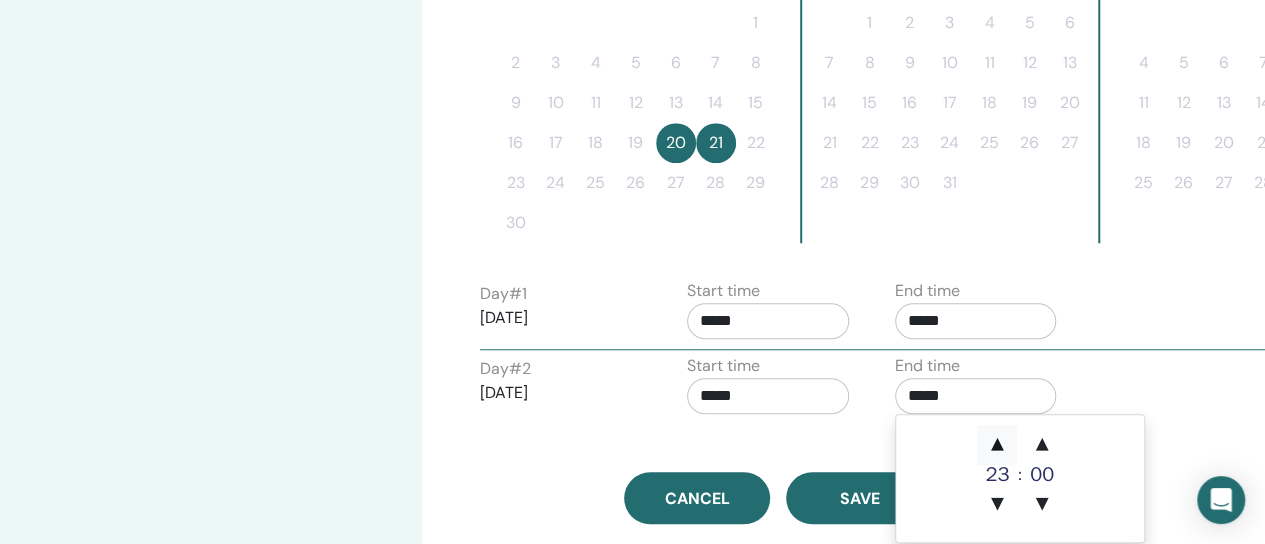 click on "▲" at bounding box center (997, 445) 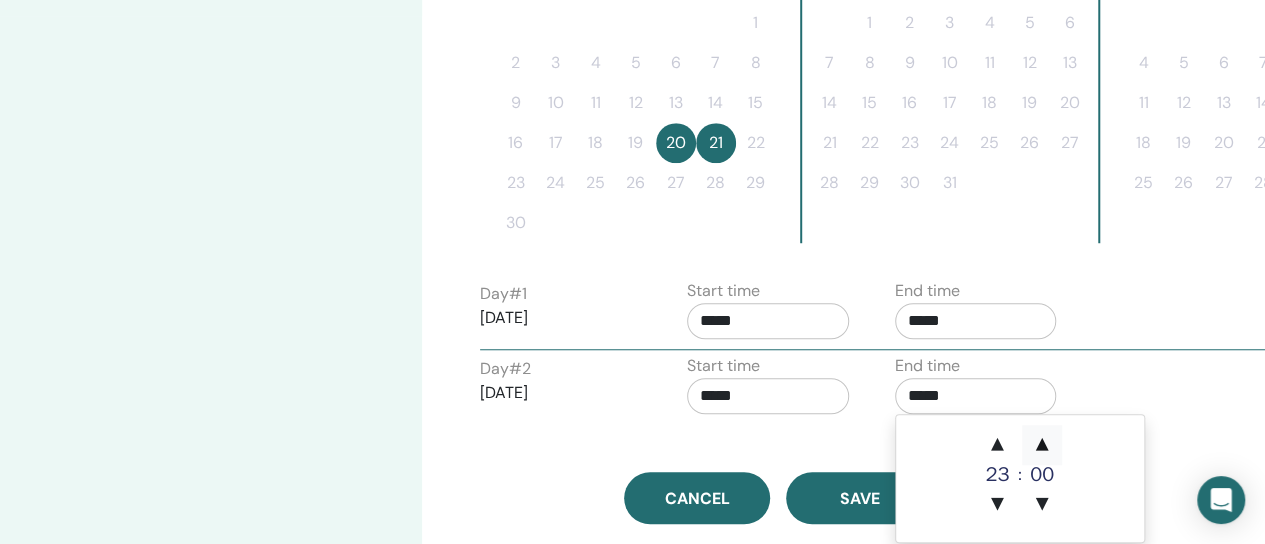 click on "▲" at bounding box center [1042, 445] 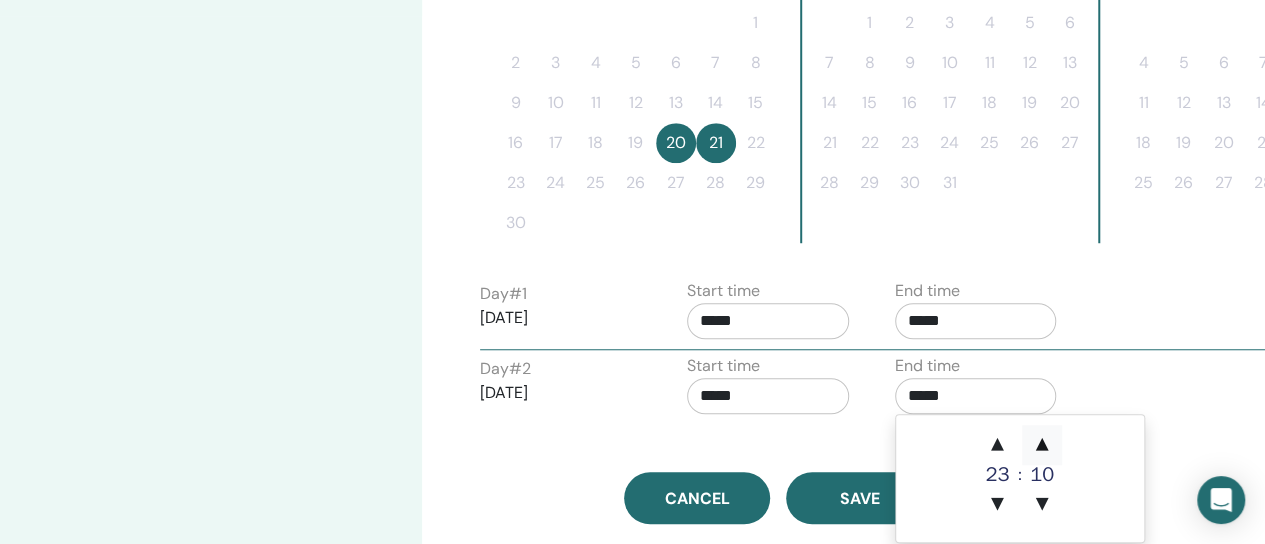 click on "▲" at bounding box center [1042, 445] 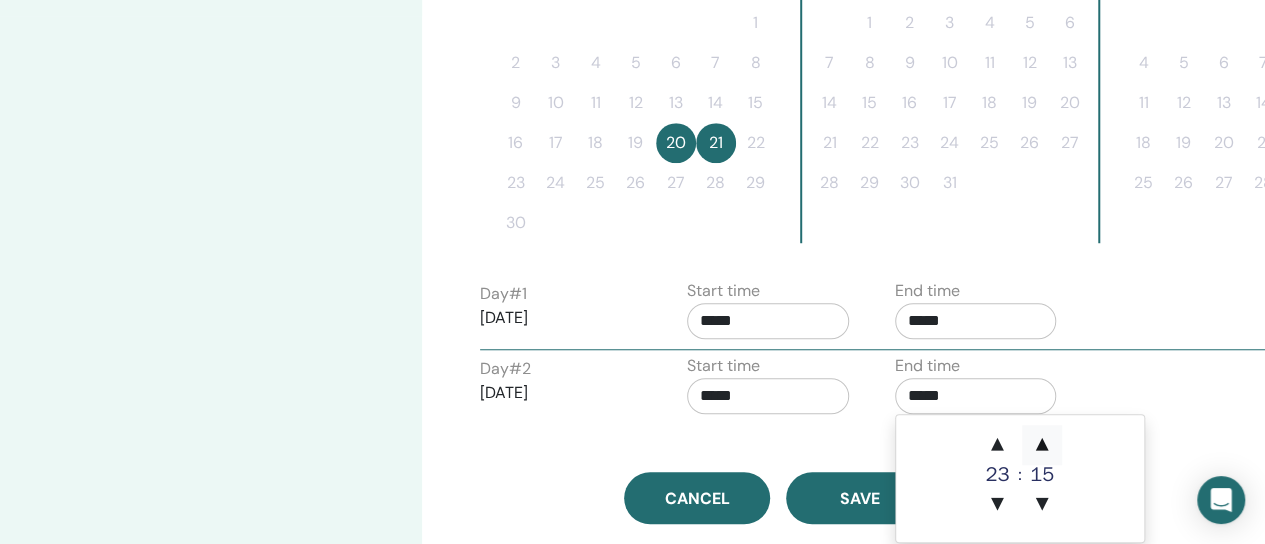 click on "▲" at bounding box center (1042, 445) 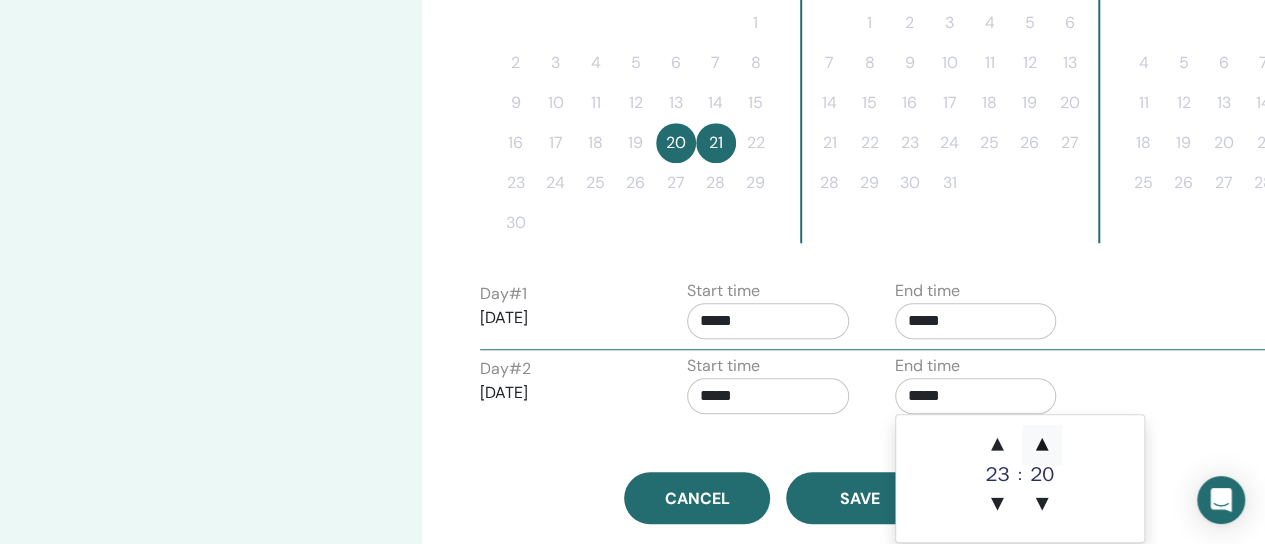 click on "▲" at bounding box center (1042, 445) 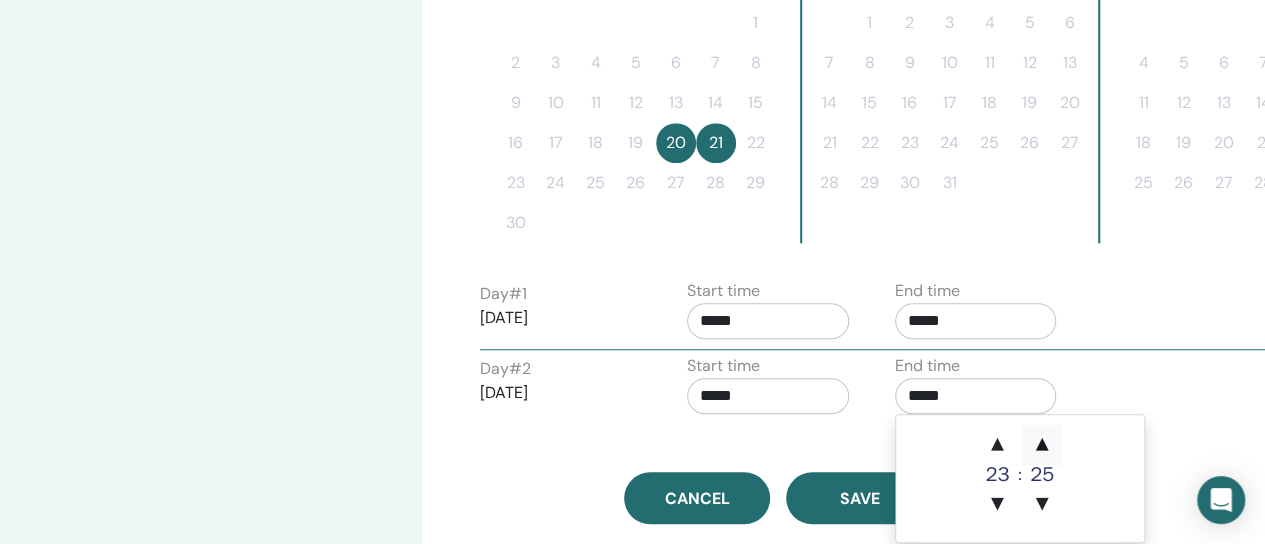 click on "▲" at bounding box center (1042, 445) 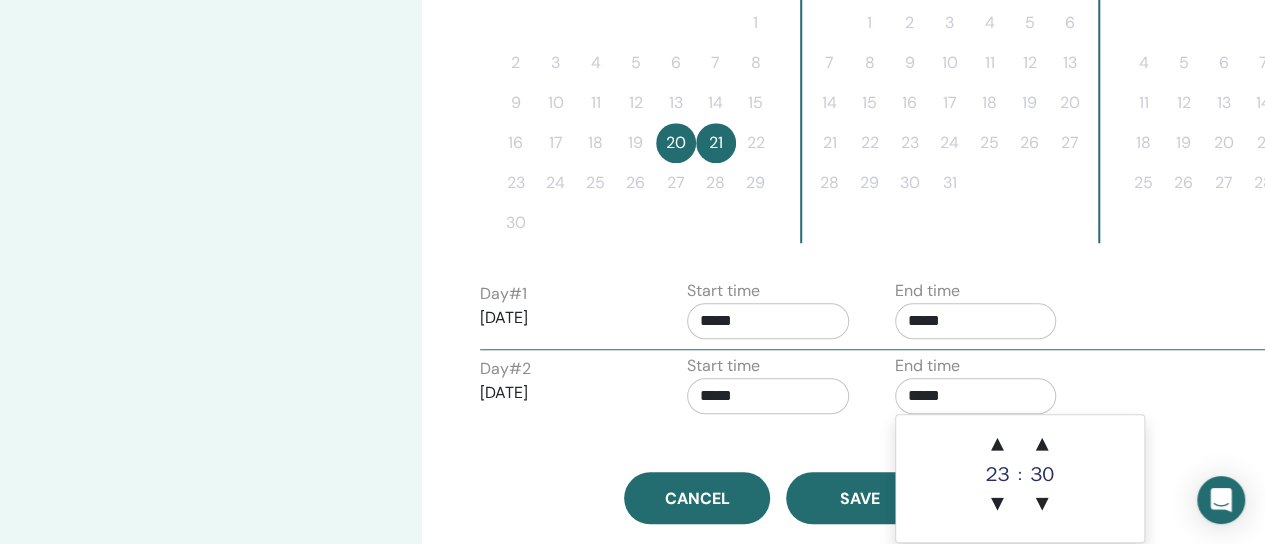 click on "Day  # 2 2025/11/21 Start time ***** End time *****" at bounding box center (880, 389) 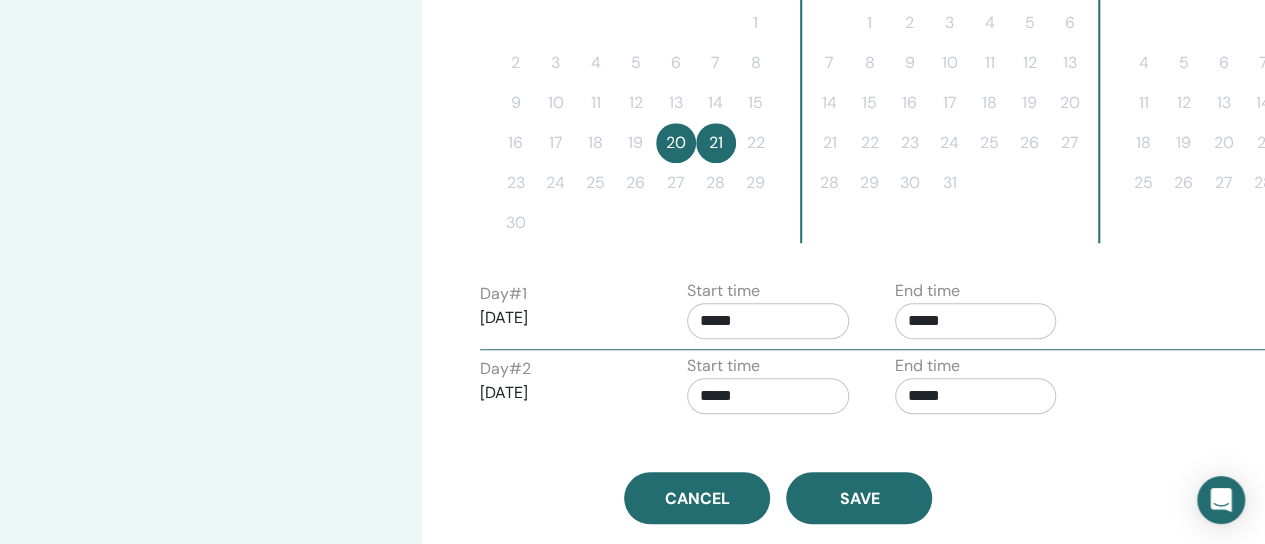 click on "*****" at bounding box center [768, 321] 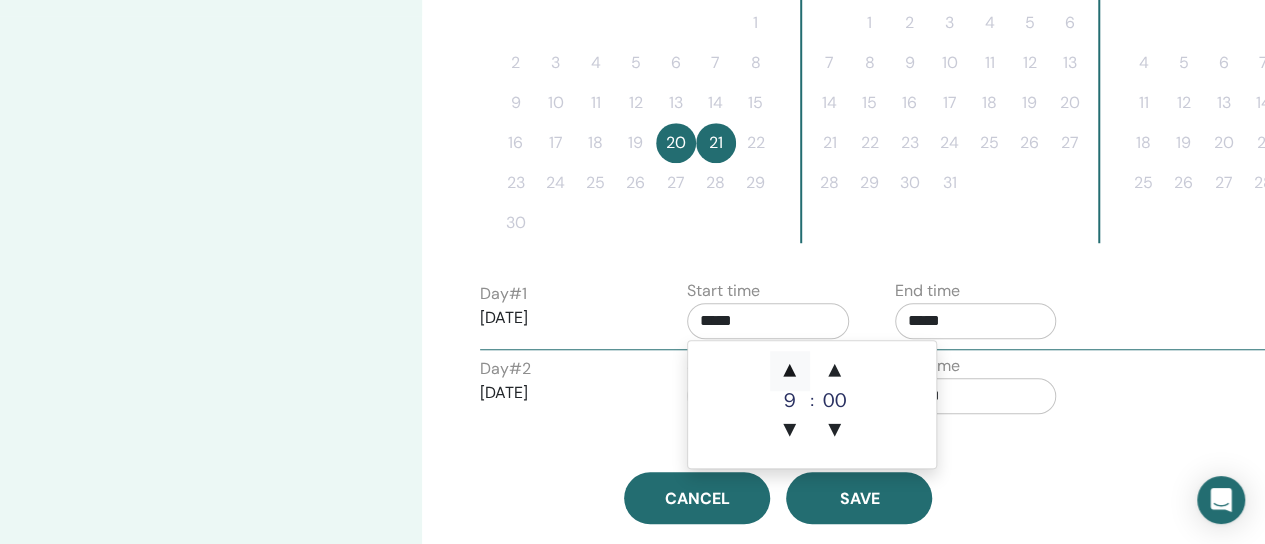click on "▲" at bounding box center [790, 371] 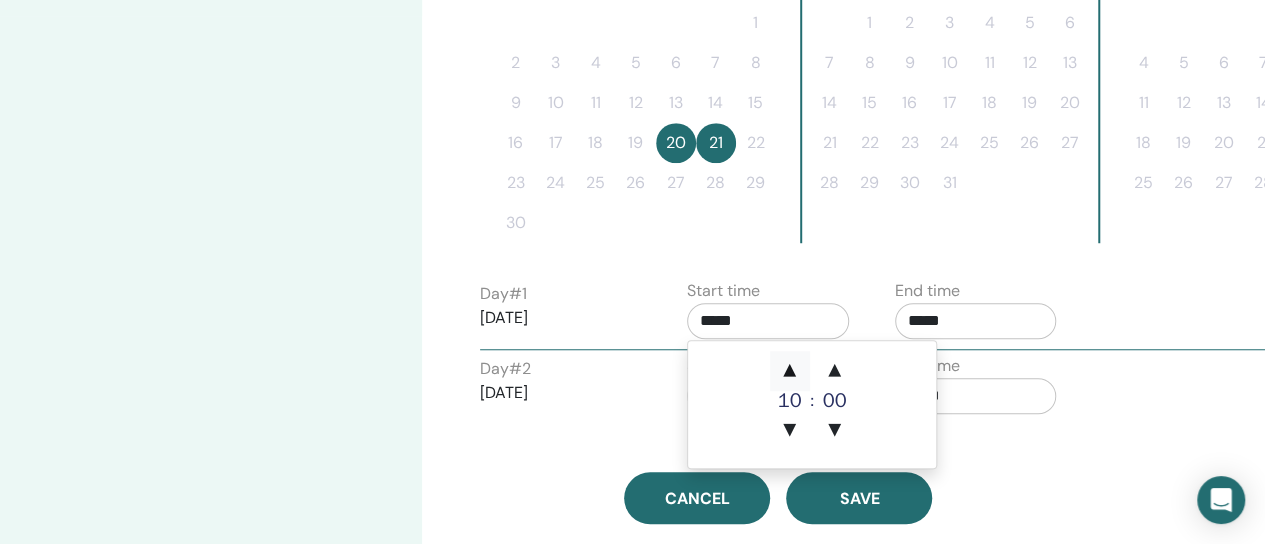 click on "▲" at bounding box center [790, 371] 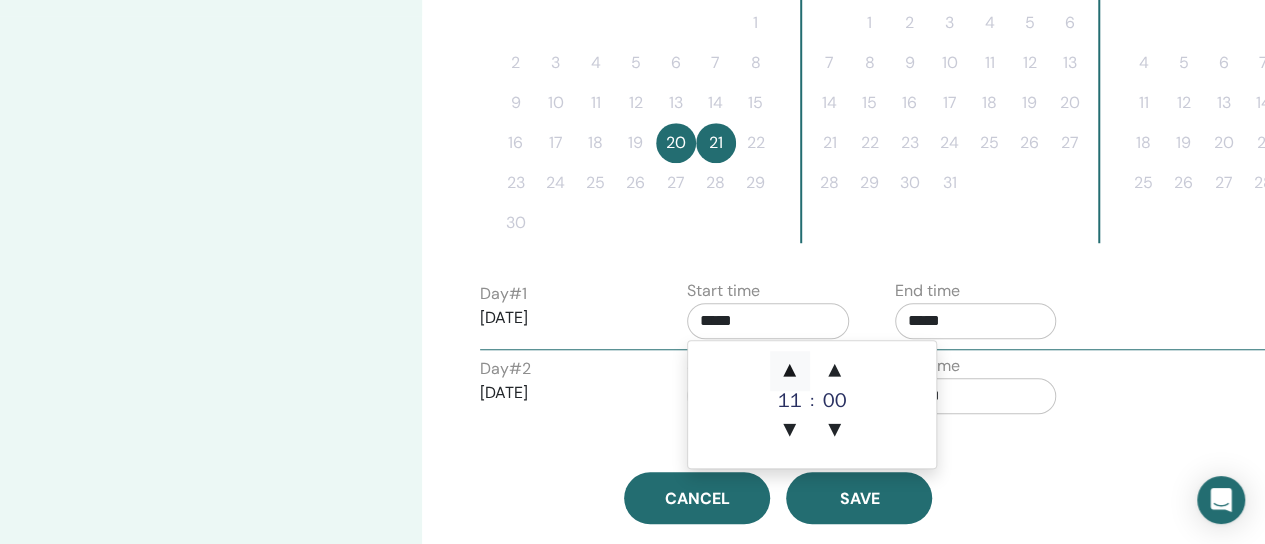 click on "▲" at bounding box center (790, 371) 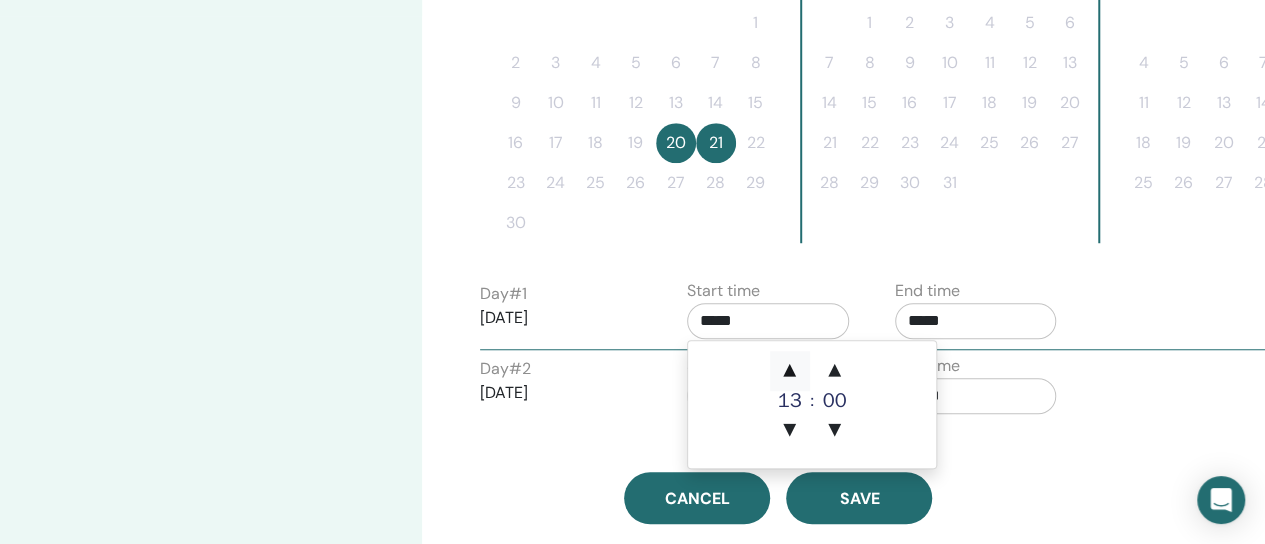 click on "▲" at bounding box center [790, 371] 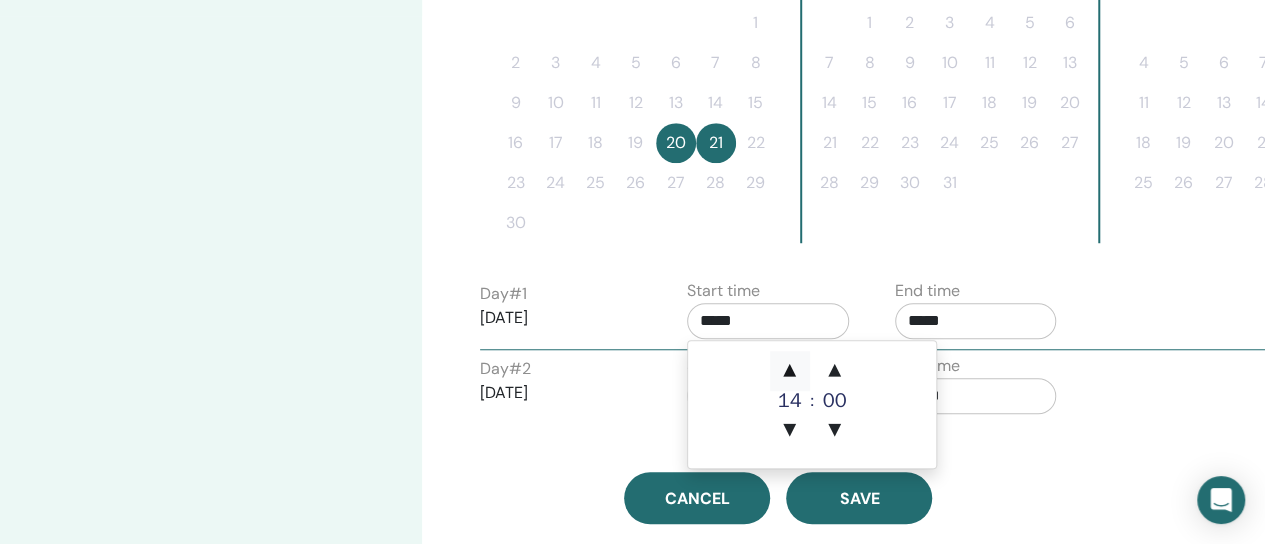 click on "▲" at bounding box center (790, 371) 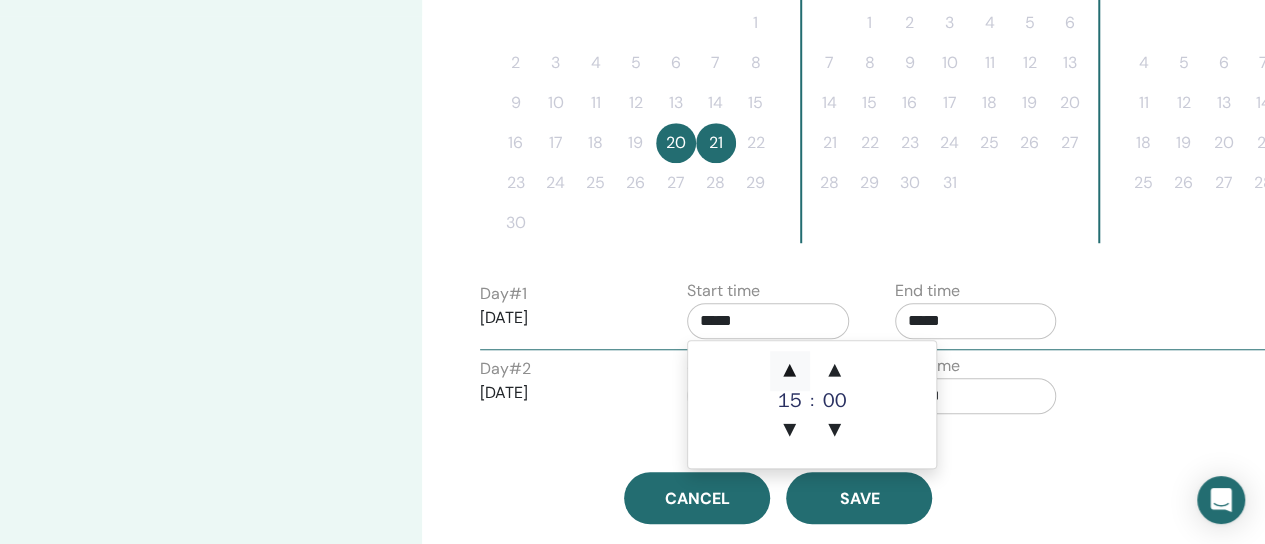 click on "▲" at bounding box center (790, 371) 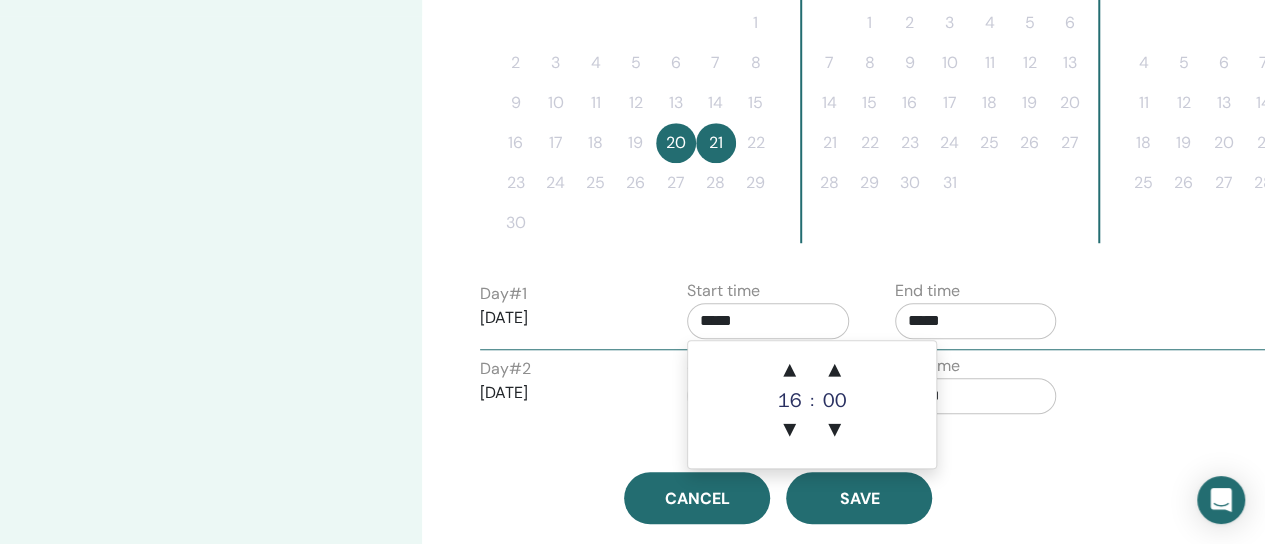 click on "Time Zone (GMT+11) Australia/Sydney Seminar Date and Time Start date End date Done Schedule setup complete Reset November 2025 Su Mo Tu We Th Fr Sa 1 2 3 4 5 6 7 8 9 10 11 12 13 14 15 16 17 18 19 20 21 22 23 24 25 26 27 28 29 30 December 2025 Su Mo Tu We Th Fr Sa 1 2 3 4 5 6 7 8 9 10 11 12 13 14 15 16 17 18 19 20 21 22 23 24 25 26 27 28 29 30 31 January 2026 Su Mo Tu We Th Fr Sa 1 2 3 4 5 6 7 8 9 10 11 12 13 14 15 16 17 18 19 20 21 22 23 24 25 26 27 28 29 30 31 Day  # 1 2025/11/20 Start time ***** End time ***** Day  # 2 2025/11/21 Start time ***** End time ***** Cancel Save" at bounding box center (778, -30) 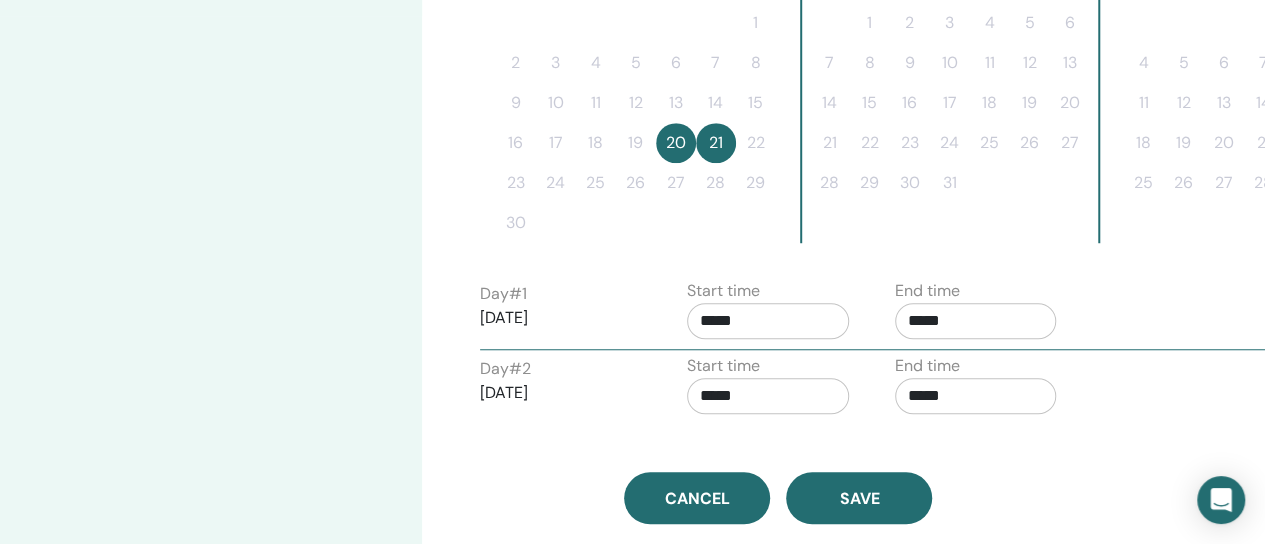 click on "*****" at bounding box center (768, 396) 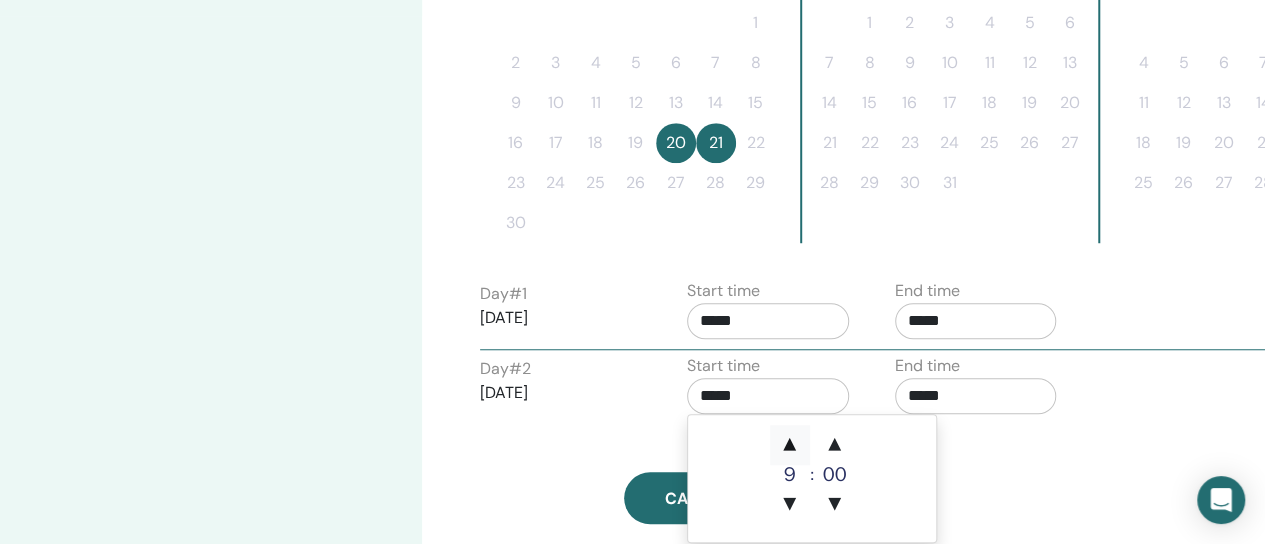 click on "▲" at bounding box center (790, 445) 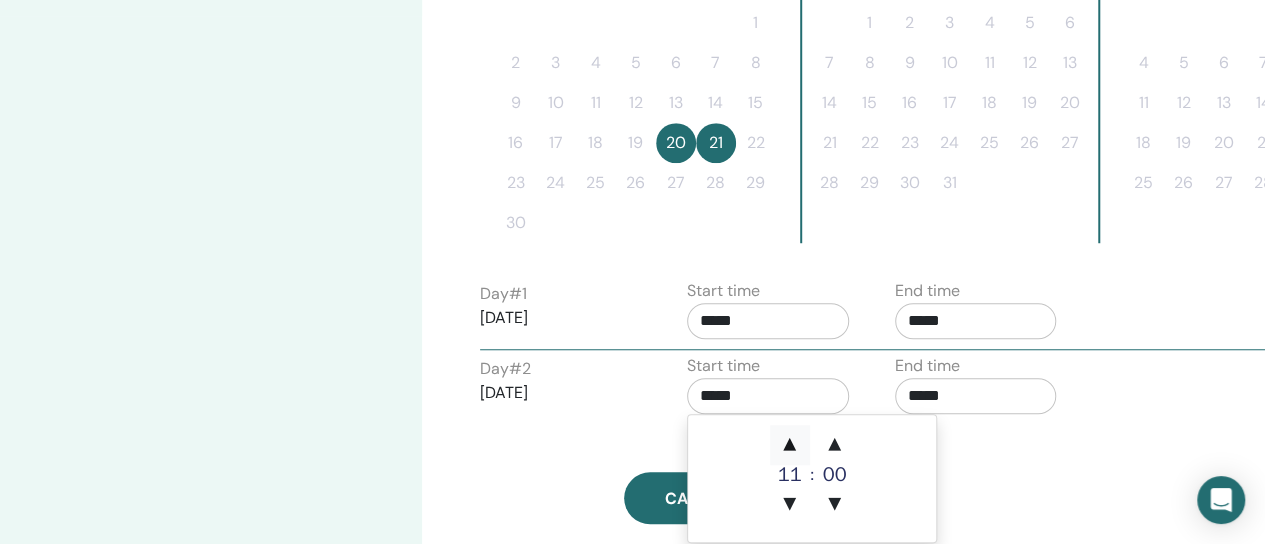 click on "▲" at bounding box center (790, 445) 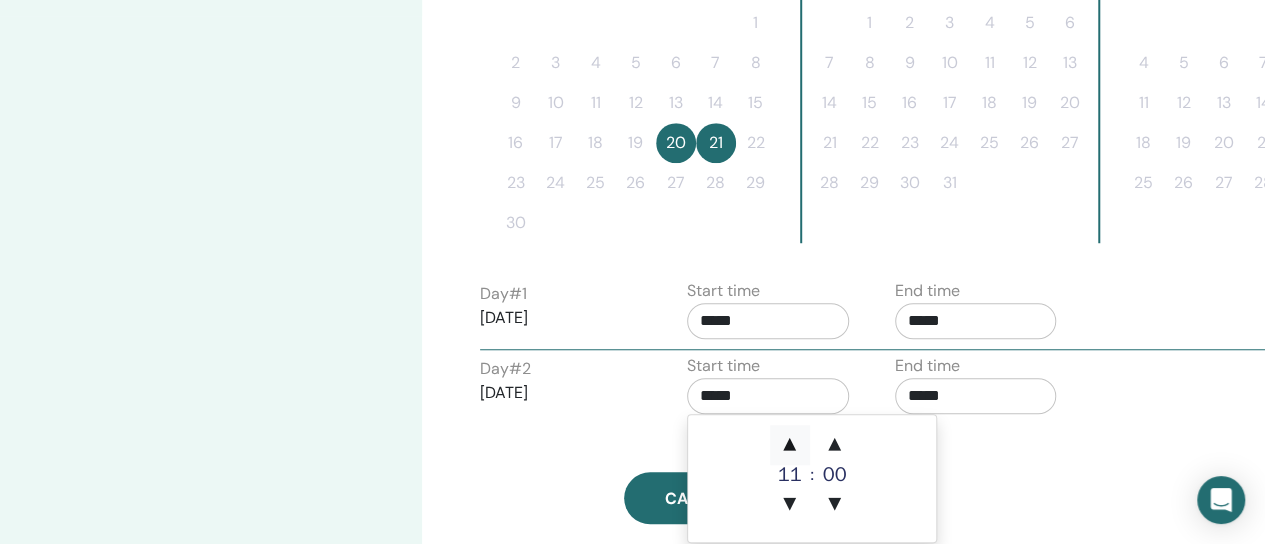 click on "▲" at bounding box center (790, 445) 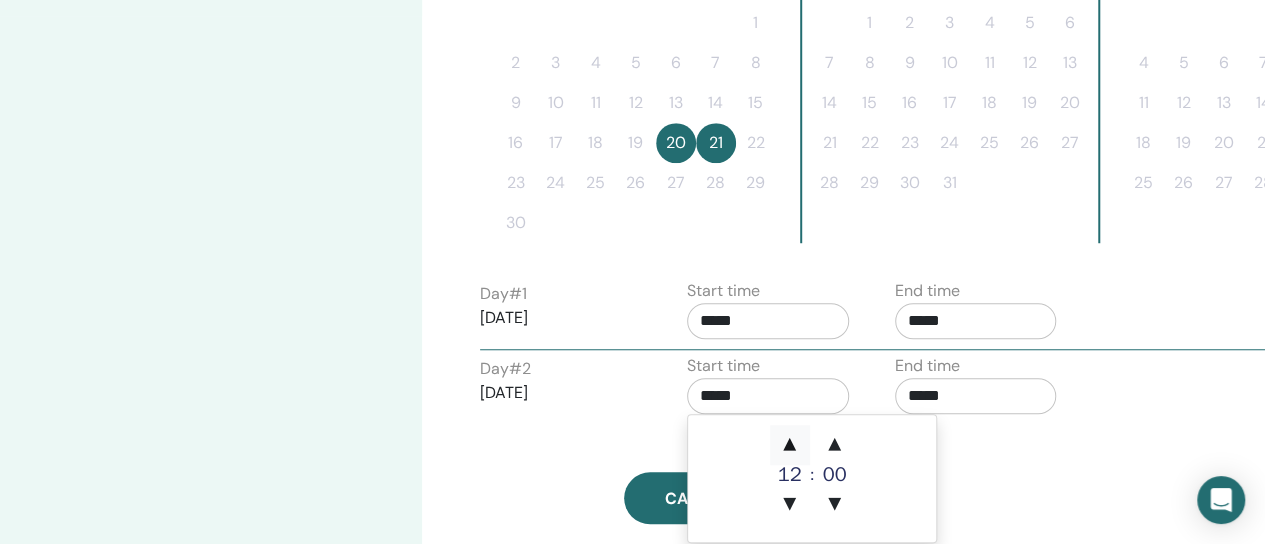 click on "▲" at bounding box center [790, 445] 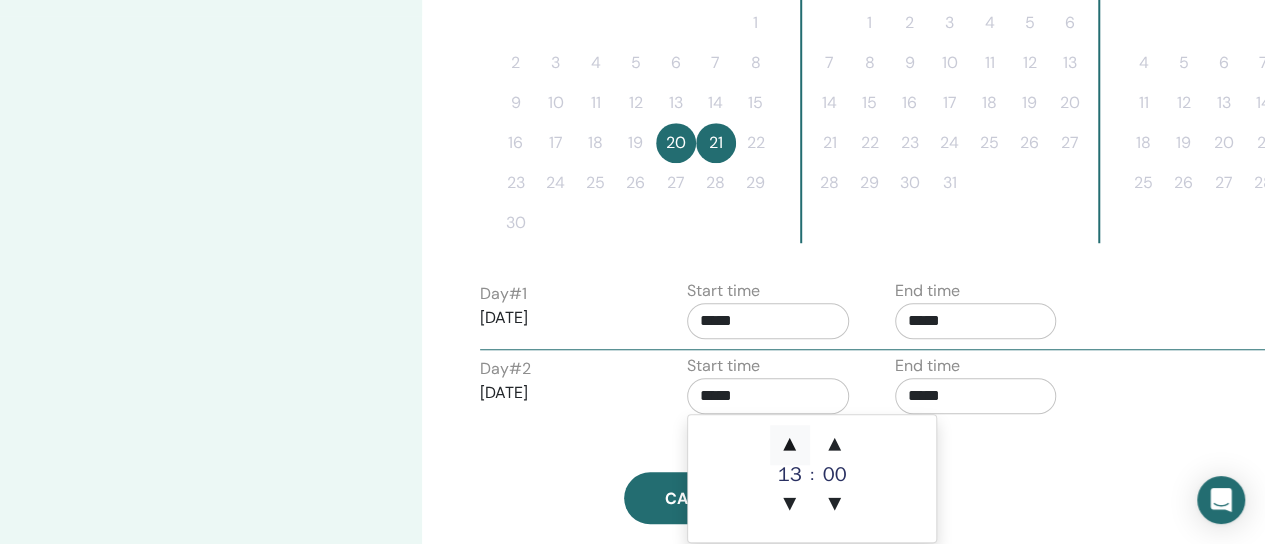 click on "▲" at bounding box center (790, 445) 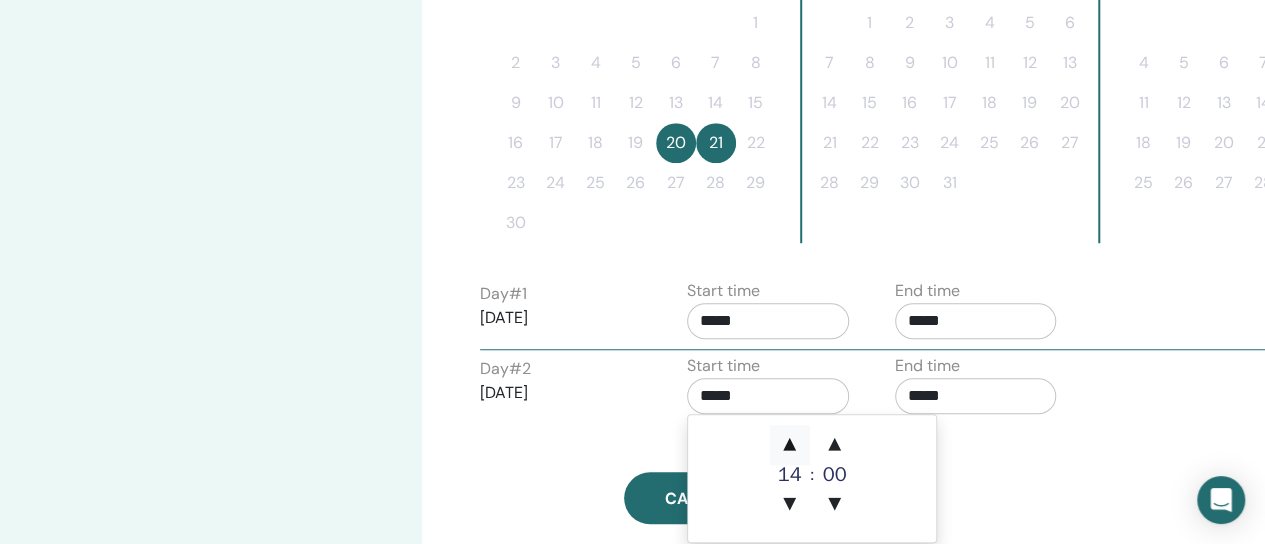 click on "▲" at bounding box center (790, 445) 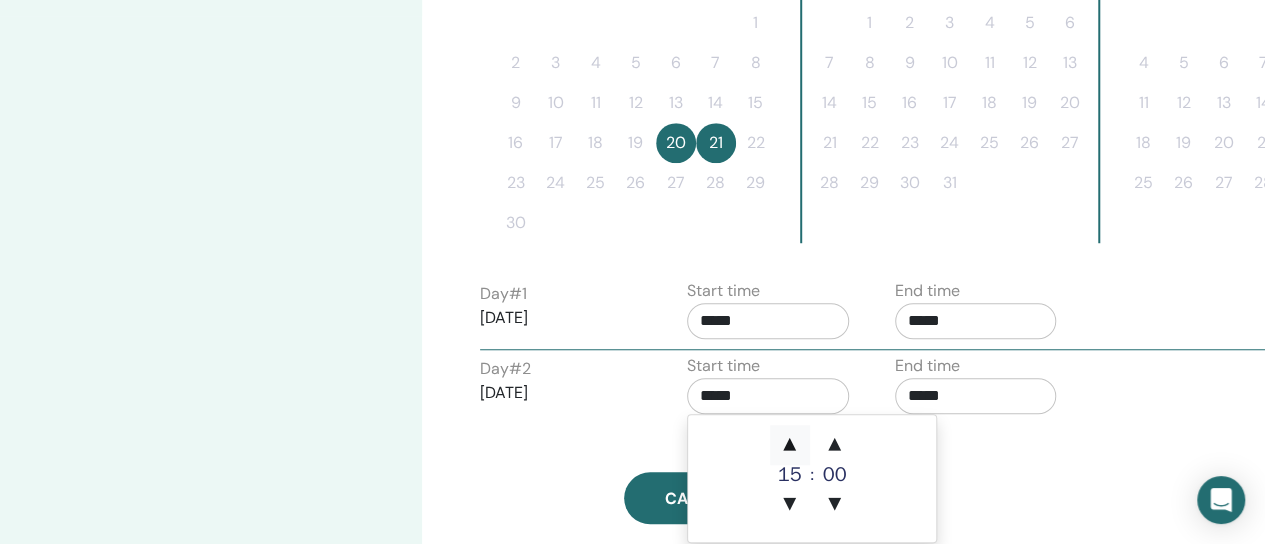 click on "▲" at bounding box center [790, 445] 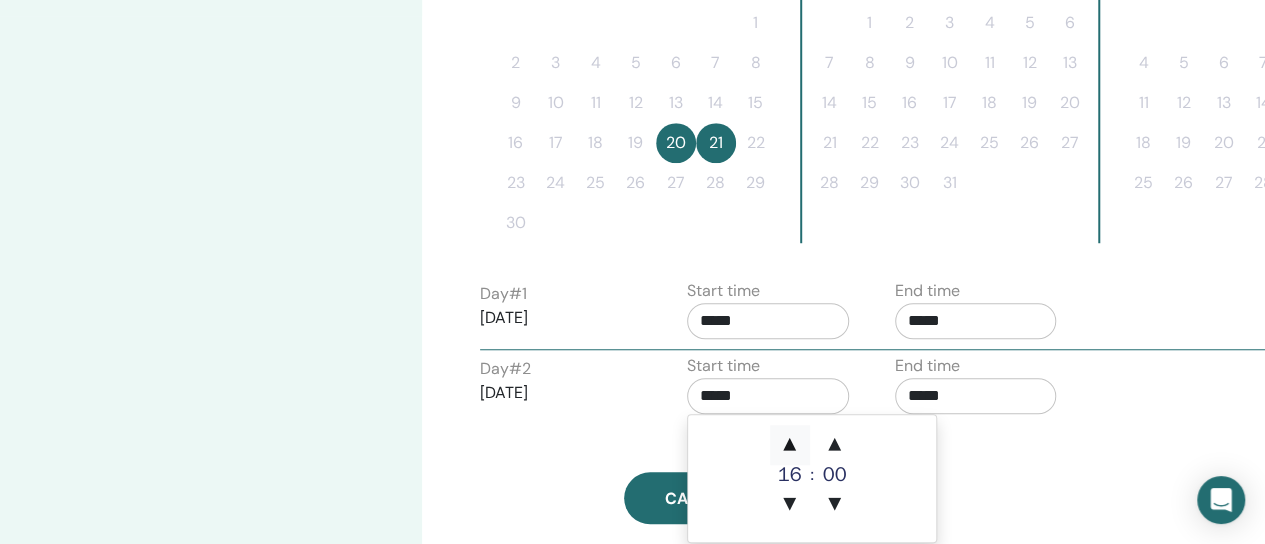 type on "*****" 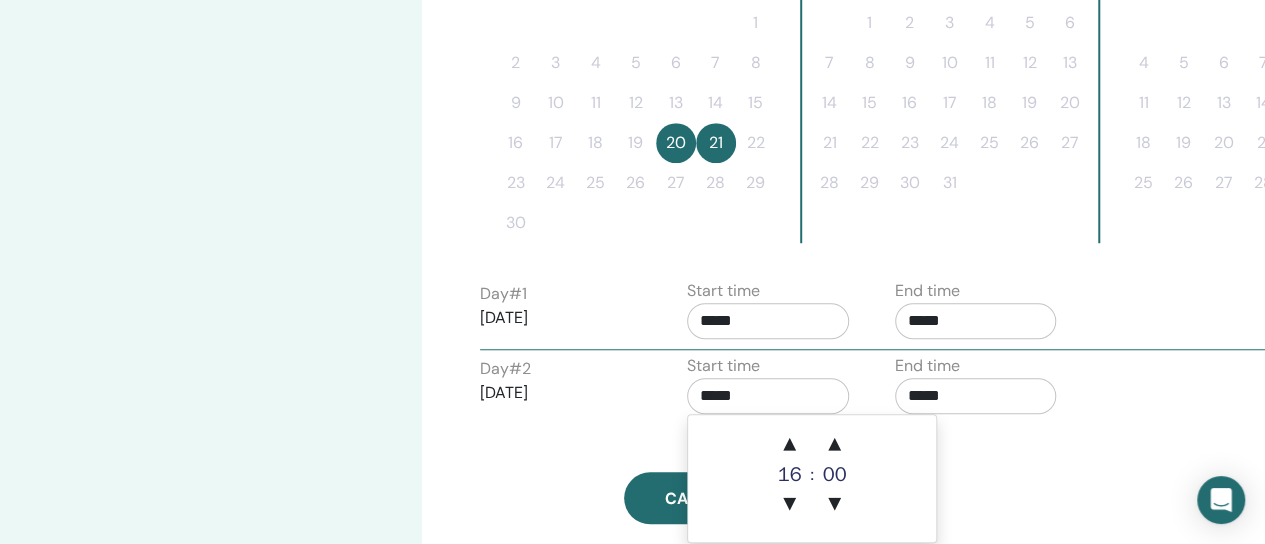click on "Cancel Save" at bounding box center [778, 498] 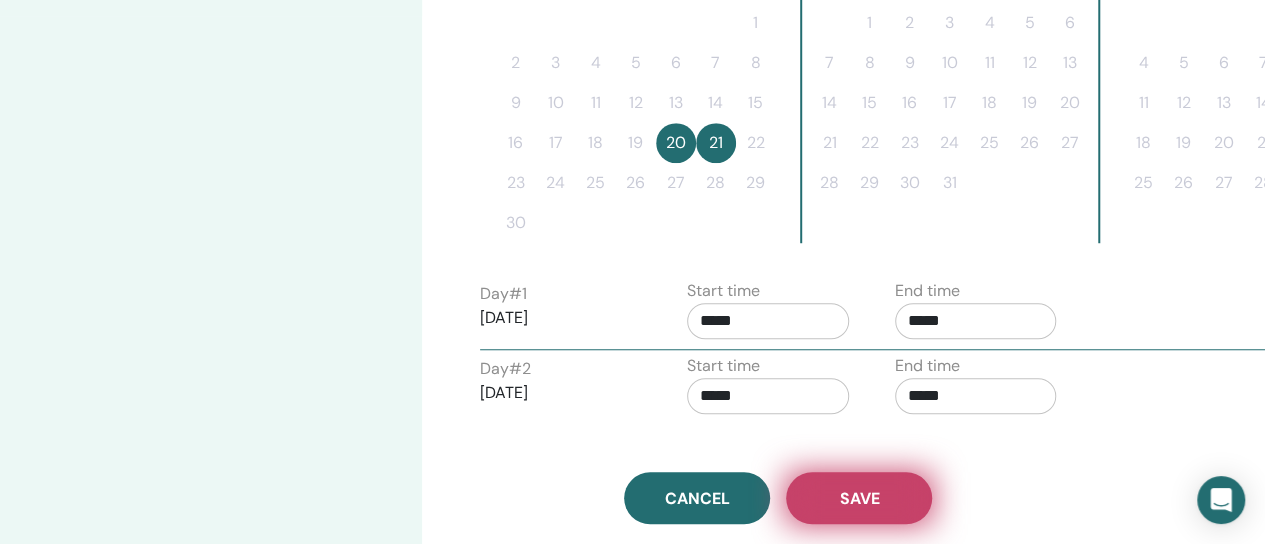 click on "Save" at bounding box center (859, 498) 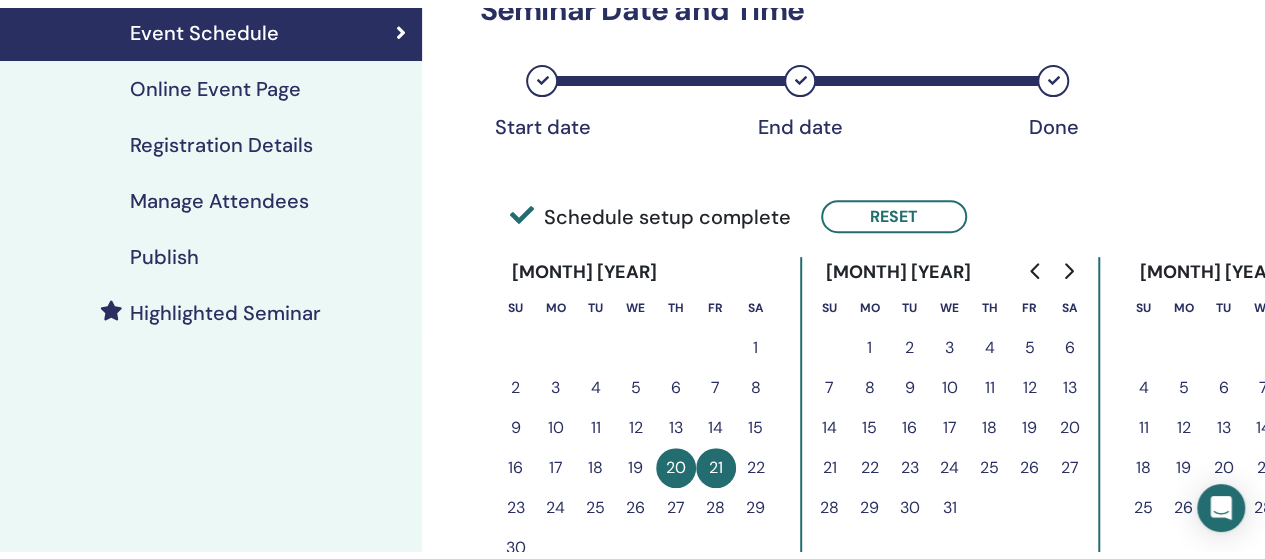 scroll, scrollTop: 249, scrollLeft: 0, axis: vertical 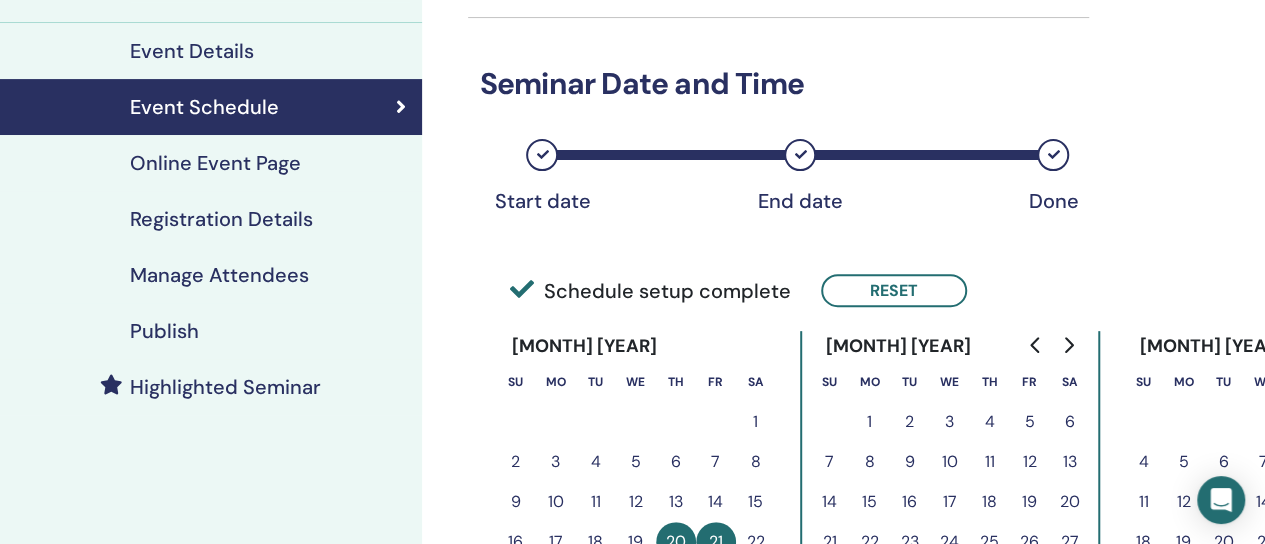 click on "Registration Details" at bounding box center (221, 219) 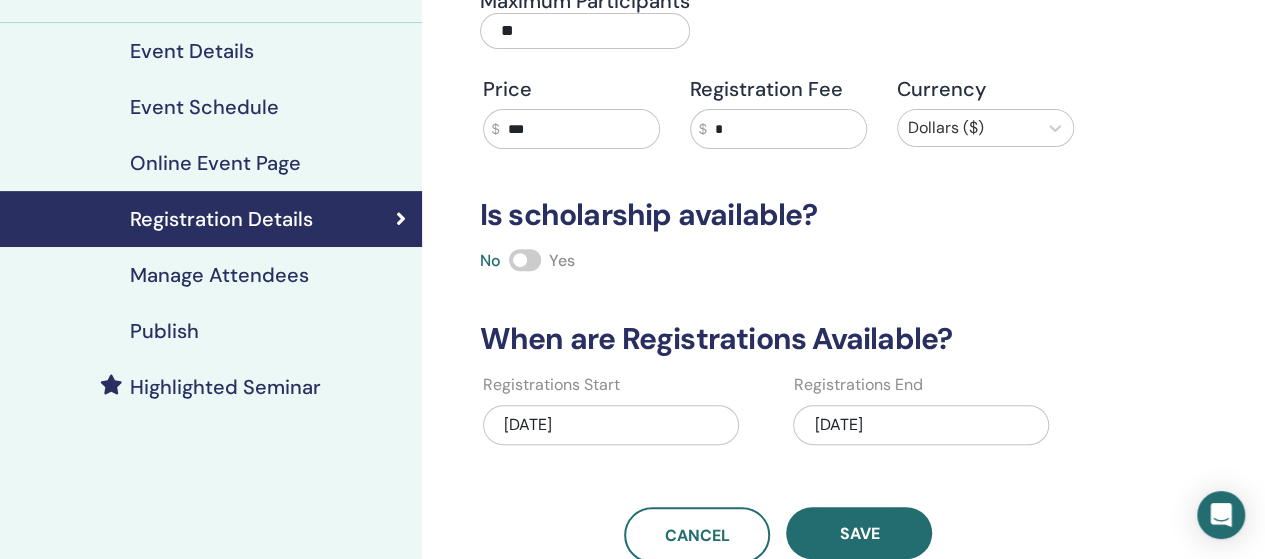 click on "11/18/2025" at bounding box center (921, 425) 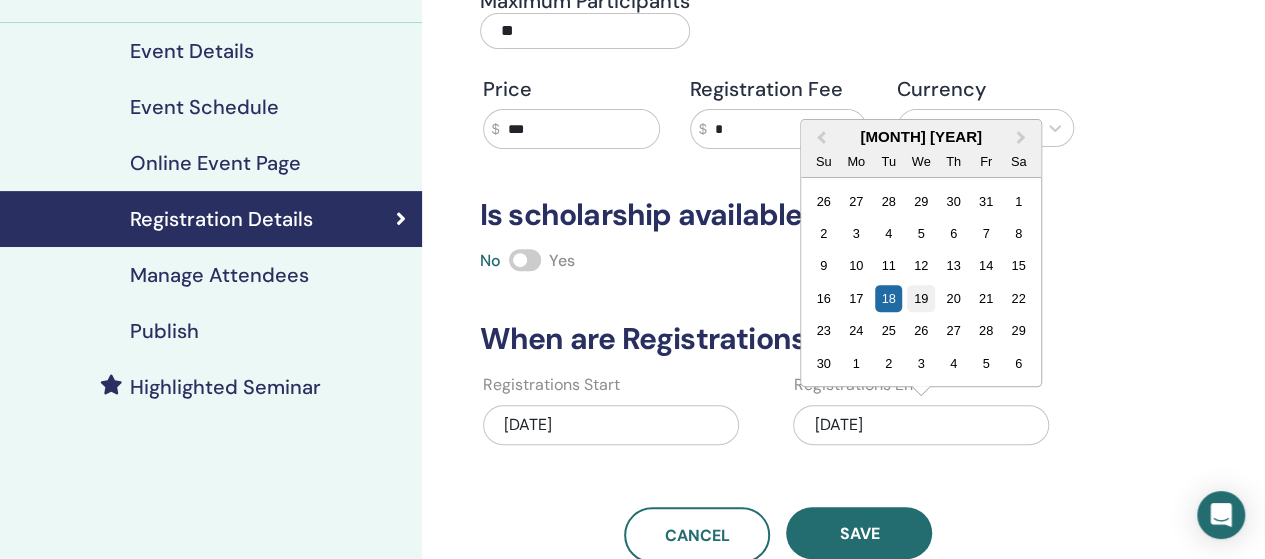 click on "19" at bounding box center (921, 298) 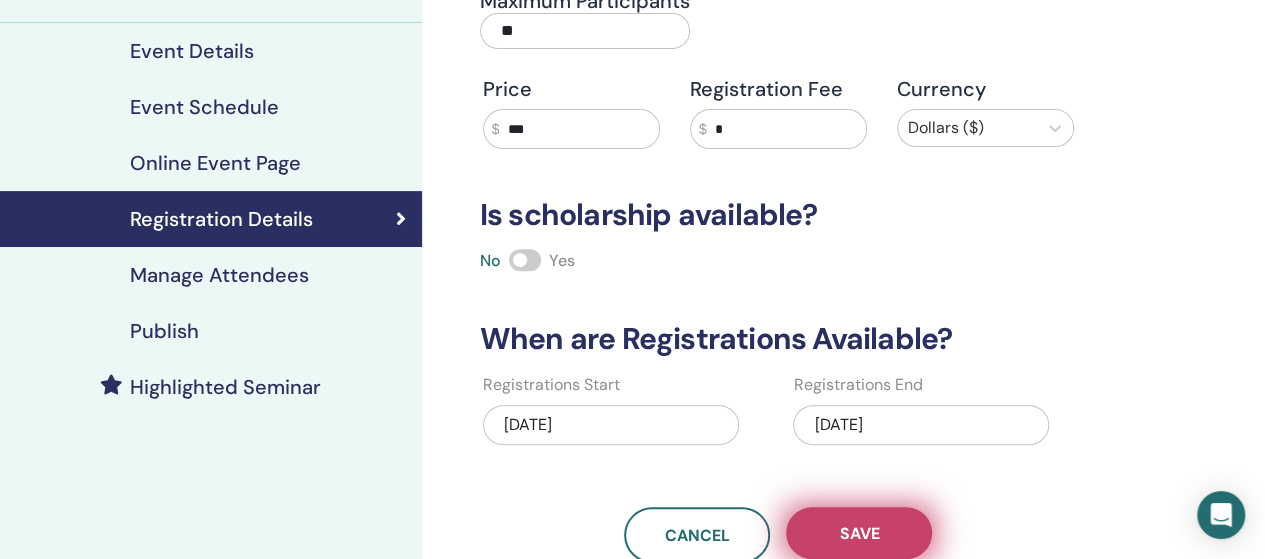 click on "Save" at bounding box center (859, 533) 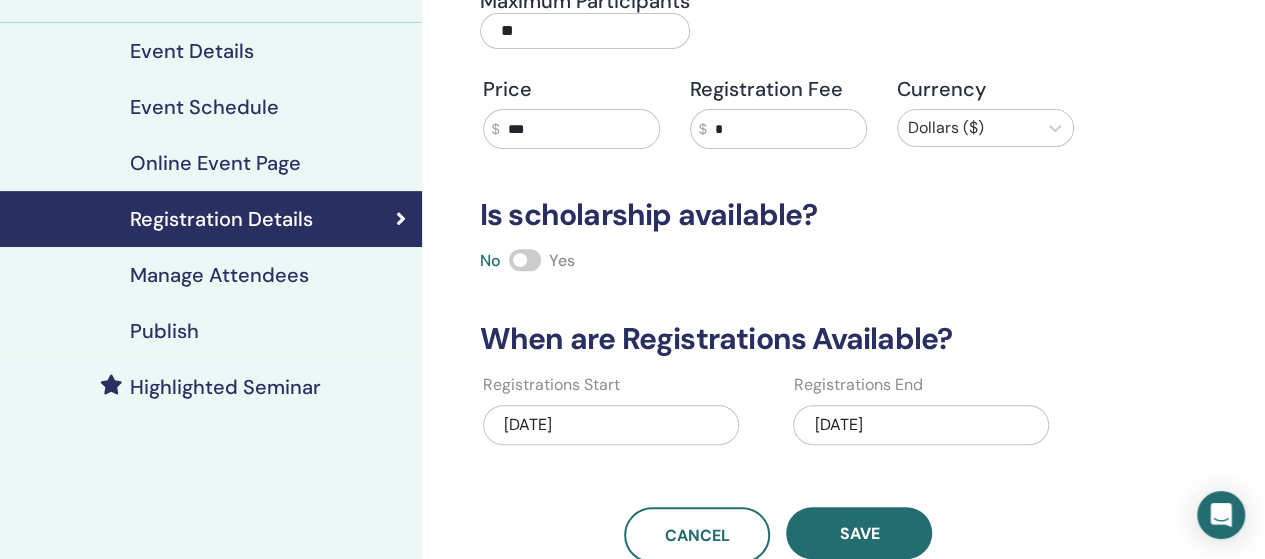 click on "Publish" at bounding box center (211, 331) 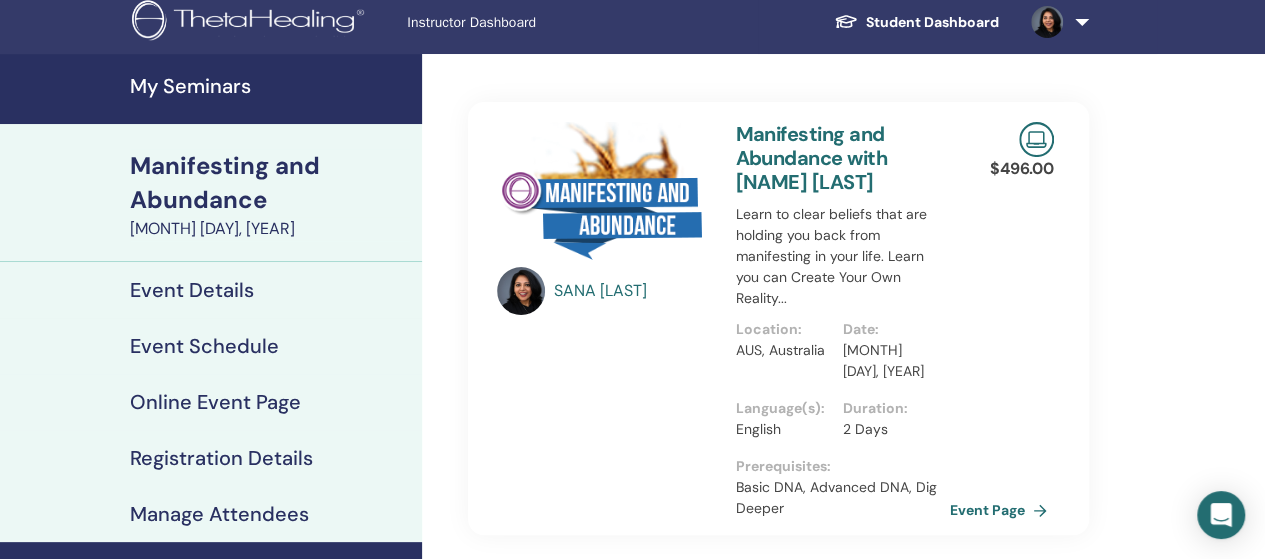 scroll, scrollTop: 9, scrollLeft: 0, axis: vertical 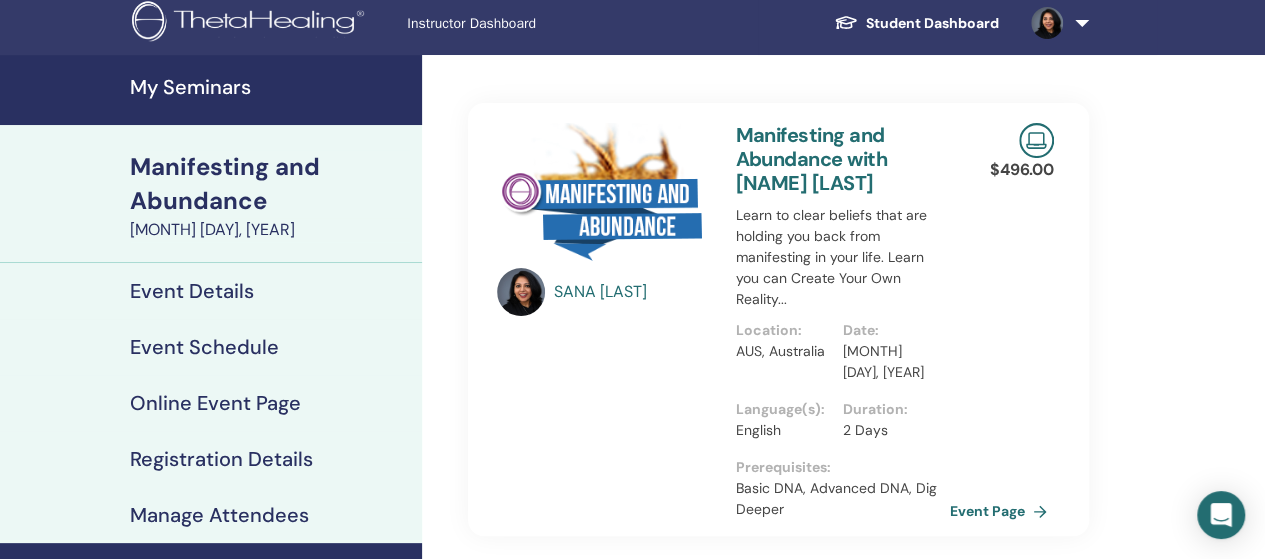 click on "My Seminars" at bounding box center [211, 90] 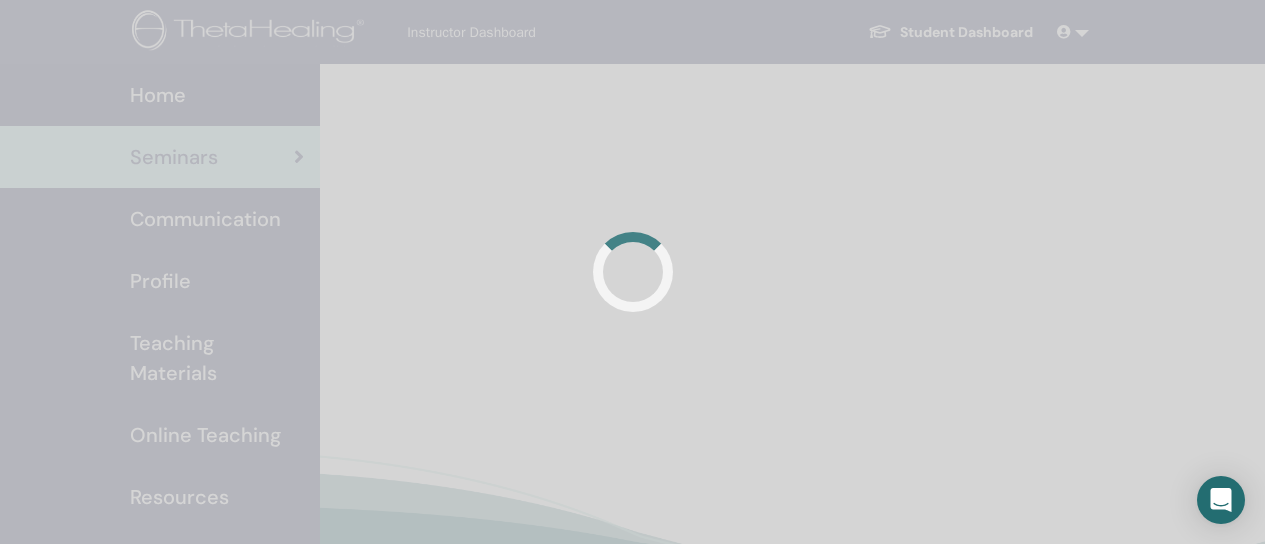 scroll, scrollTop: 0, scrollLeft: 0, axis: both 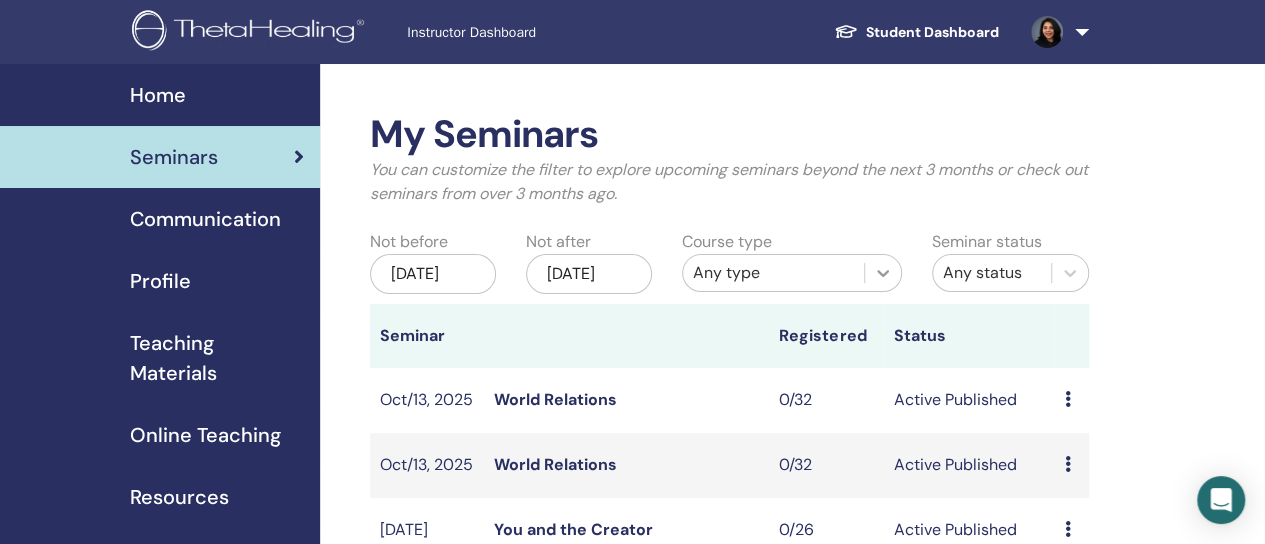 click 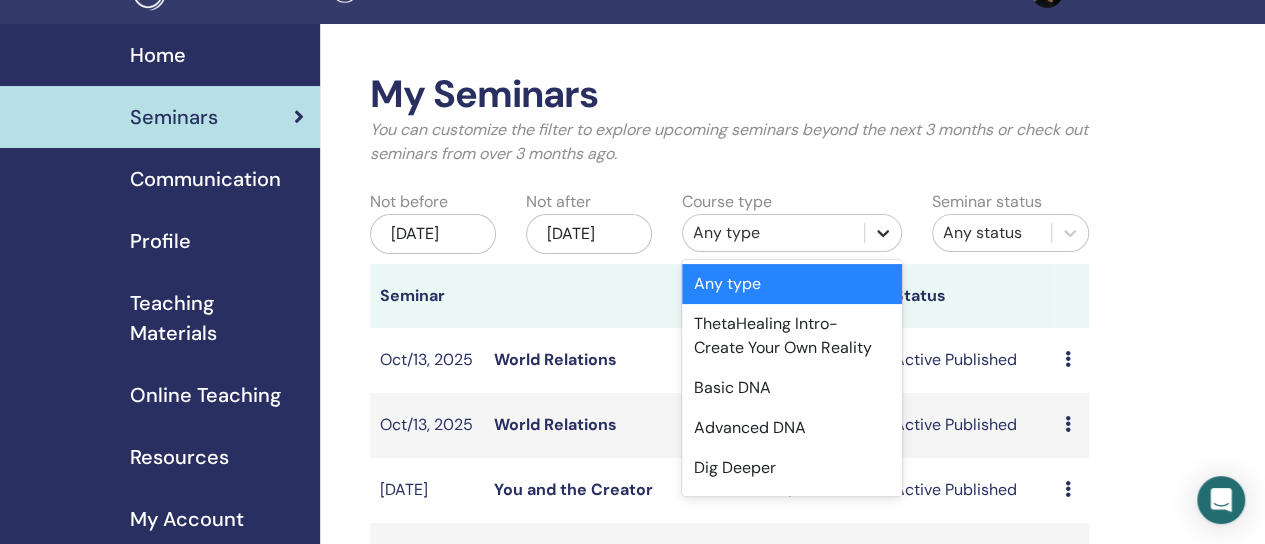 scroll, scrollTop: 48, scrollLeft: 0, axis: vertical 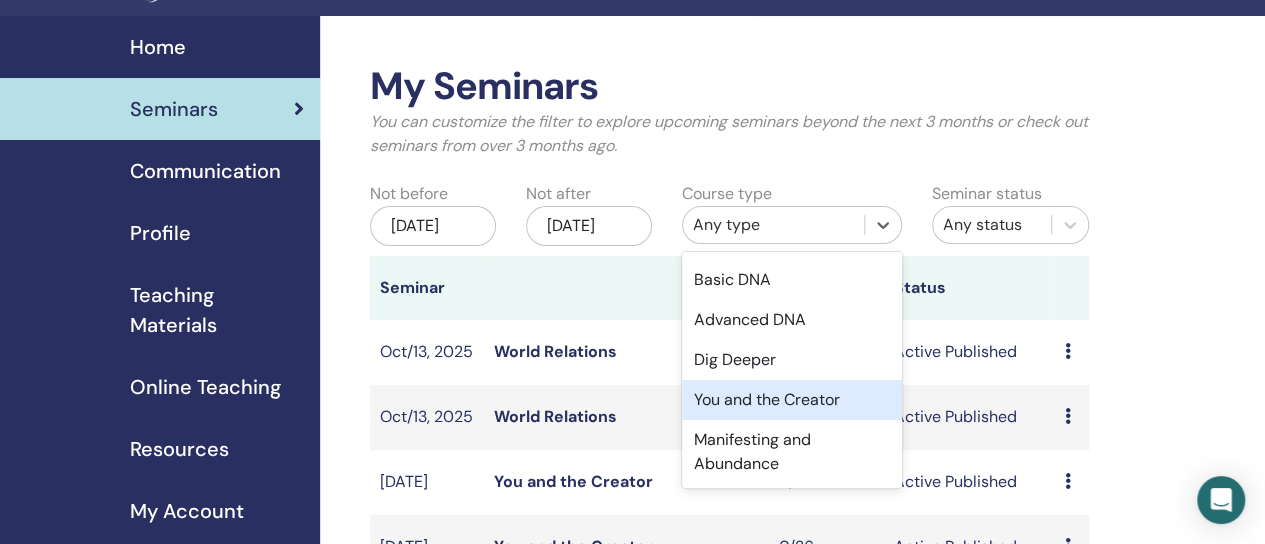 click on "You and the Creator" at bounding box center [792, 400] 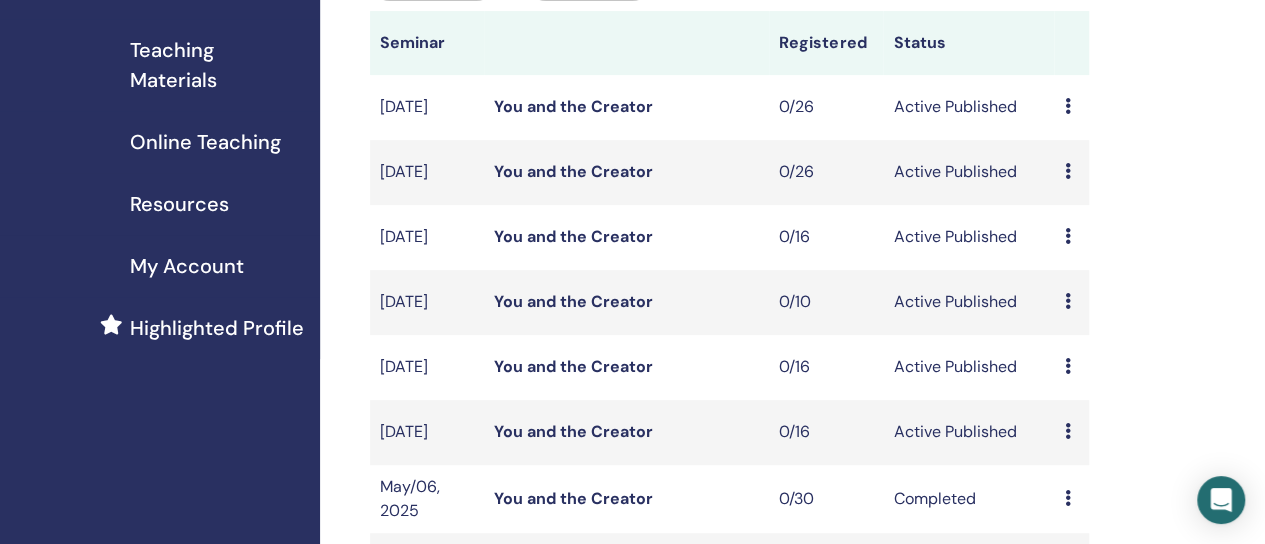scroll, scrollTop: 292, scrollLeft: 0, axis: vertical 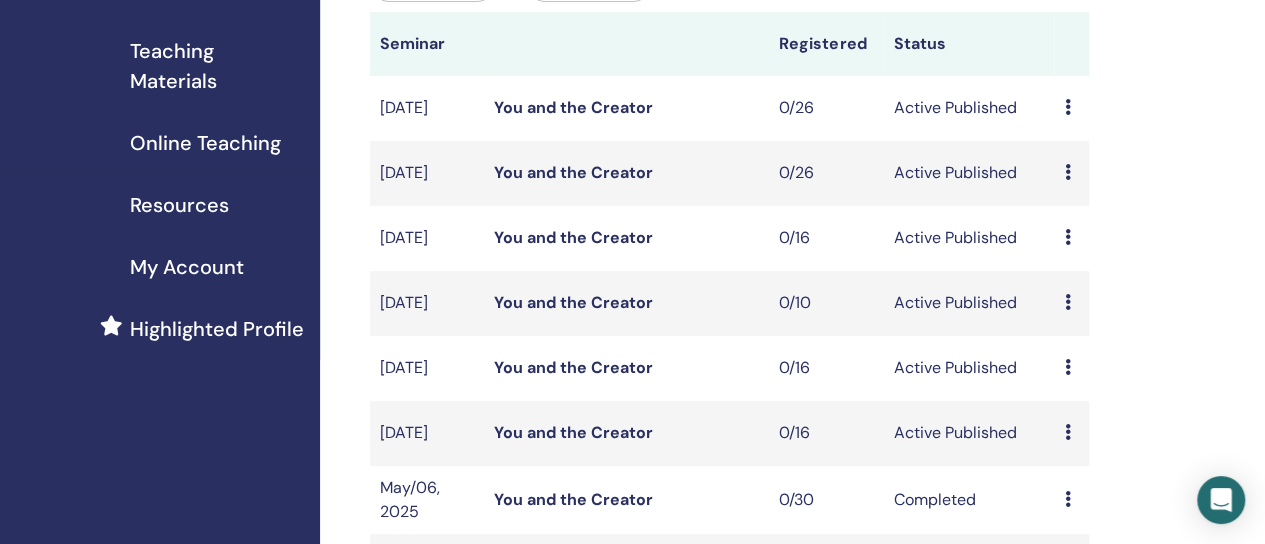 click on "Preview Edit Attendees Cancel" at bounding box center [1071, 433] 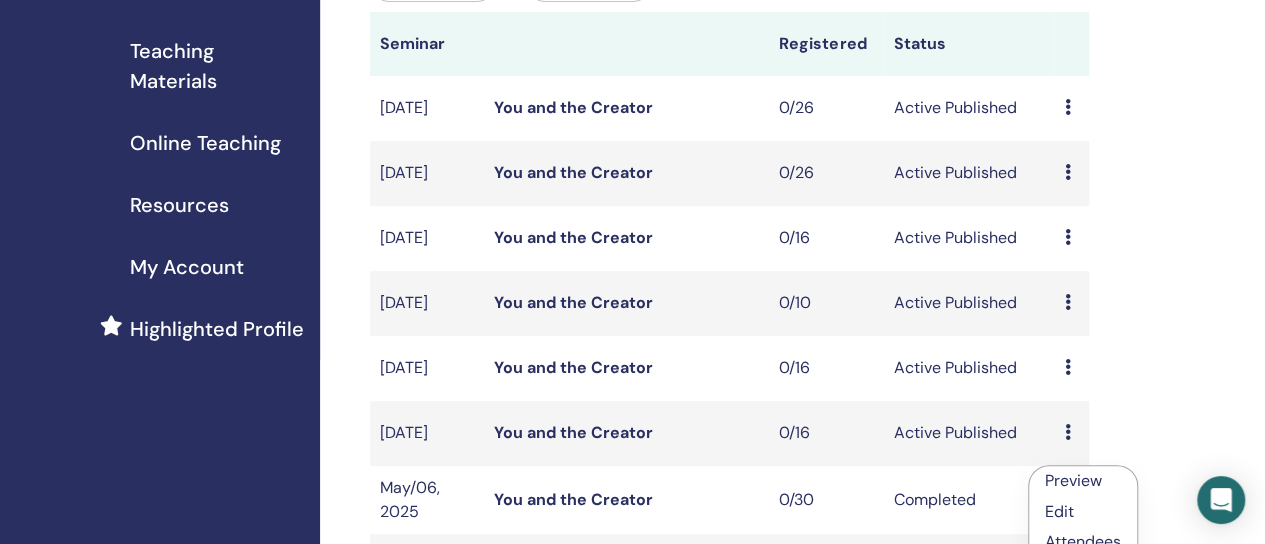 click on "My Seminars You can customize the filter to explore upcoming seminars beyond the next 3 months or check out seminars from over 3 months ago. Not before [DATE] Not after [DATE] Course type You and the Creator Seminar status Any status Seminar Registered Status [DATE] You and the Creator 0/26 Active Published Preview Edit Attendees Cancel [DATE] You and the Creator 0/26 Active Published Preview Edit Attendees Cancel [DATE] You and the Creator 0/16 Active Published Preview Edit Attendees Cancel [DATE] You and the Creator 0/10 Active Published Preview Edit Attendees Cancel [DATE] You and the Creator 0/16 Active Published Preview Edit Attendees Cancel [DATE] You and the Creator 0/16 Active Published Preview Edit Attendees Cancel [DATE] You and the Creator 0/30 Completed Preview Attendees [DATE] You and the Creator 0/30 Completed Preview Attendees [DATE] You and the Creator 1/30 Completed Preview Attendees [DATE] 0/30 Date" at bounding box center (794, 592) 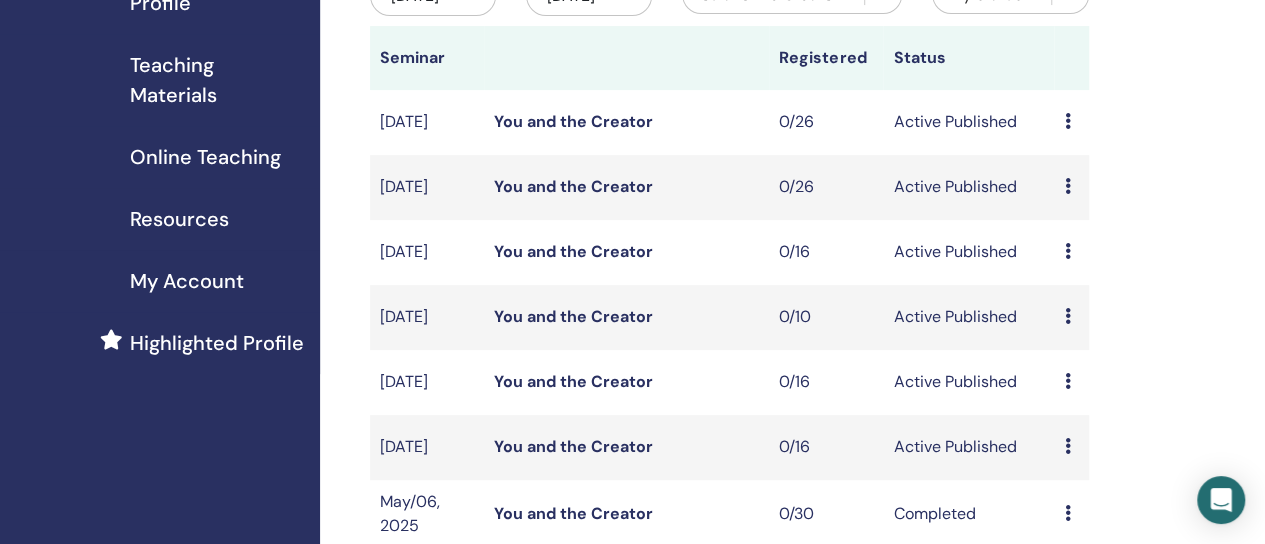 scroll, scrollTop: 268, scrollLeft: 0, axis: vertical 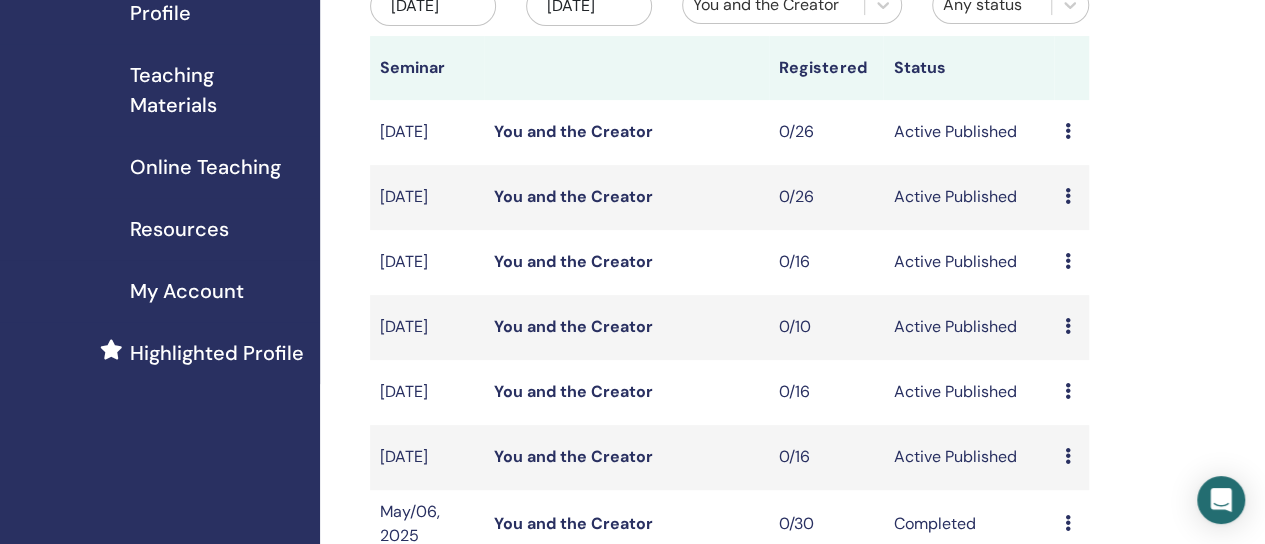 click at bounding box center [1067, 391] 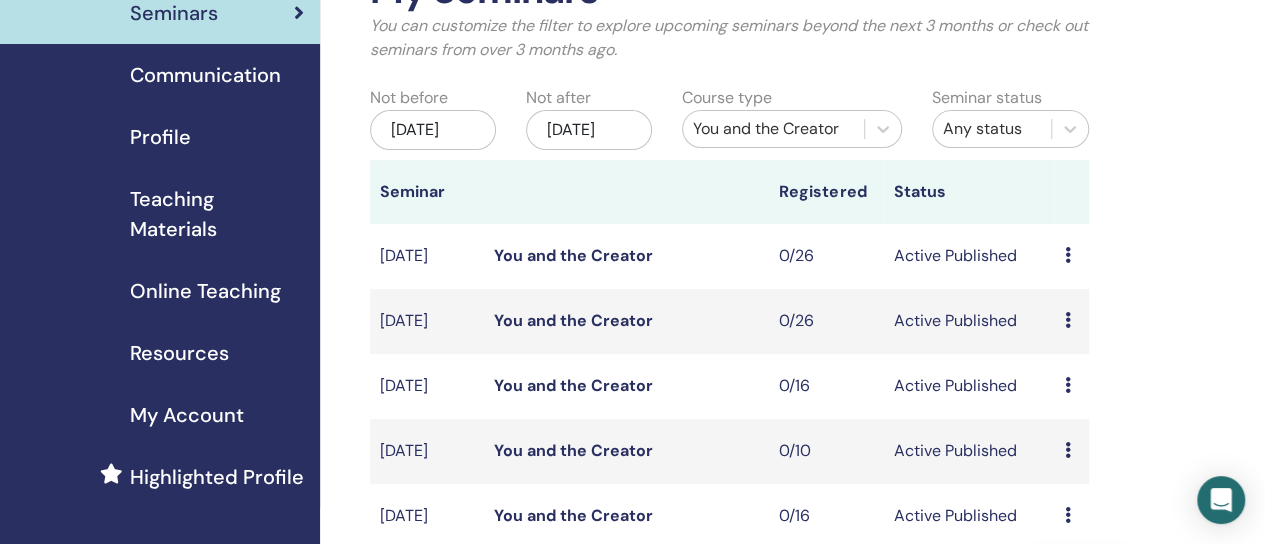 scroll, scrollTop: 136, scrollLeft: 0, axis: vertical 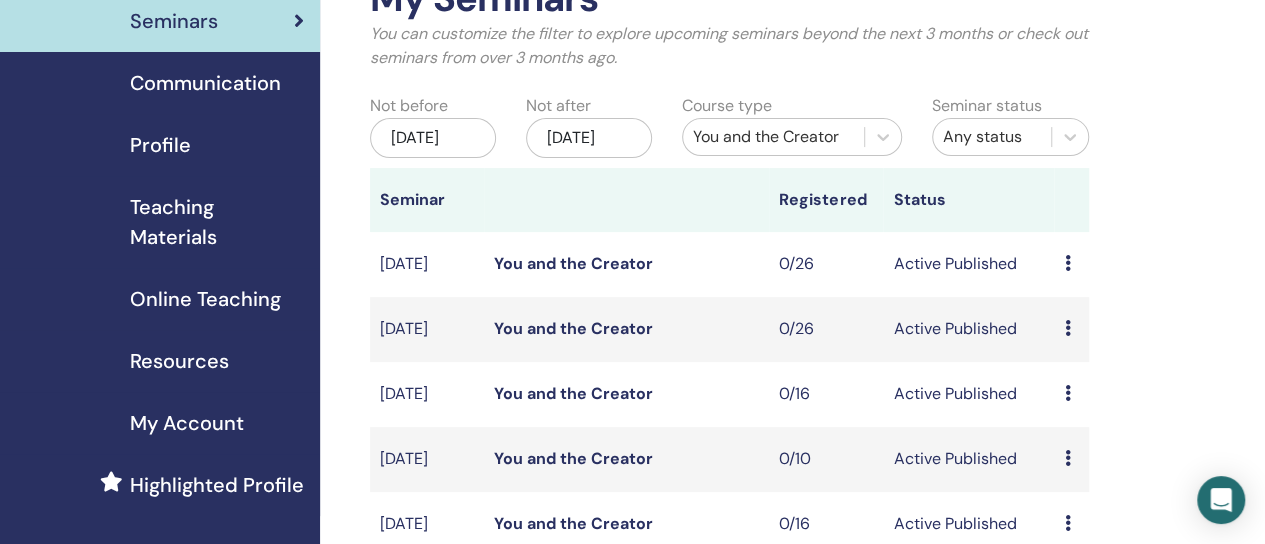 click at bounding box center [1067, 458] 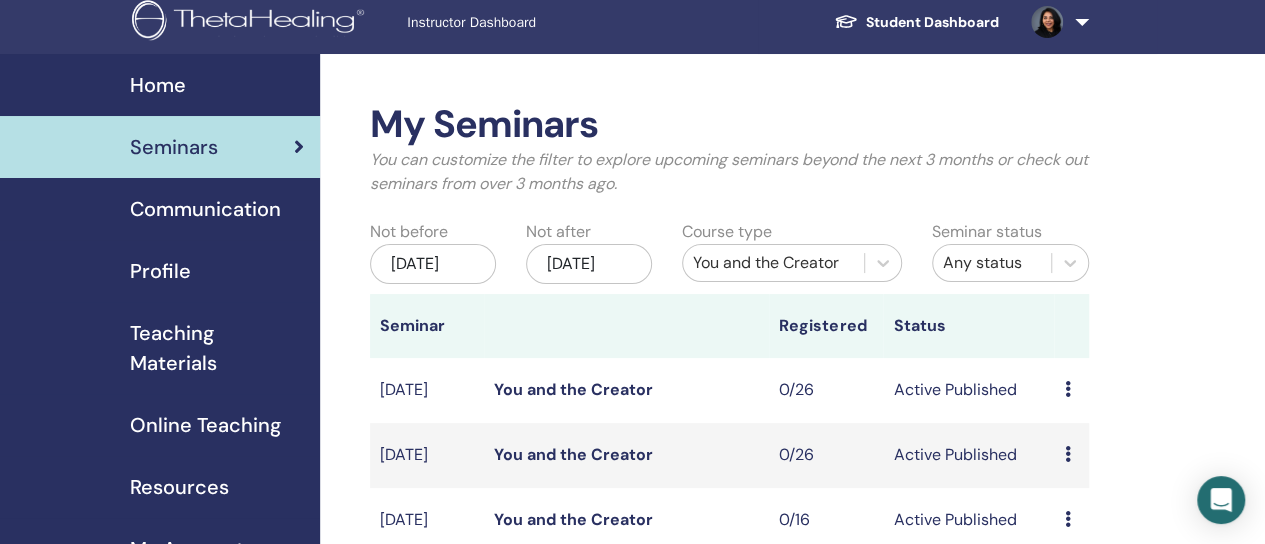 scroll, scrollTop: 0, scrollLeft: 0, axis: both 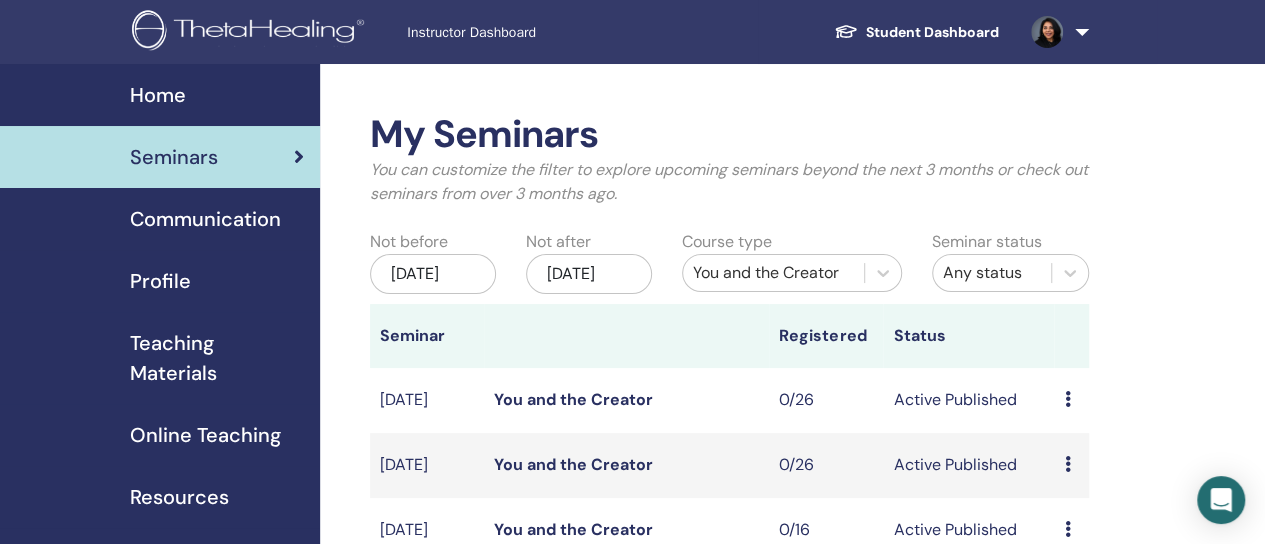 click on "Seminars" at bounding box center [160, 157] 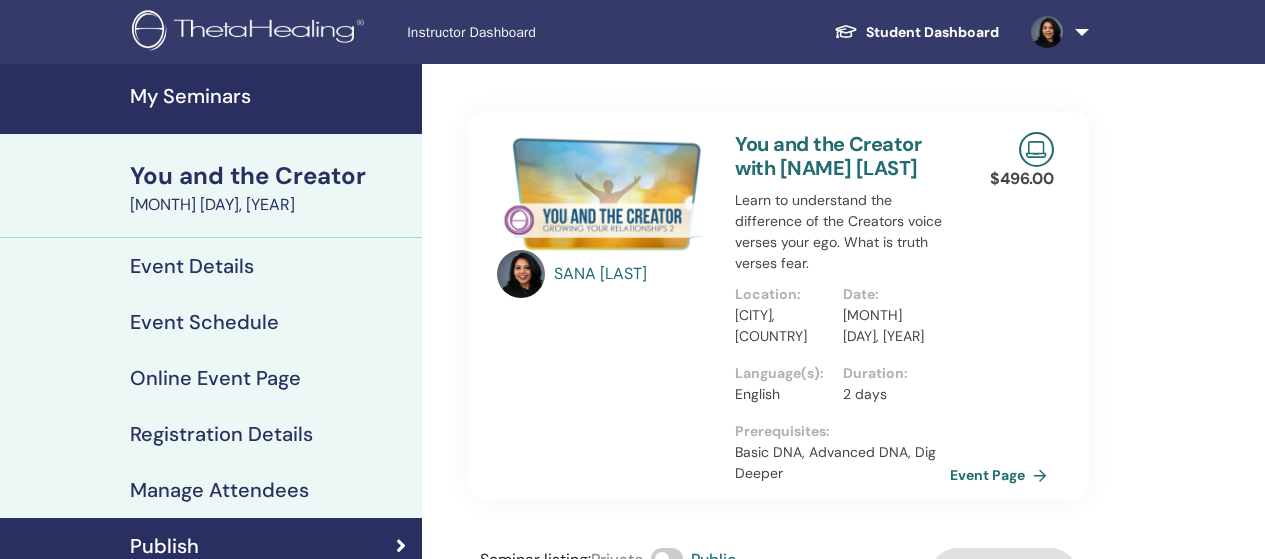scroll, scrollTop: 0, scrollLeft: 0, axis: both 